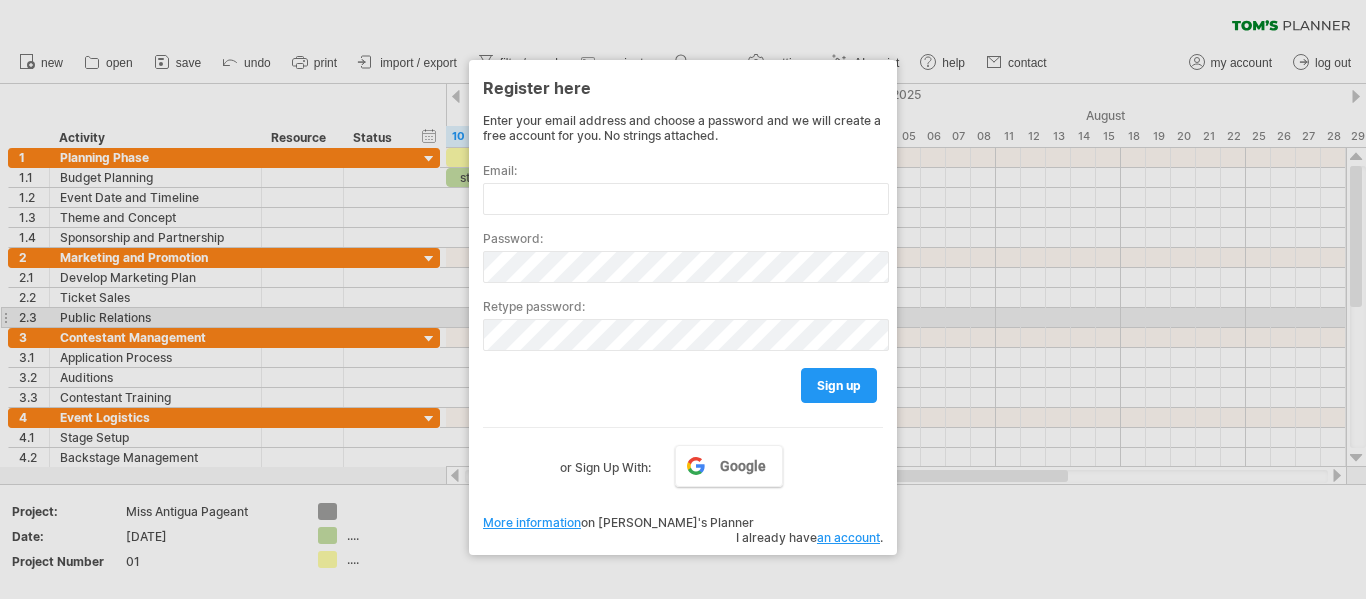 scroll, scrollTop: 0, scrollLeft: 0, axis: both 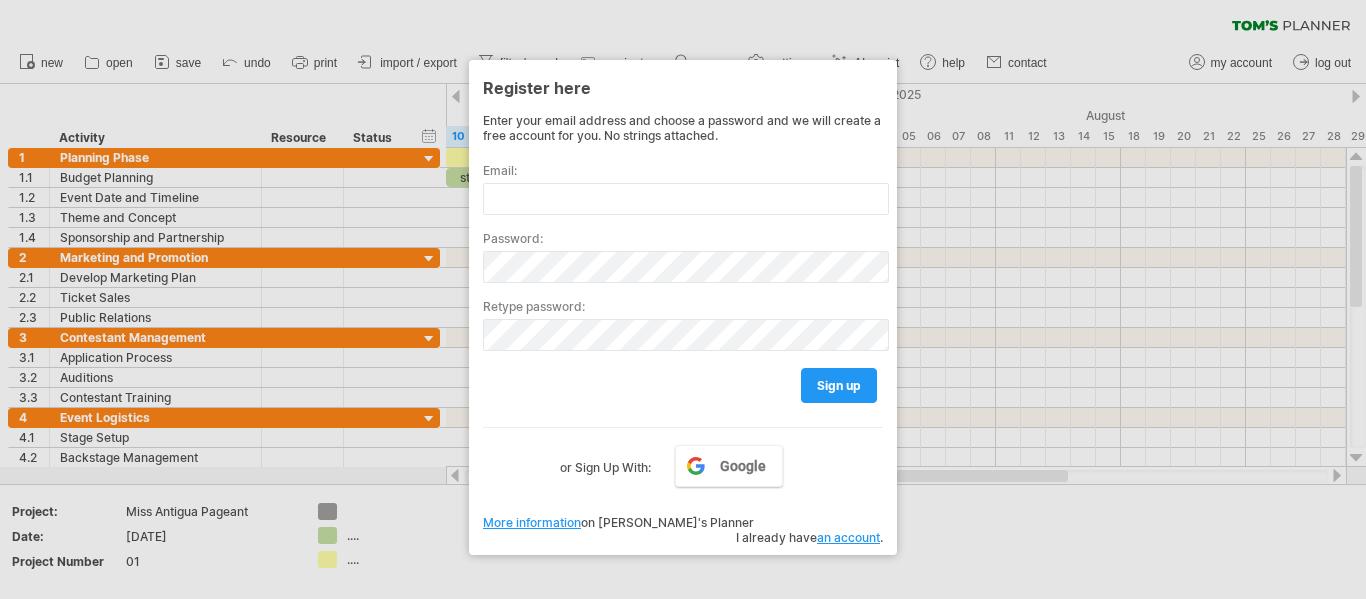click at bounding box center [683, 299] 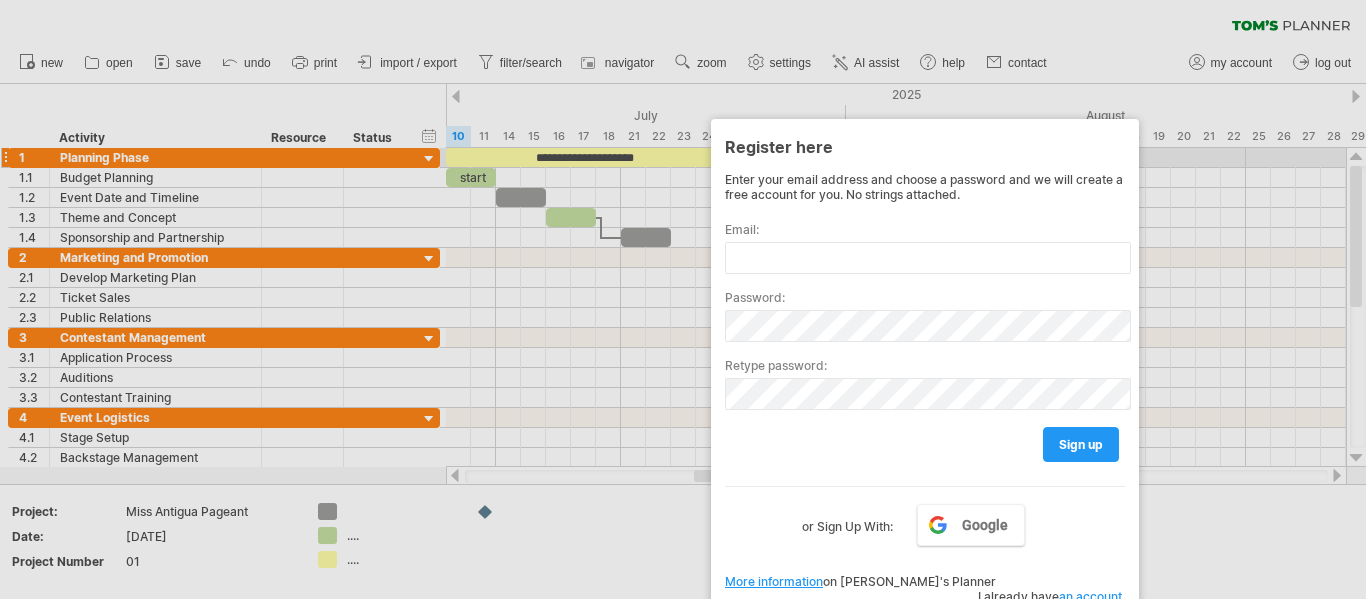 drag, startPoint x: 697, startPoint y: 90, endPoint x: 1296, endPoint y: 272, distance: 626.0391 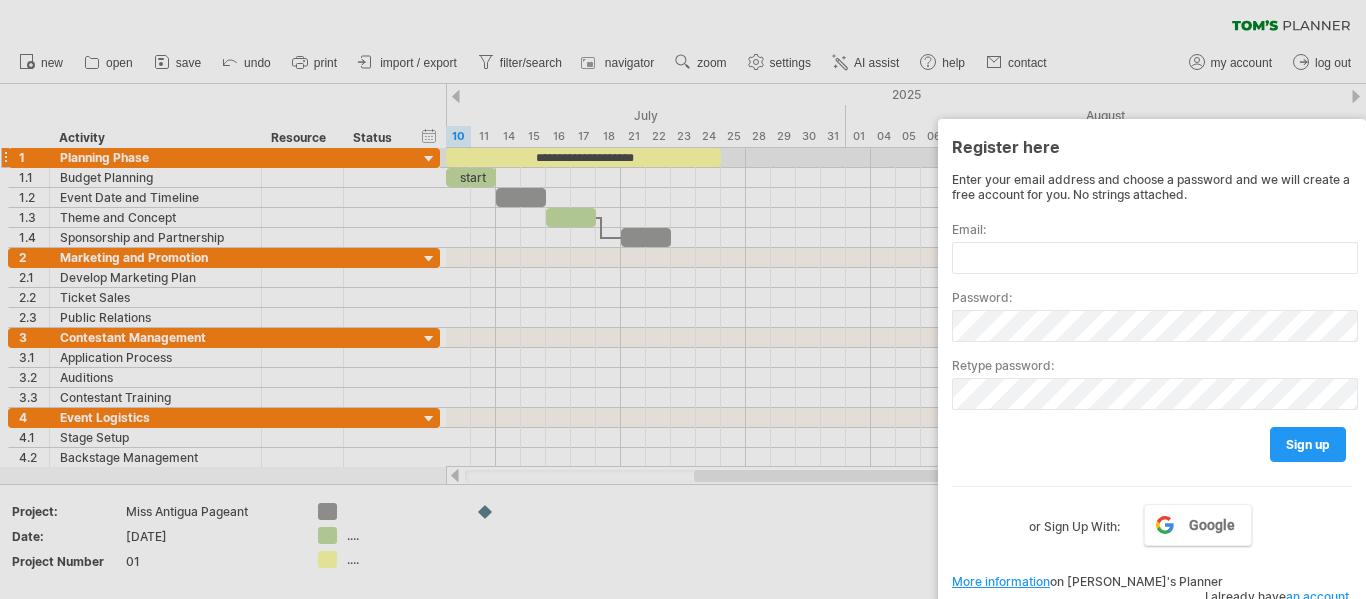 drag, startPoint x: 585, startPoint y: 218, endPoint x: 546, endPoint y: 153, distance: 75.802376 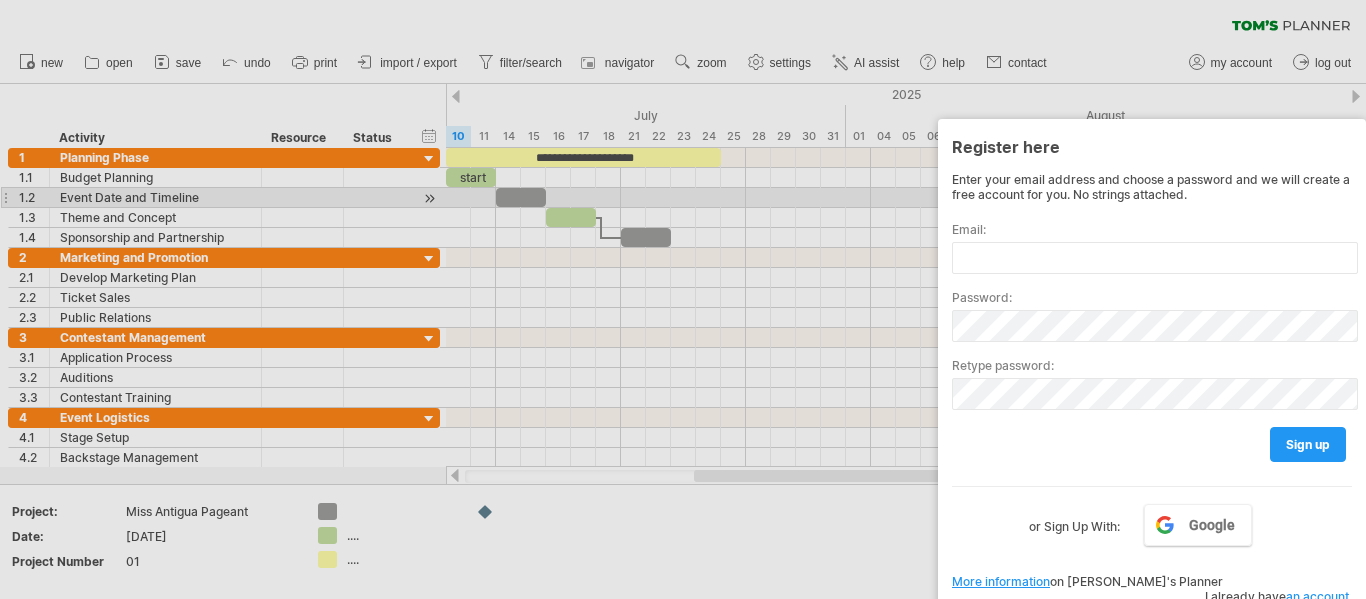 drag, startPoint x: 546, startPoint y: 153, endPoint x: 630, endPoint y: 200, distance: 96.25487 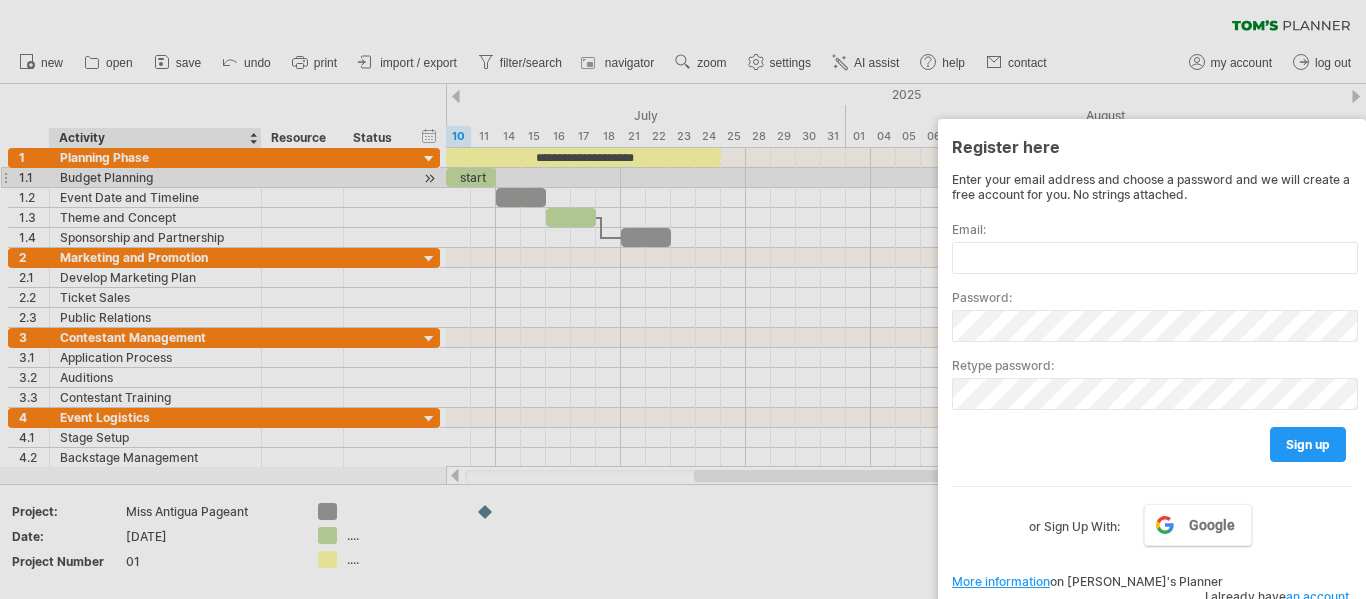 drag, startPoint x: 540, startPoint y: 200, endPoint x: 186, endPoint y: 177, distance: 354.7464 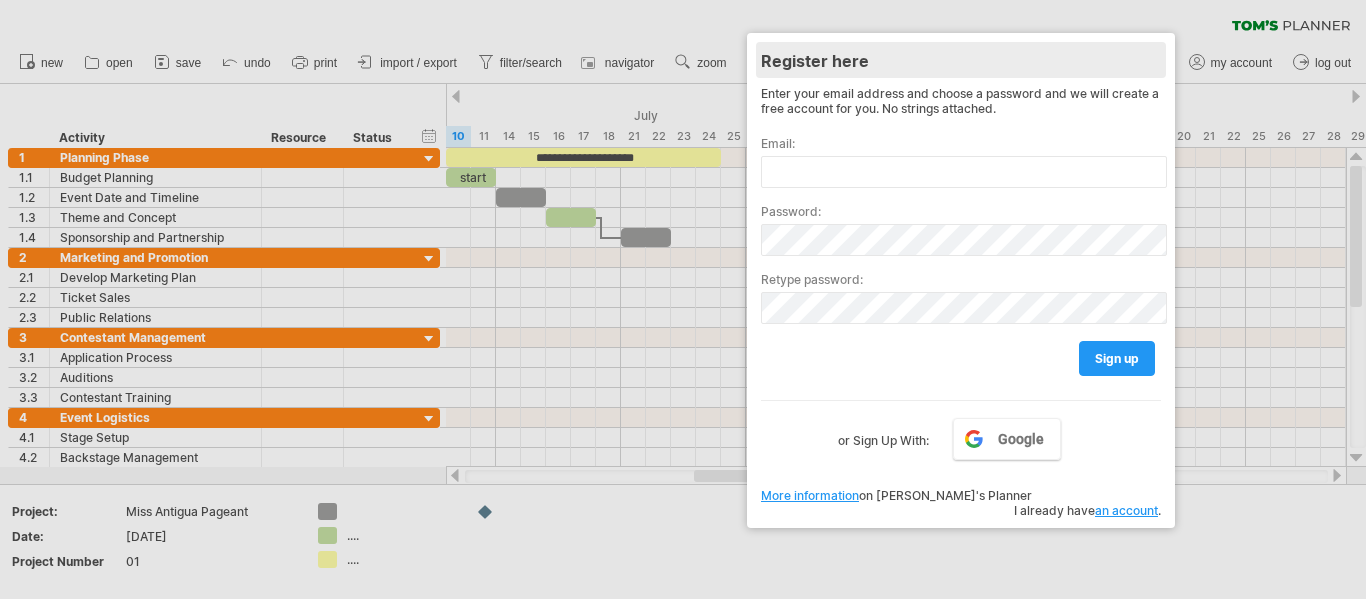 drag, startPoint x: 1262, startPoint y: 138, endPoint x: 1071, endPoint y: 52, distance: 209.46837 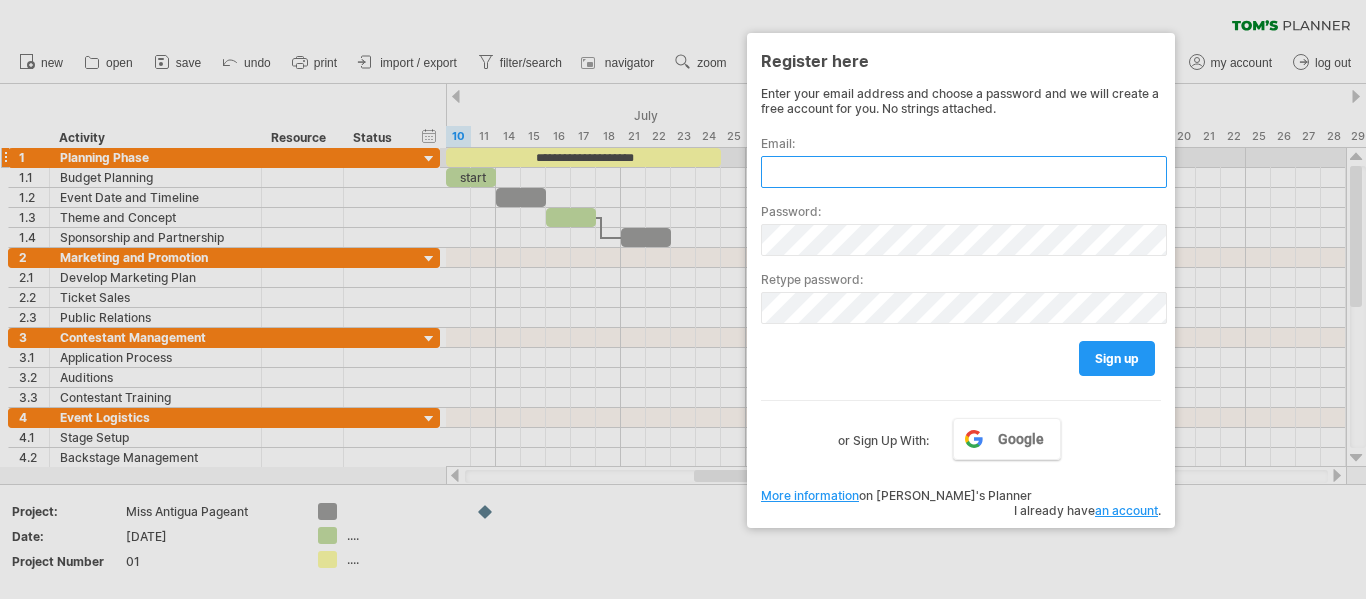 click at bounding box center (964, 172) 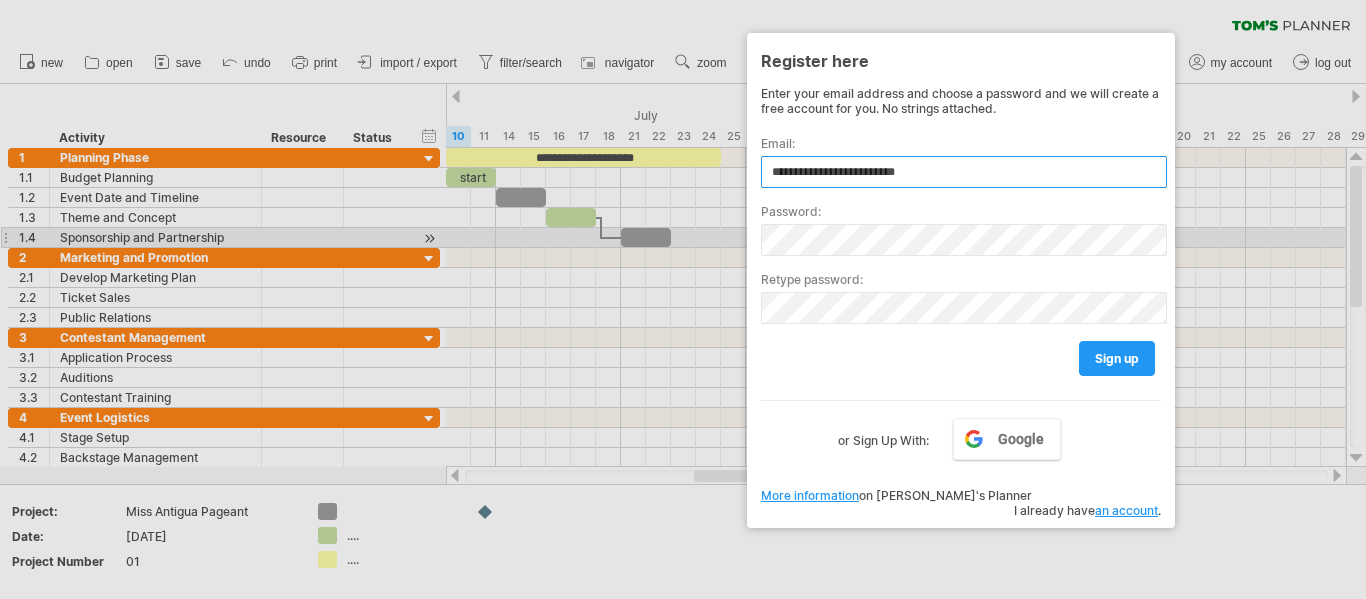 type on "**********" 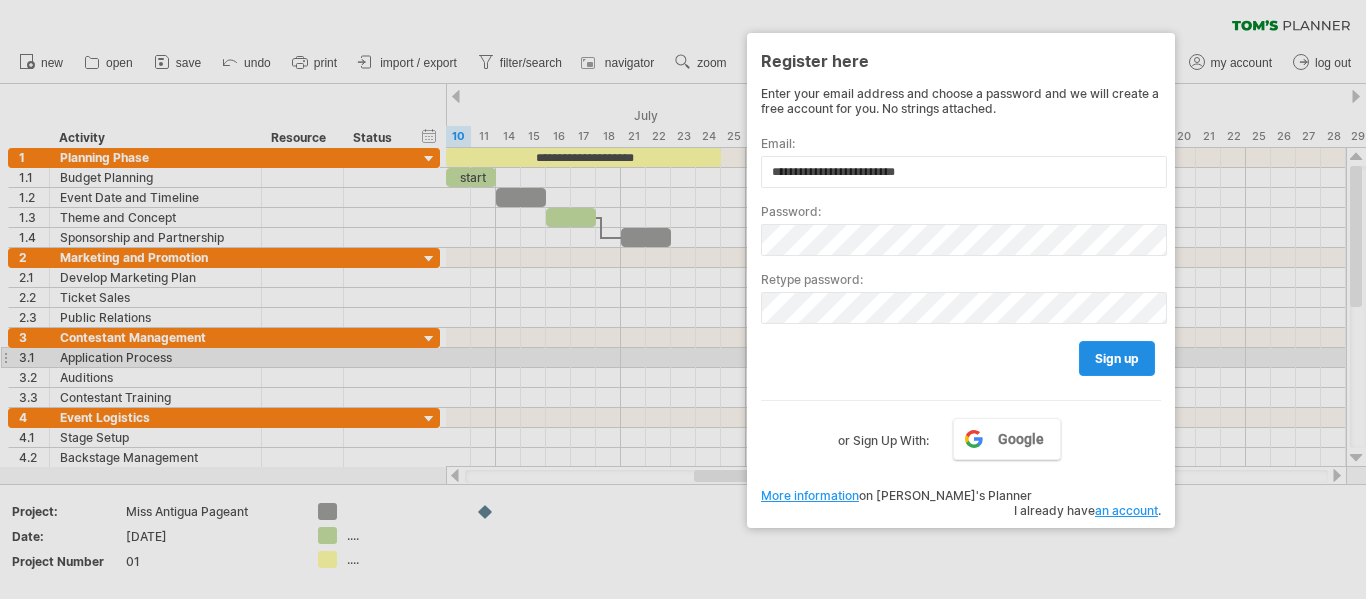 click on "sign up" at bounding box center (1117, 358) 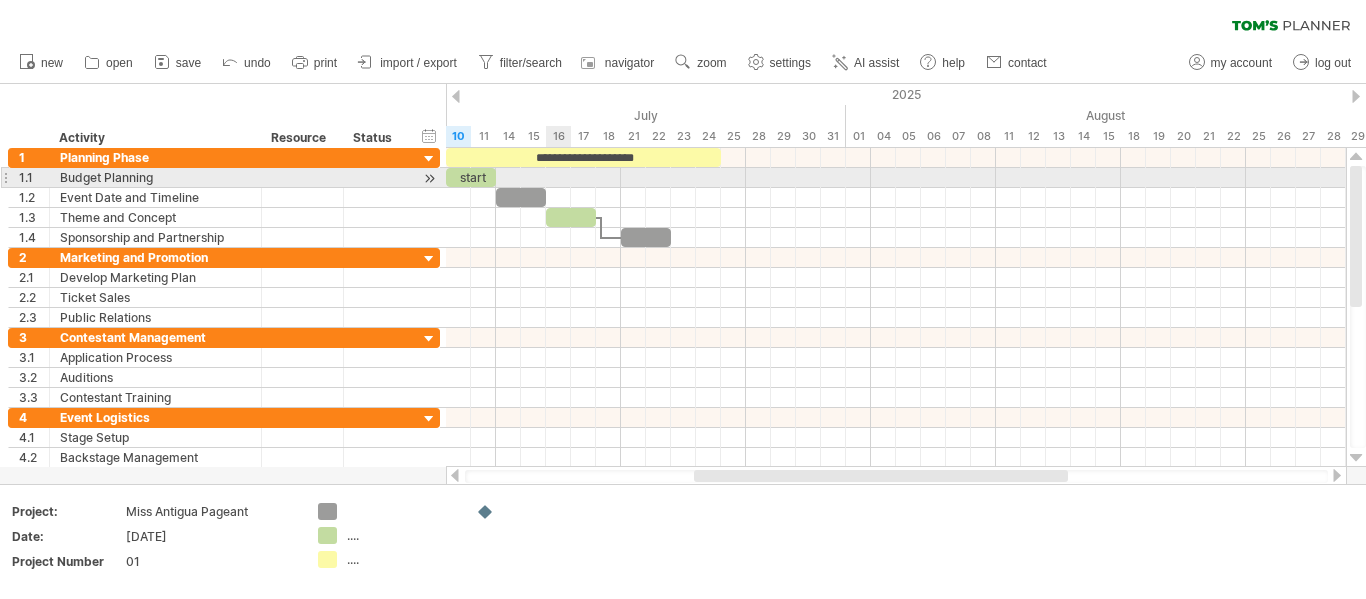 click at bounding box center (896, 178) 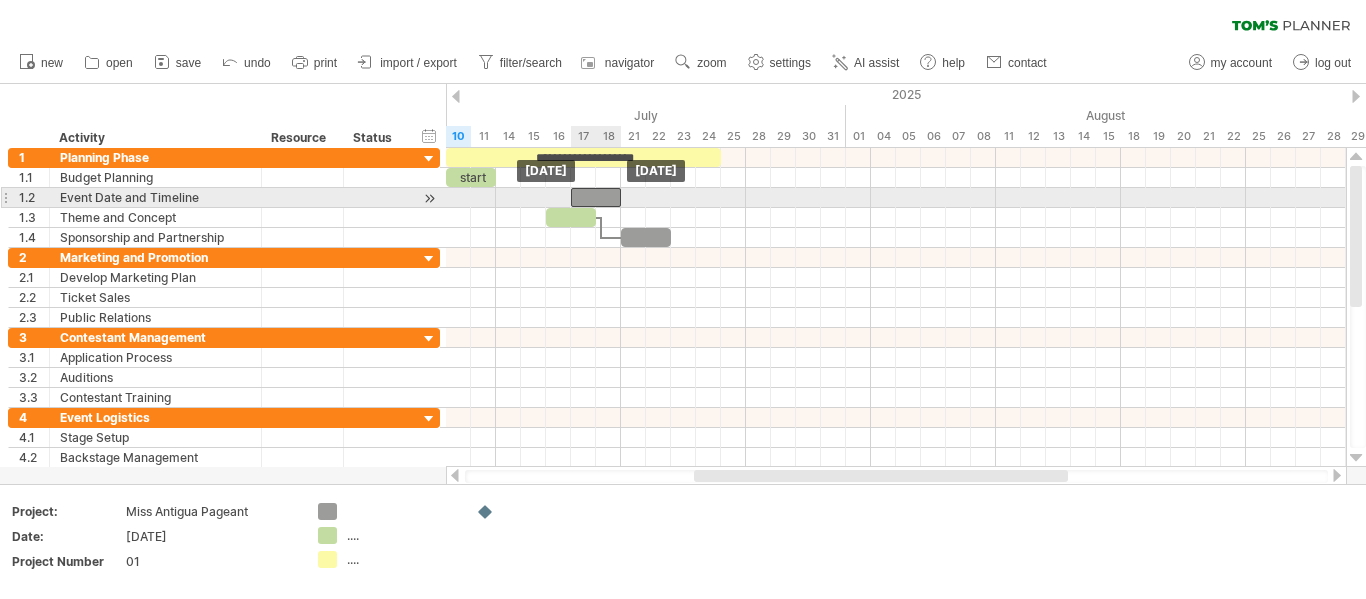 drag, startPoint x: 530, startPoint y: 196, endPoint x: 605, endPoint y: 202, distance: 75.23962 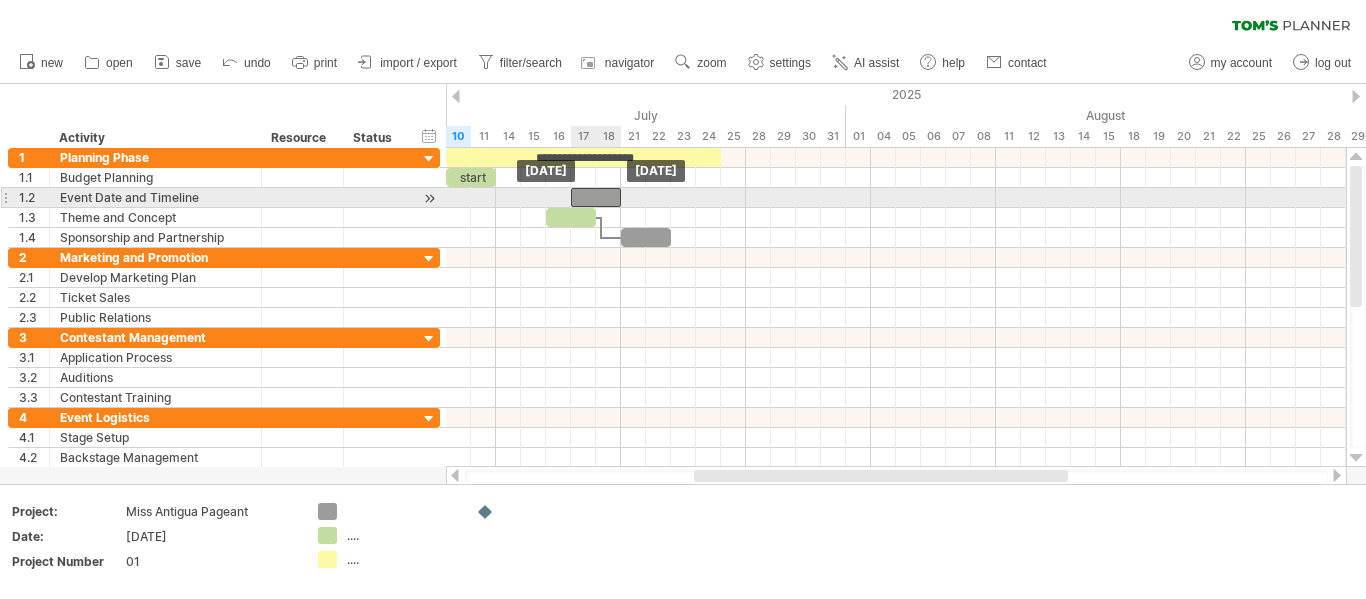 click at bounding box center [596, 197] 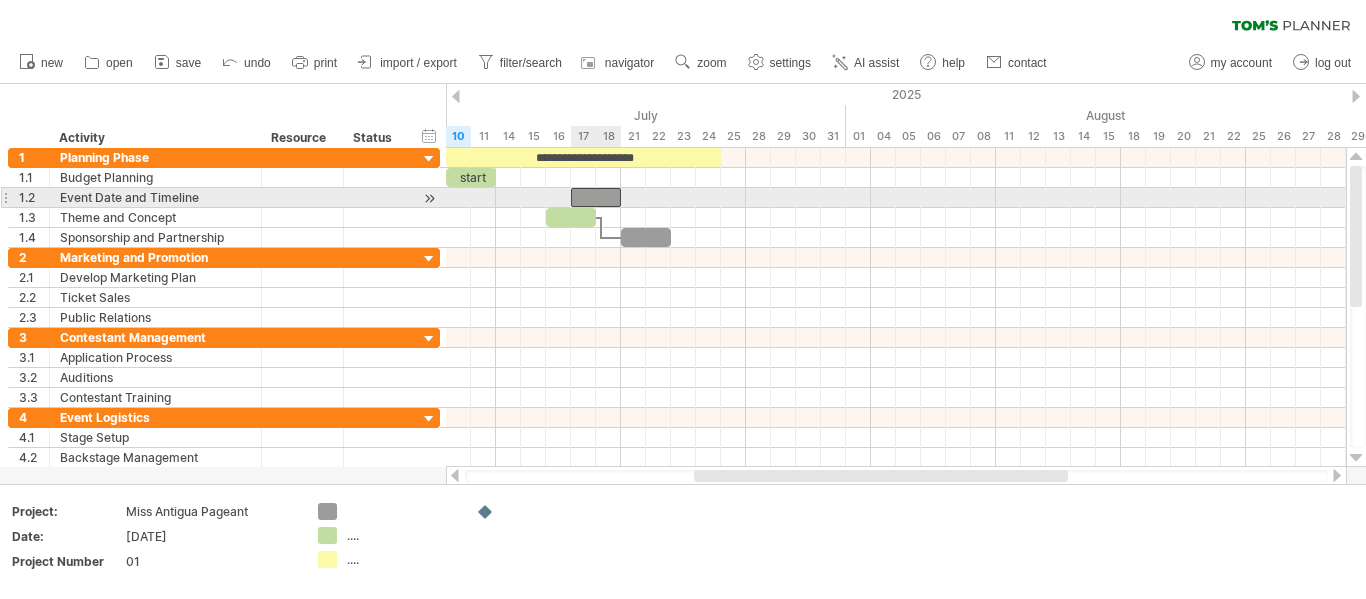 click at bounding box center [596, 197] 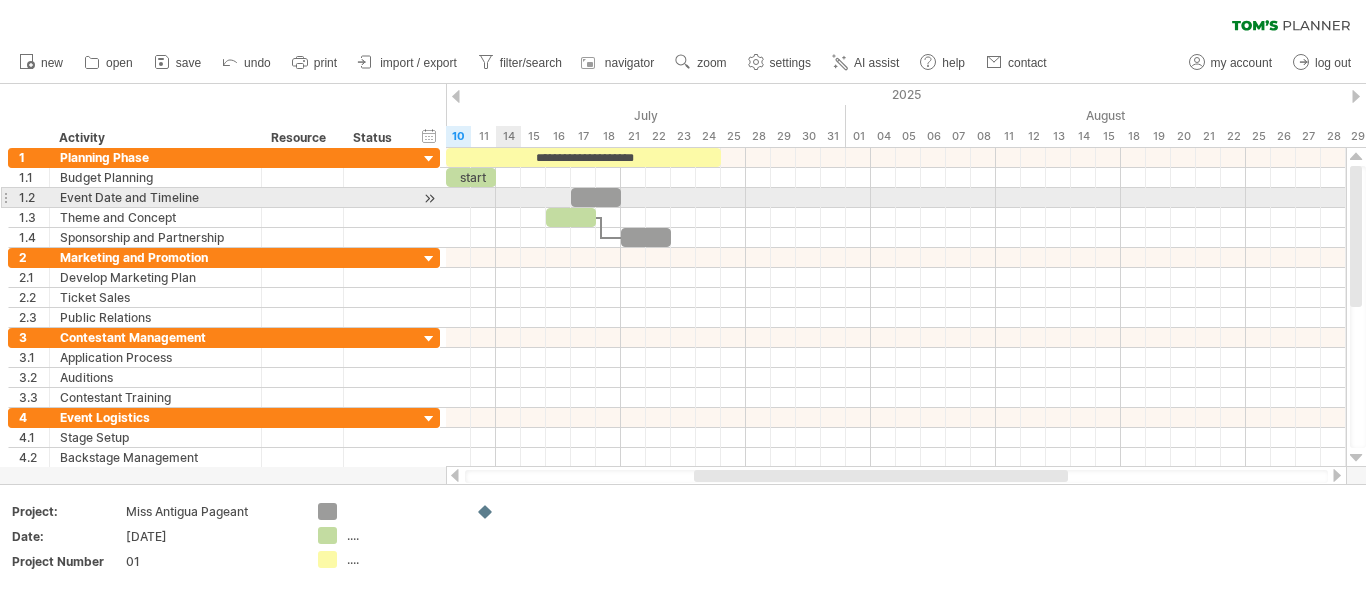 click at bounding box center (896, 198) 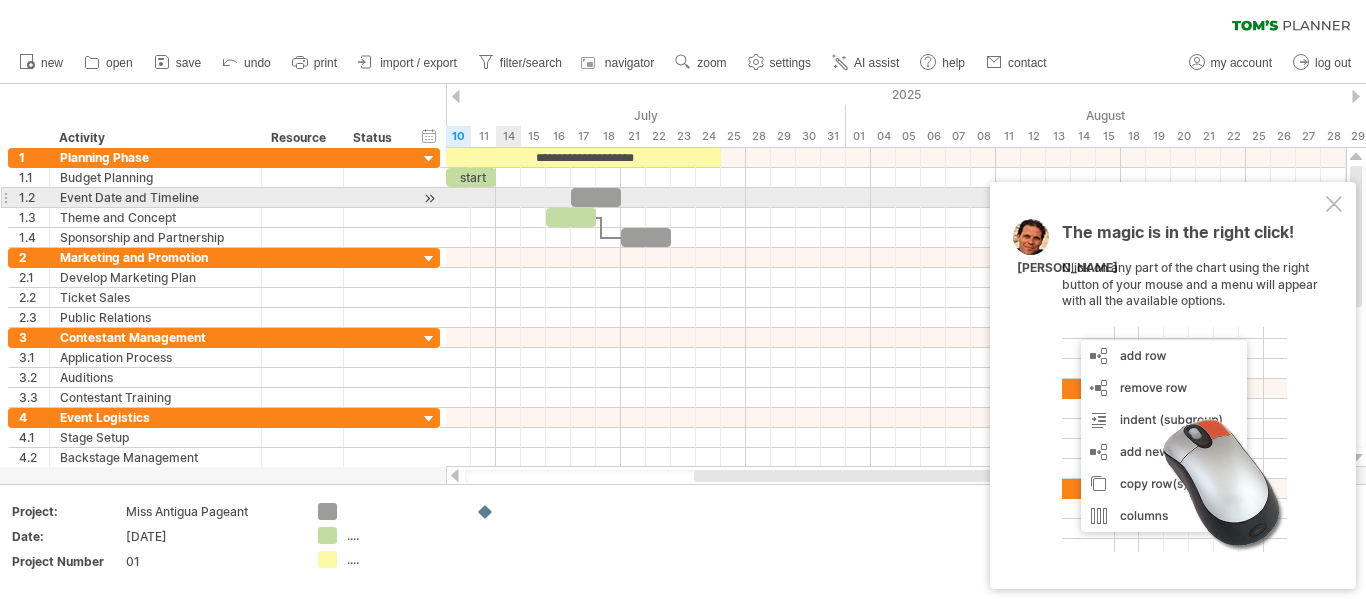 click at bounding box center (896, 198) 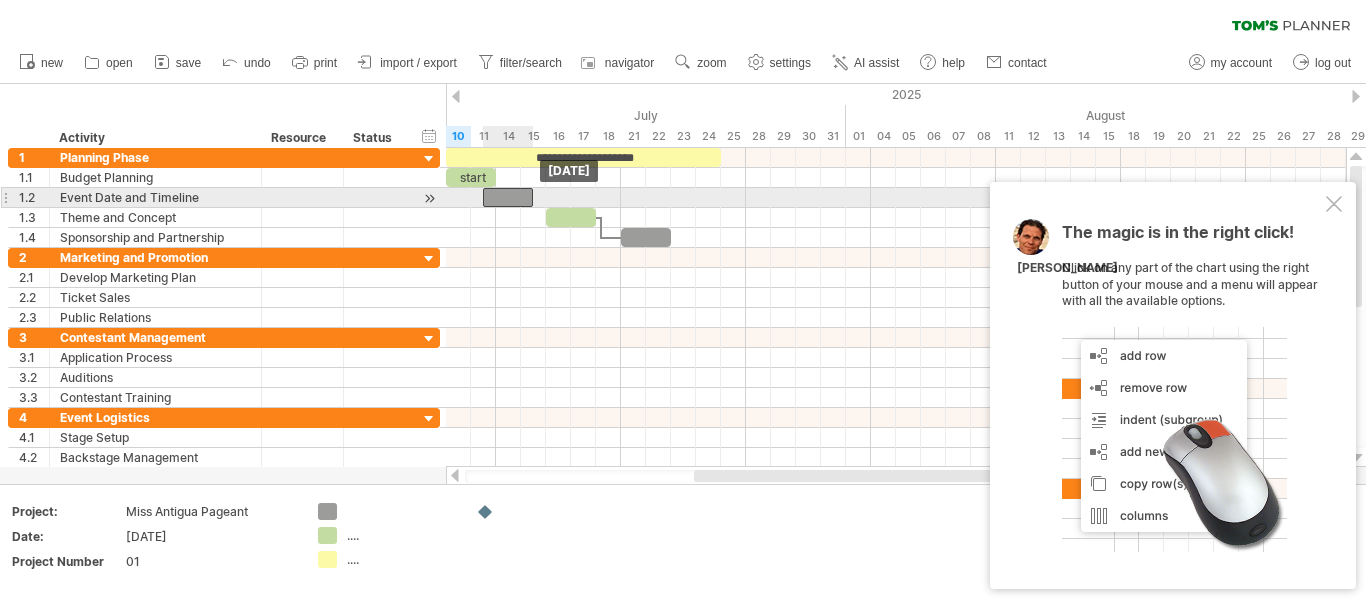 drag, startPoint x: 580, startPoint y: 194, endPoint x: 491, endPoint y: 203, distance: 89.453896 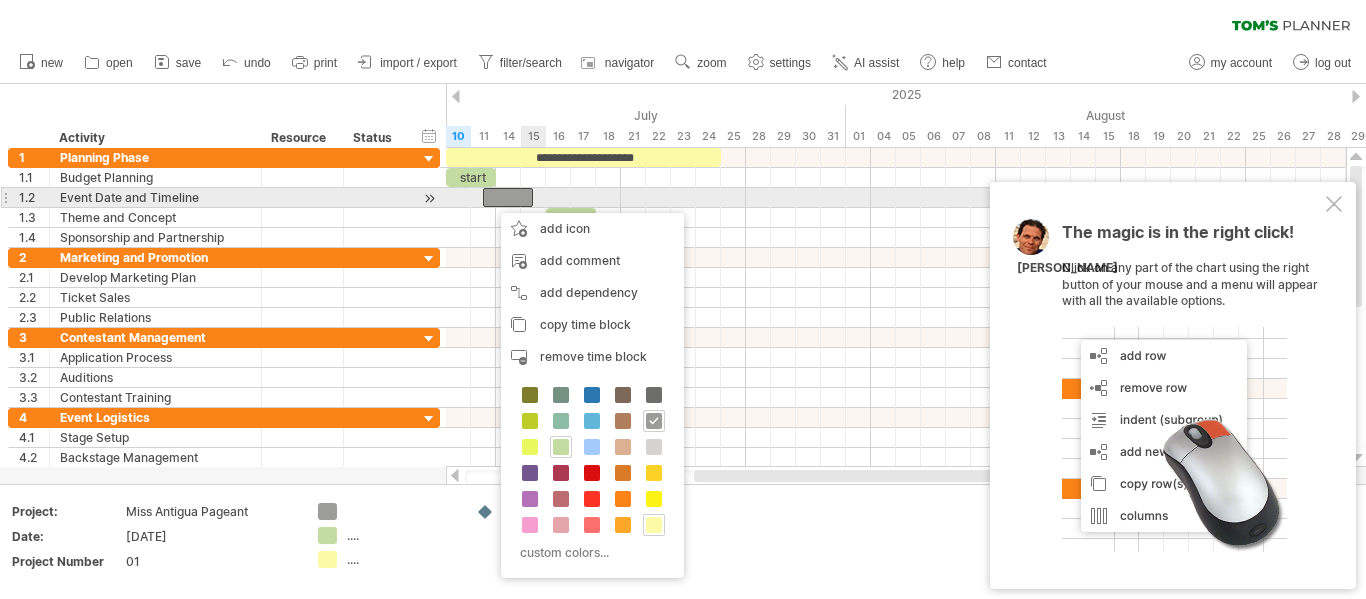 click at bounding box center [533, 197] 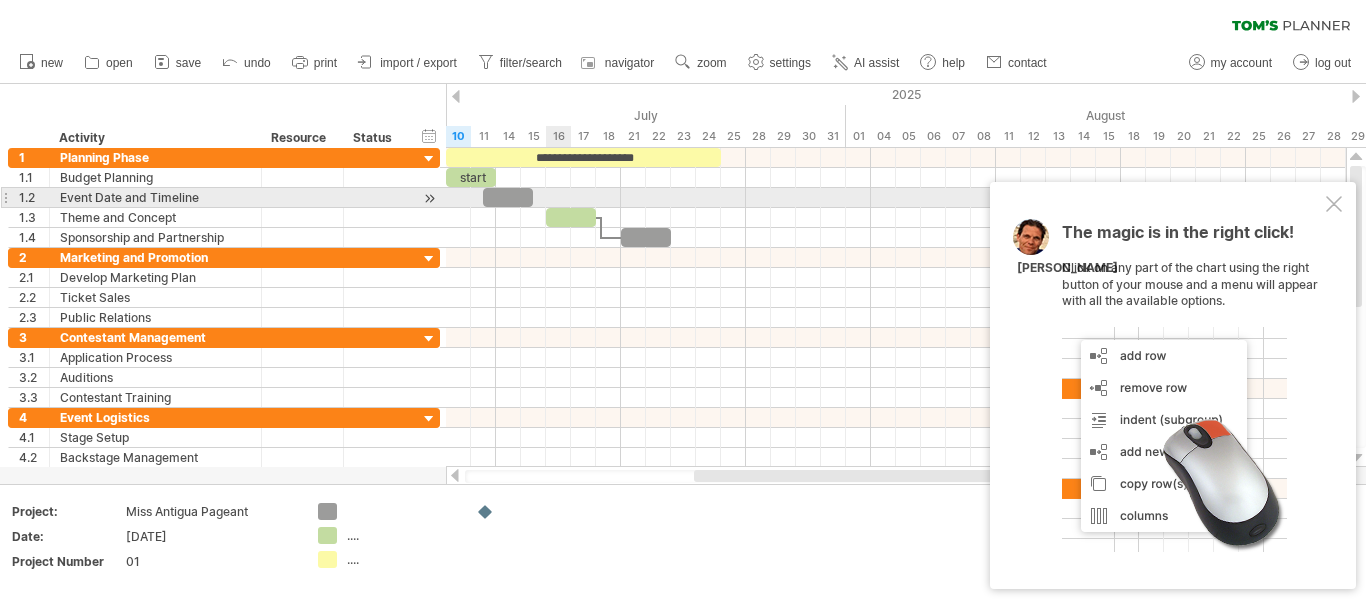 click at bounding box center [896, 198] 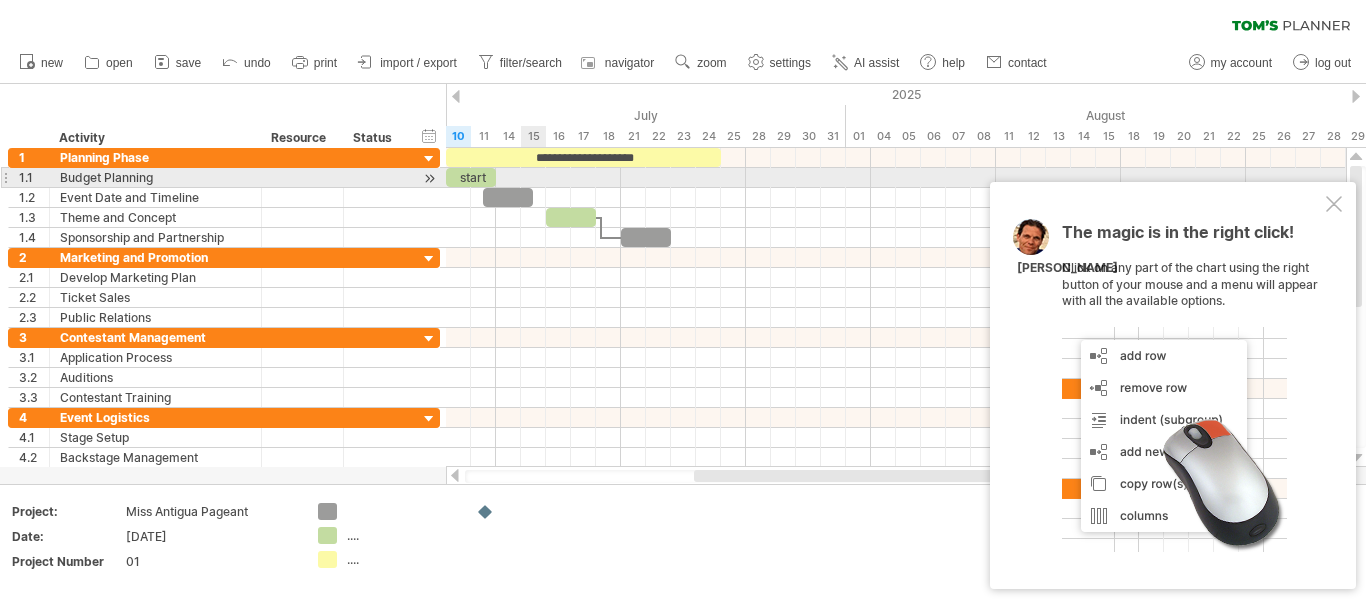 click at bounding box center (896, 178) 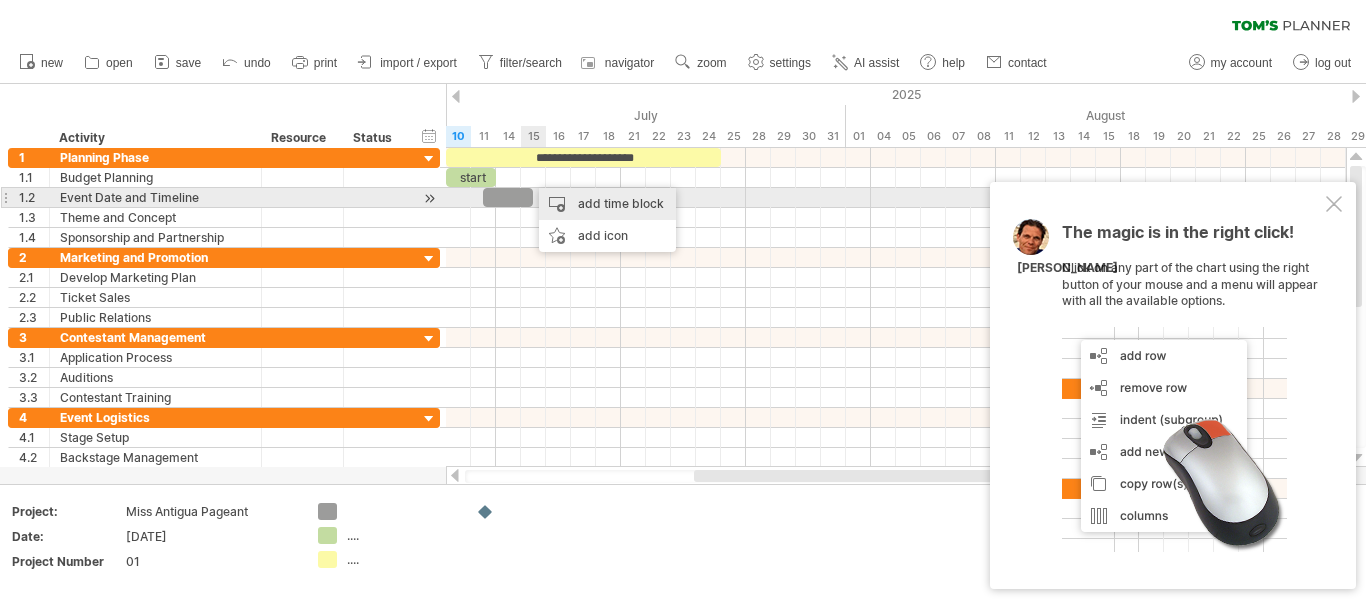 click on "add time block" at bounding box center (607, 204) 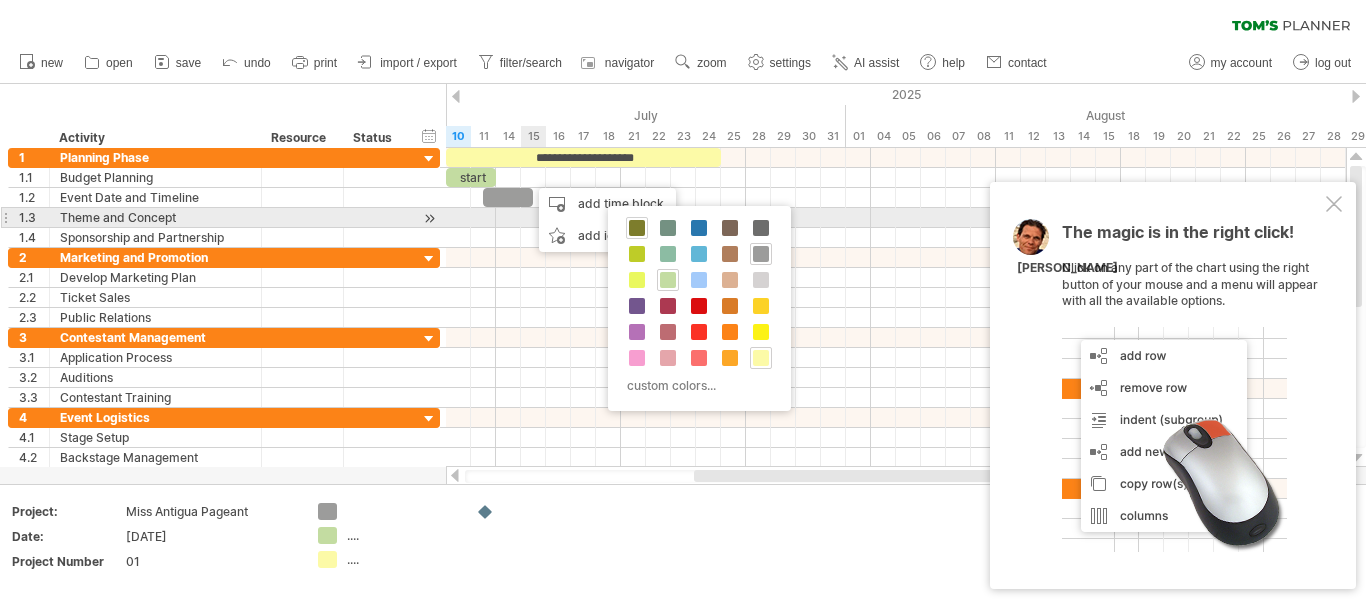 click at bounding box center (637, 228) 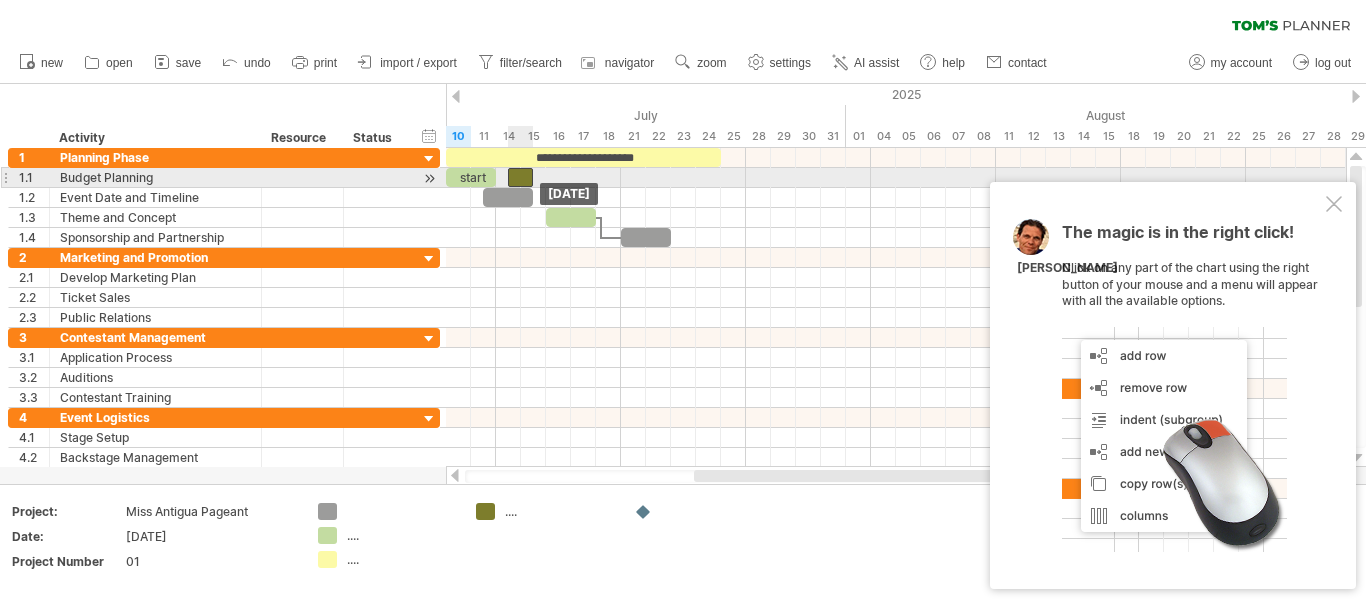 drag, startPoint x: 551, startPoint y: 178, endPoint x: 520, endPoint y: 175, distance: 31.144823 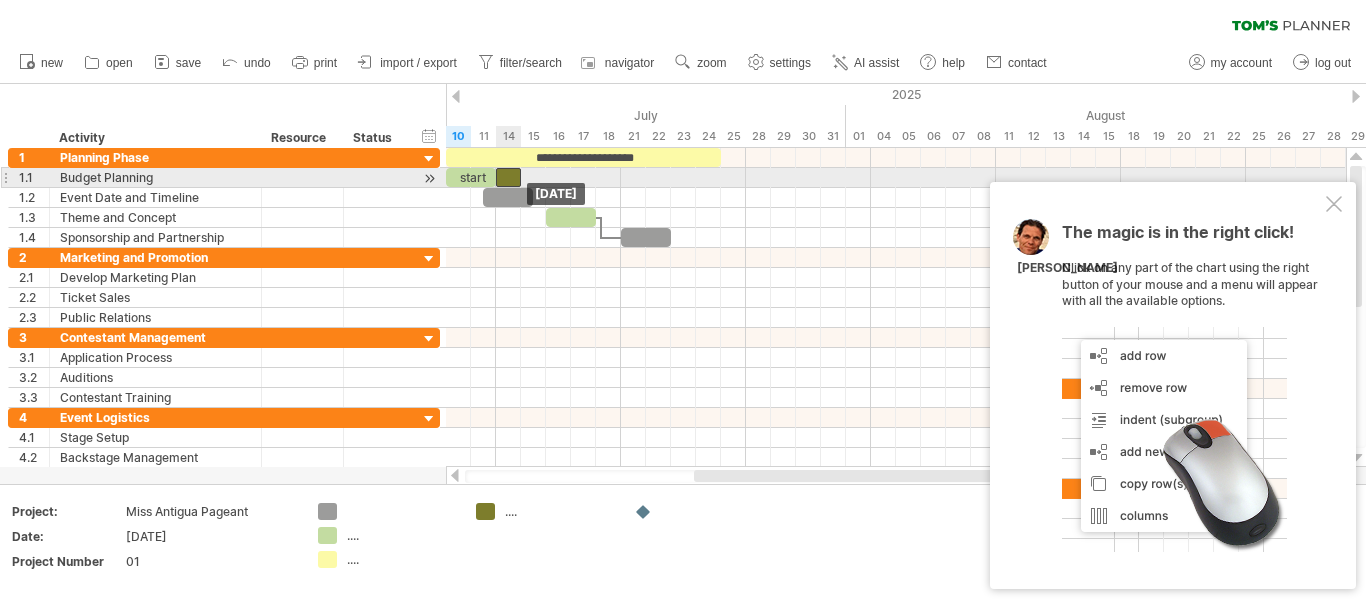 drag, startPoint x: 520, startPoint y: 175, endPoint x: 506, endPoint y: 172, distance: 14.3178215 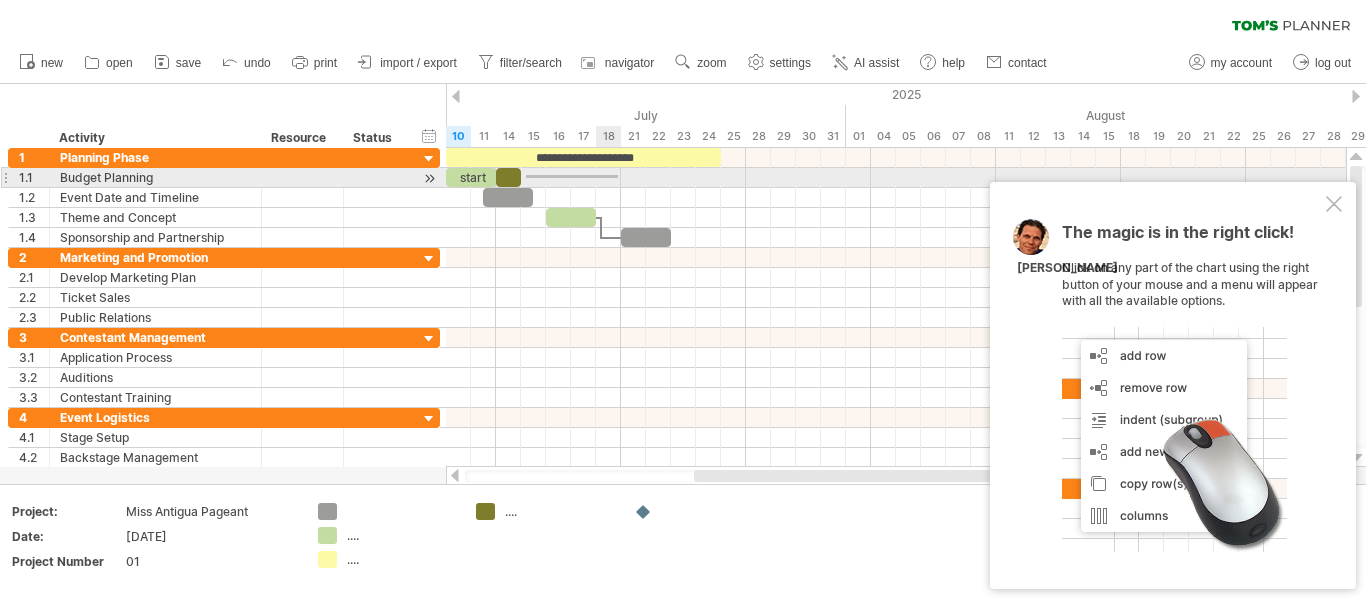drag, startPoint x: 526, startPoint y: 175, endPoint x: 619, endPoint y: 178, distance: 93.04838 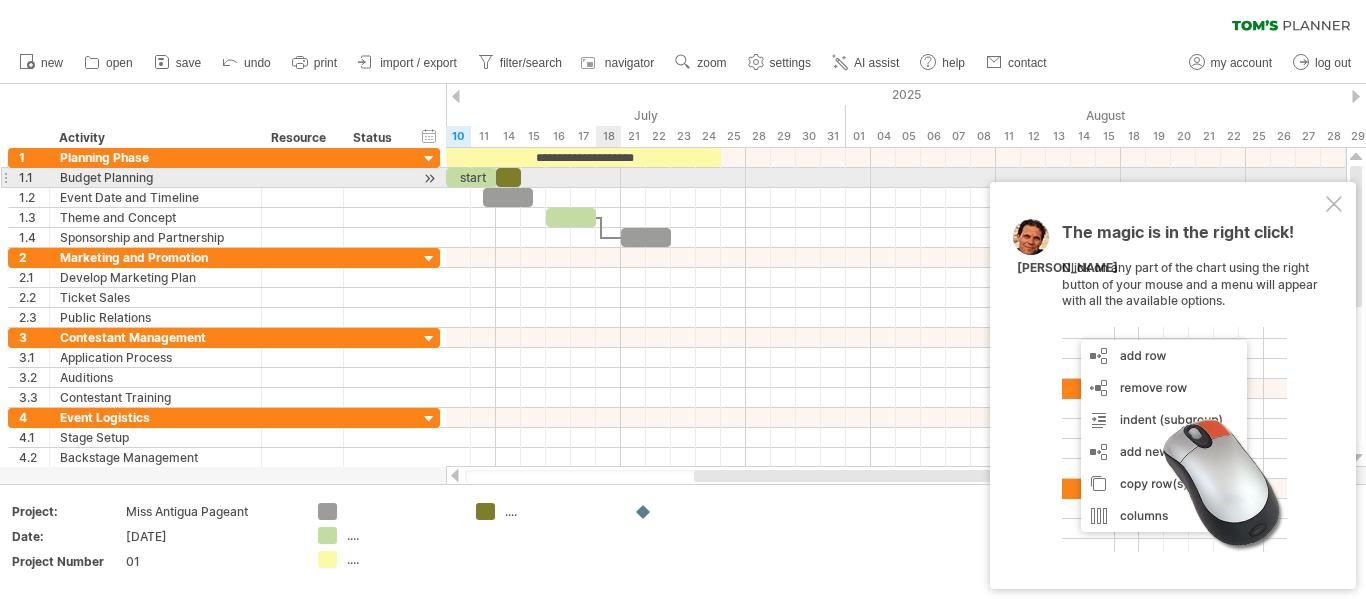 click at bounding box center [896, 178] 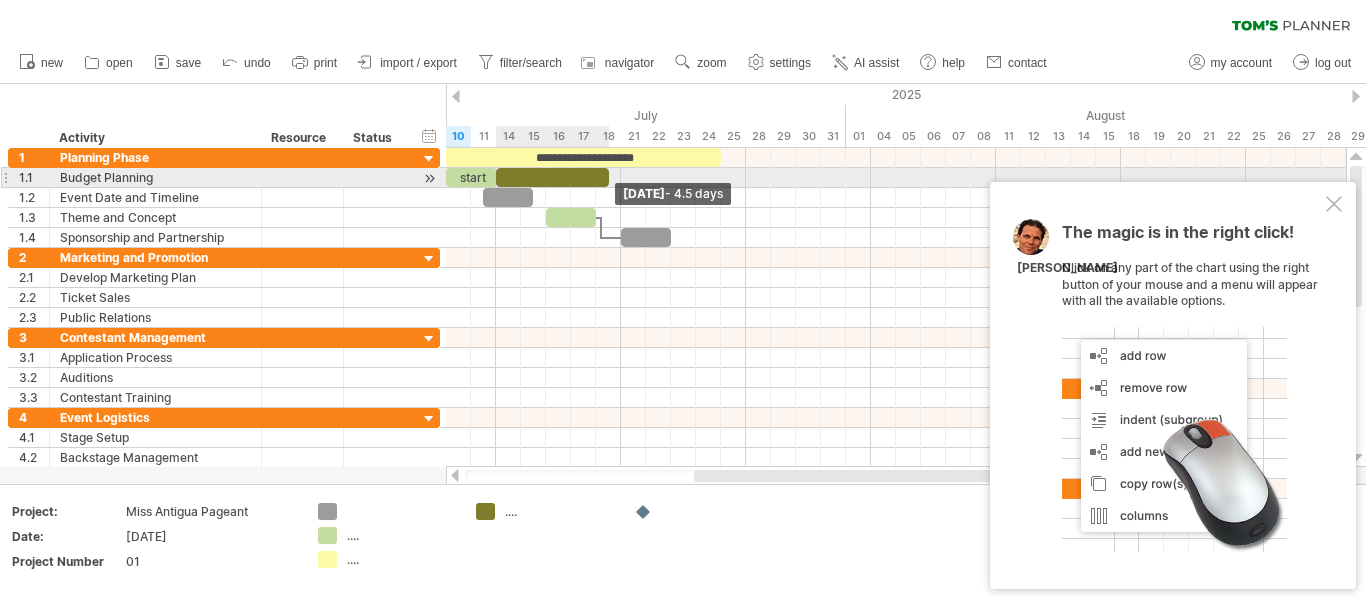 drag, startPoint x: 520, startPoint y: 179, endPoint x: 613, endPoint y: 180, distance: 93.00538 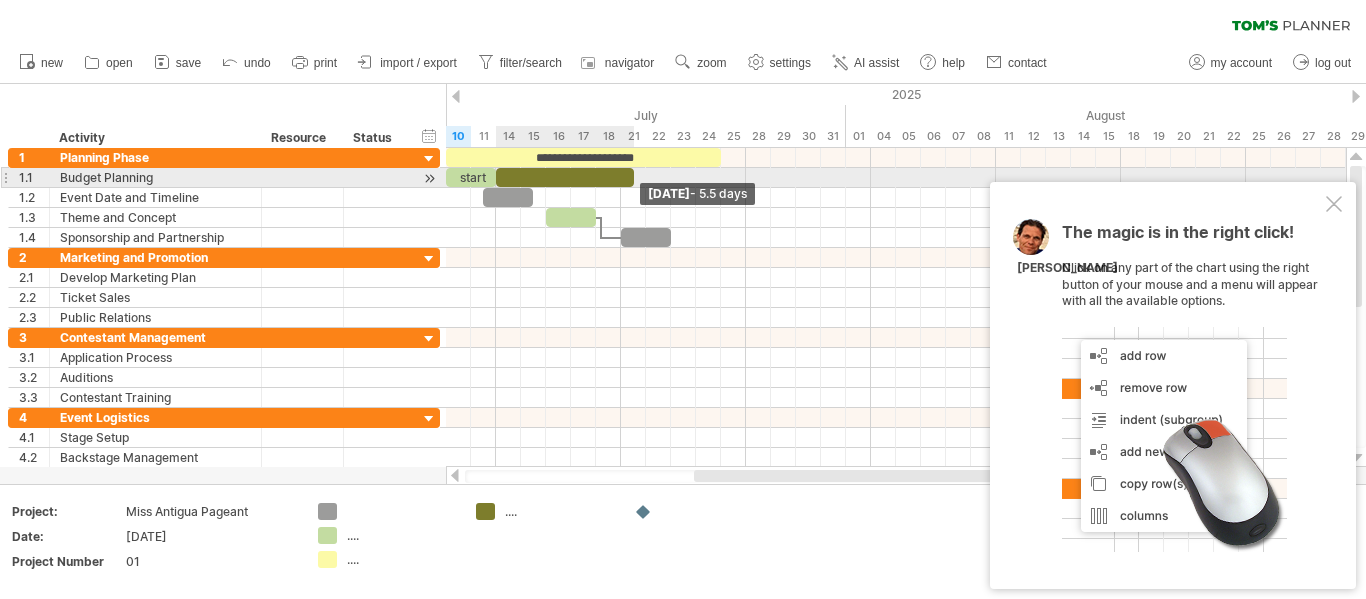 drag, startPoint x: 609, startPoint y: 177, endPoint x: 629, endPoint y: 177, distance: 20 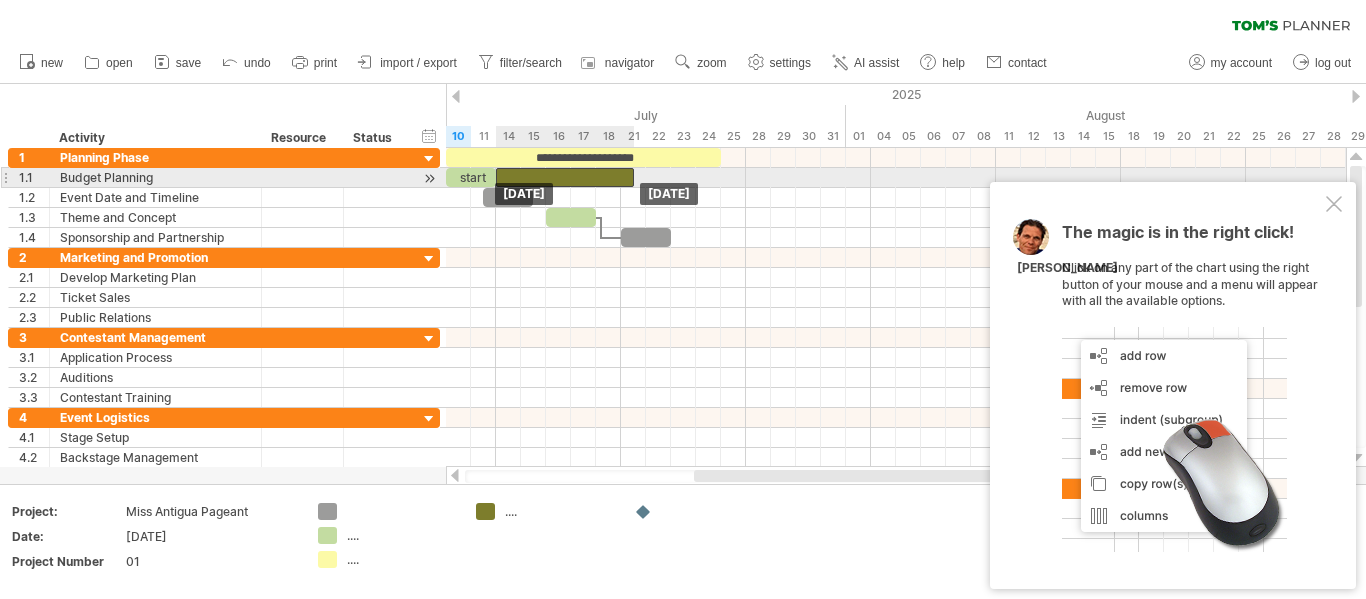 click at bounding box center (565, 177) 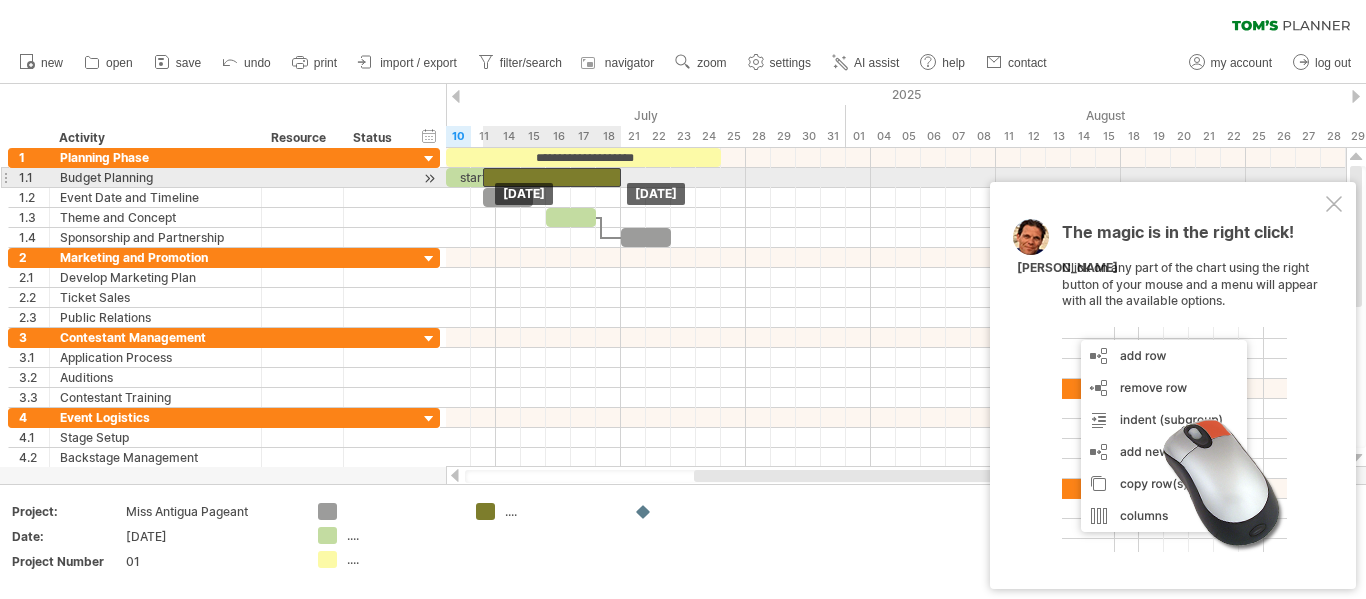click at bounding box center (552, 177) 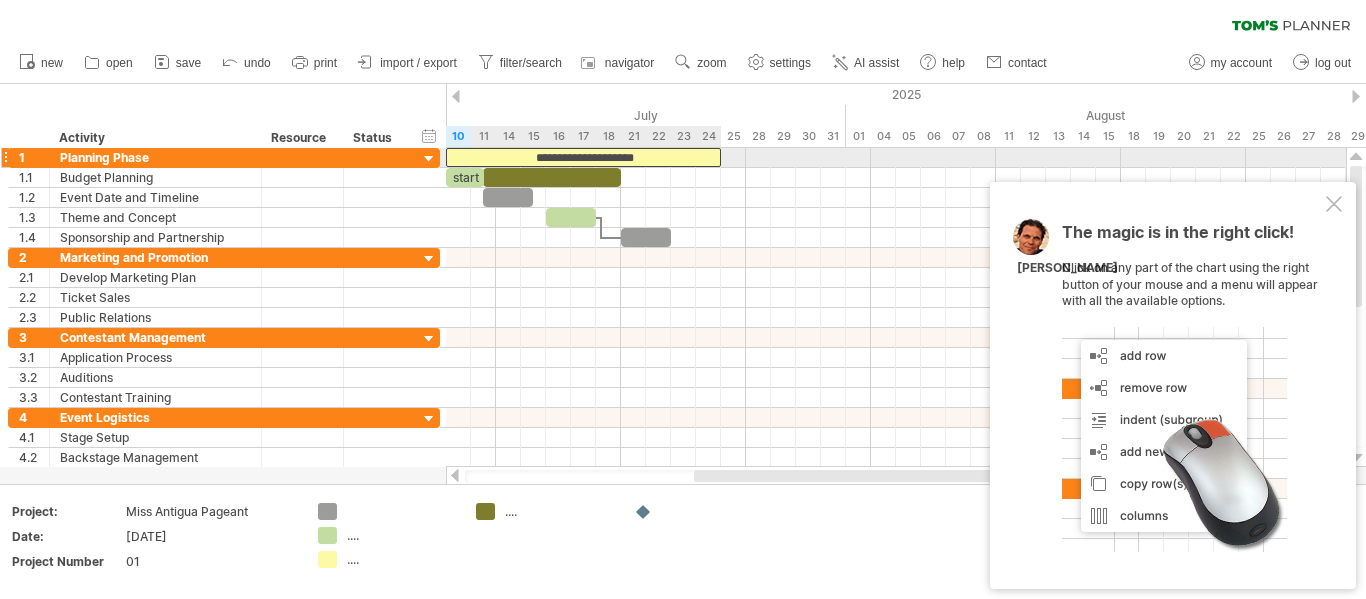 click on "**********" at bounding box center [583, 157] 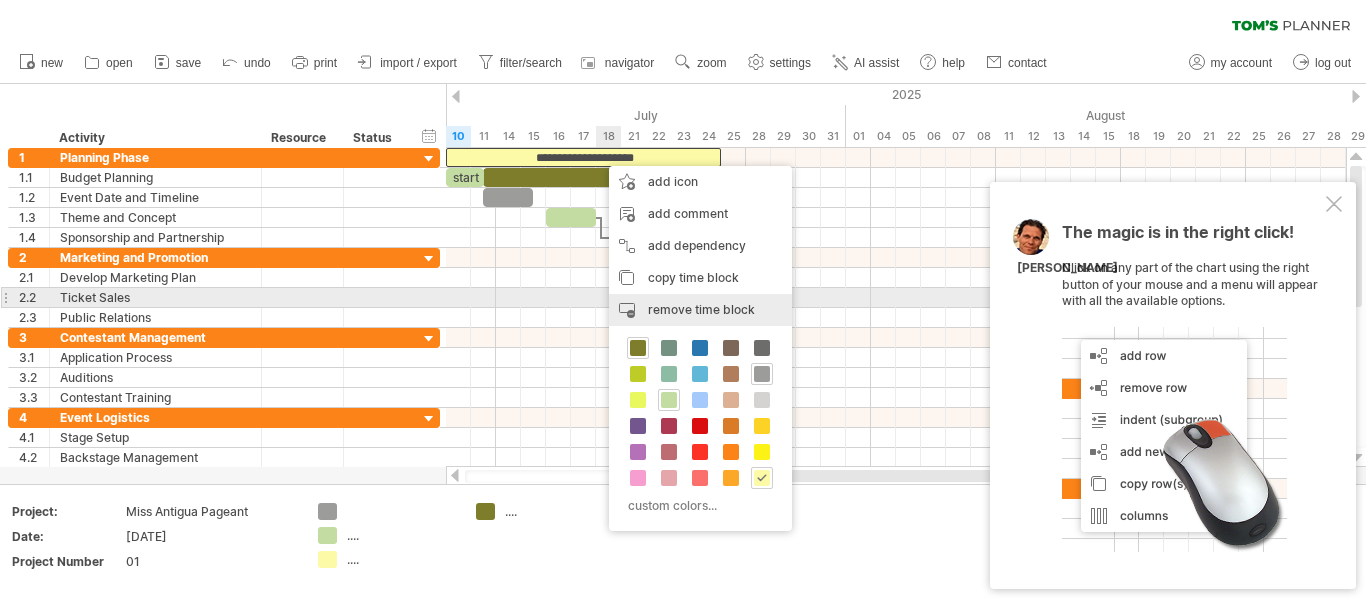 click on "remove time block" at bounding box center (701, 309) 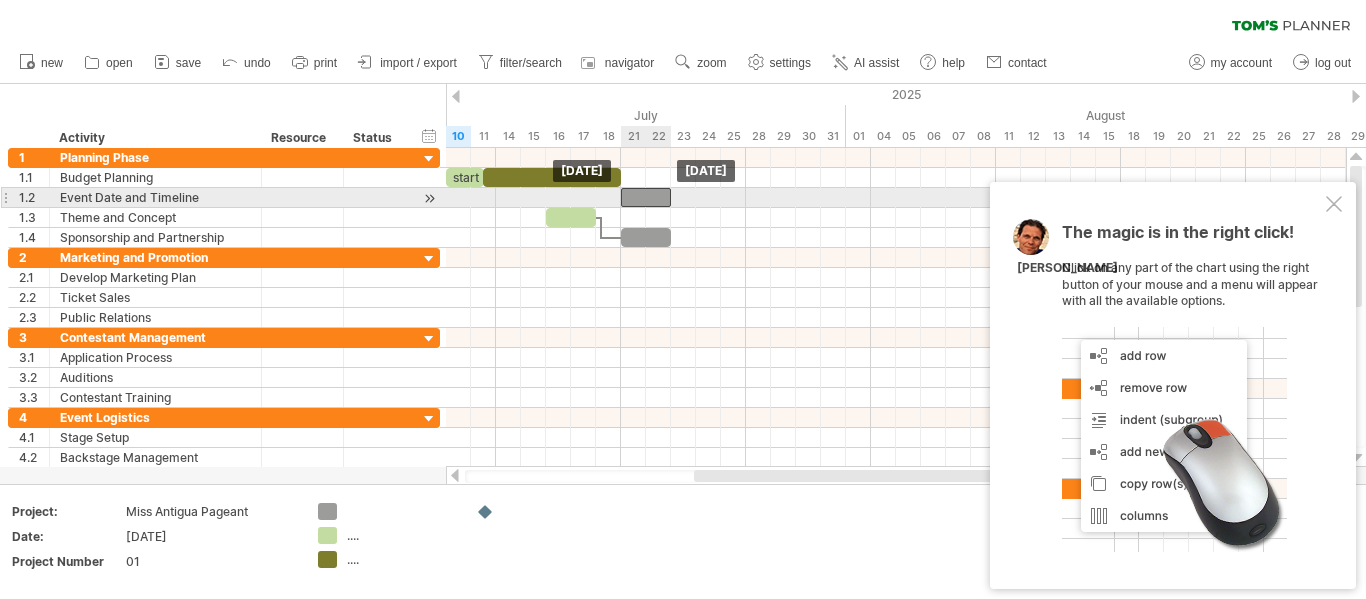 drag, startPoint x: 514, startPoint y: 197, endPoint x: 656, endPoint y: 198, distance: 142.00352 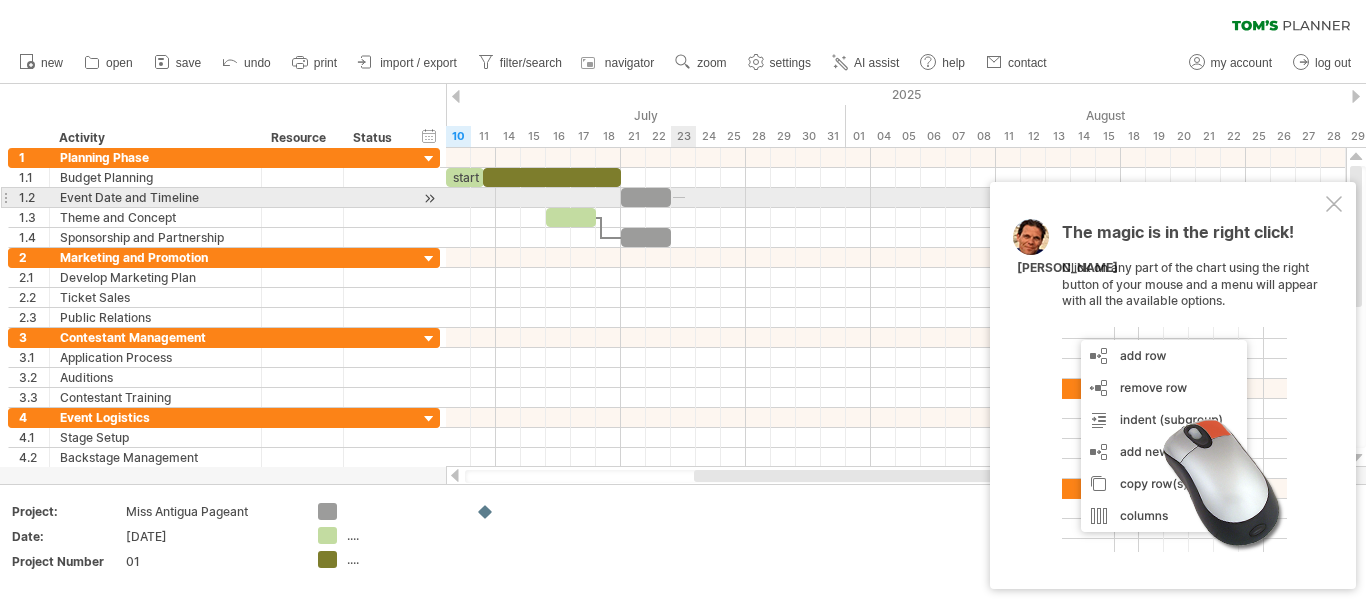 drag, startPoint x: 685, startPoint y: 198, endPoint x: 672, endPoint y: 197, distance: 13.038404 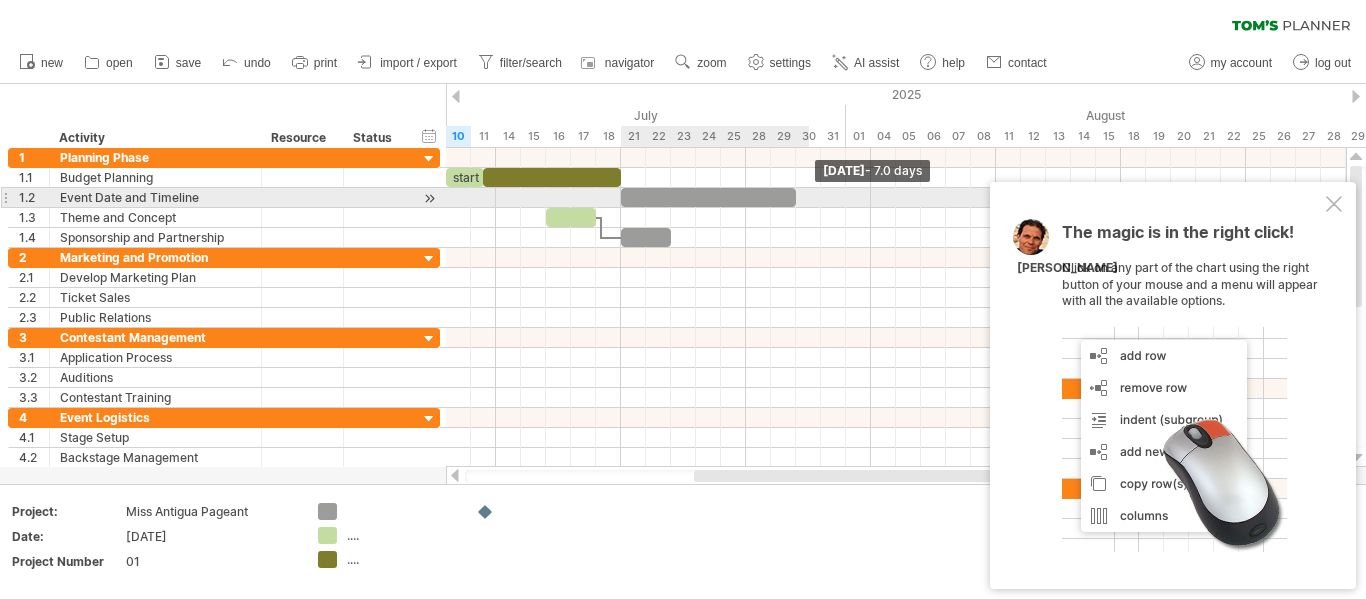 drag, startPoint x: 672, startPoint y: 197, endPoint x: 803, endPoint y: 198, distance: 131.00381 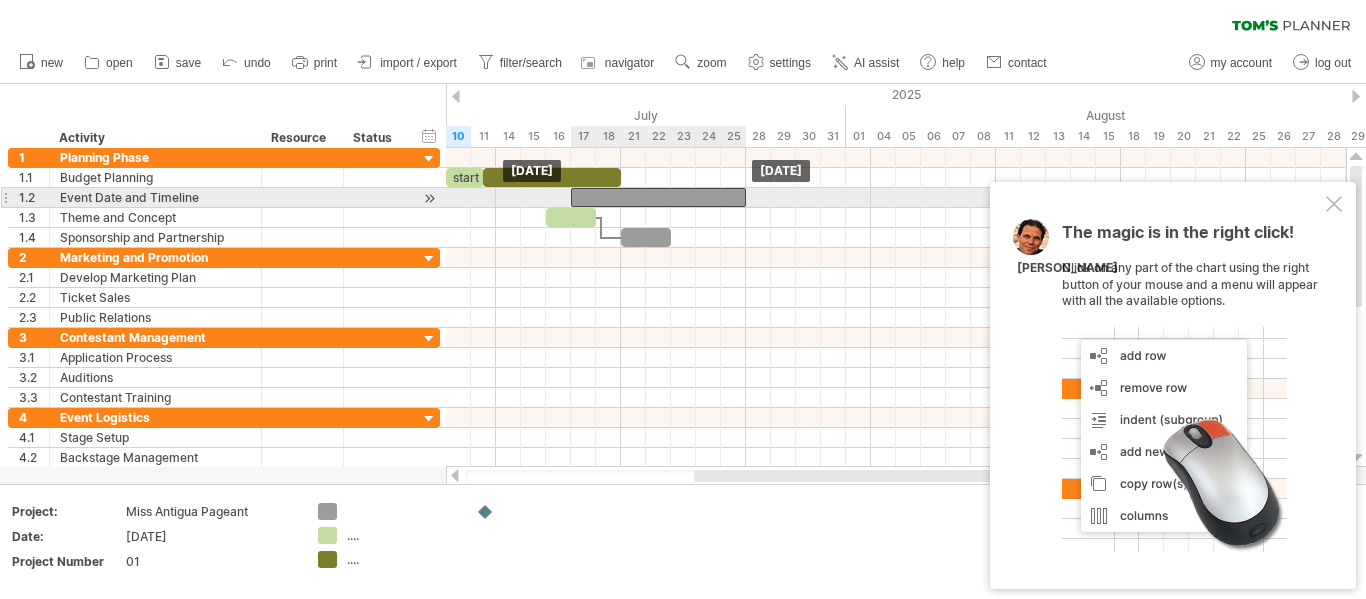 drag, startPoint x: 791, startPoint y: 200, endPoint x: 750, endPoint y: 199, distance: 41.01219 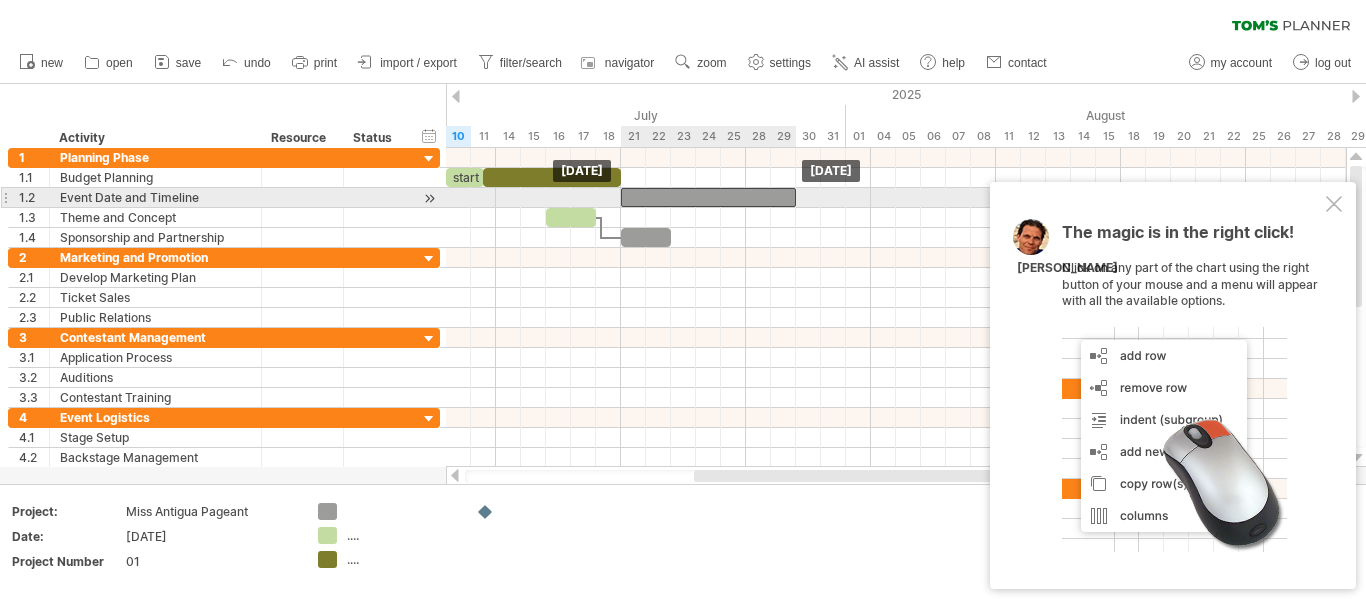 drag, startPoint x: 611, startPoint y: 196, endPoint x: 645, endPoint y: 198, distance: 34.058773 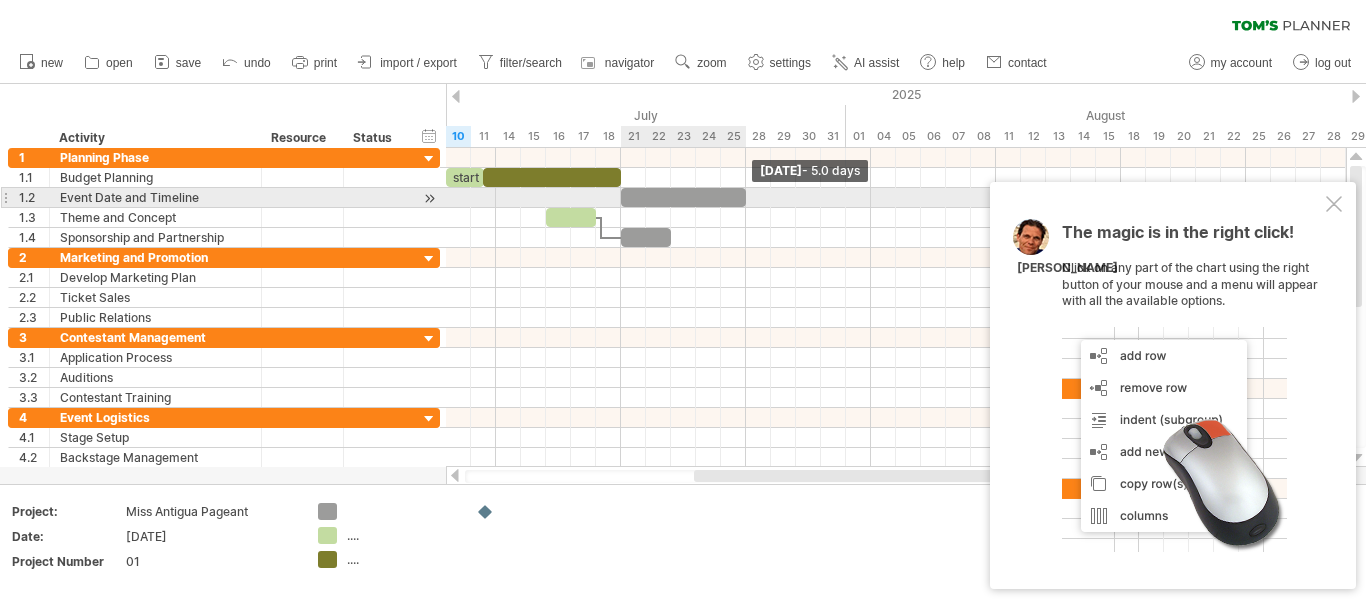 drag, startPoint x: 792, startPoint y: 200, endPoint x: 747, endPoint y: 196, distance: 45.17743 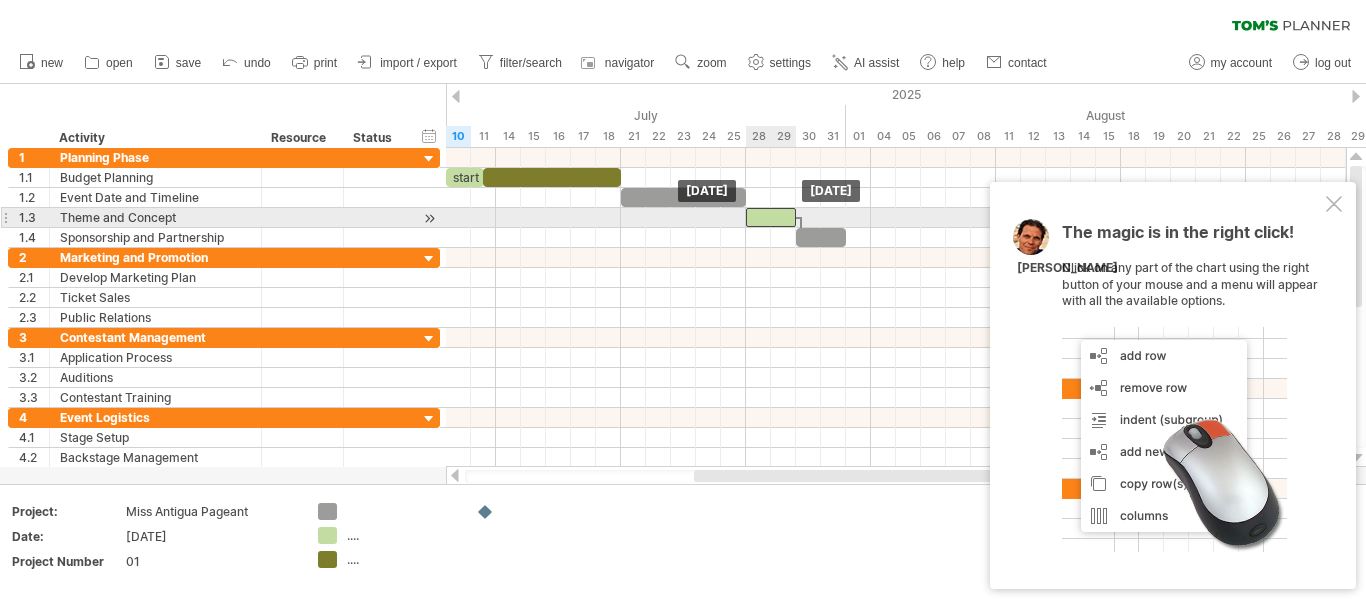 drag, startPoint x: 565, startPoint y: 220, endPoint x: 767, endPoint y: 217, distance: 202.02228 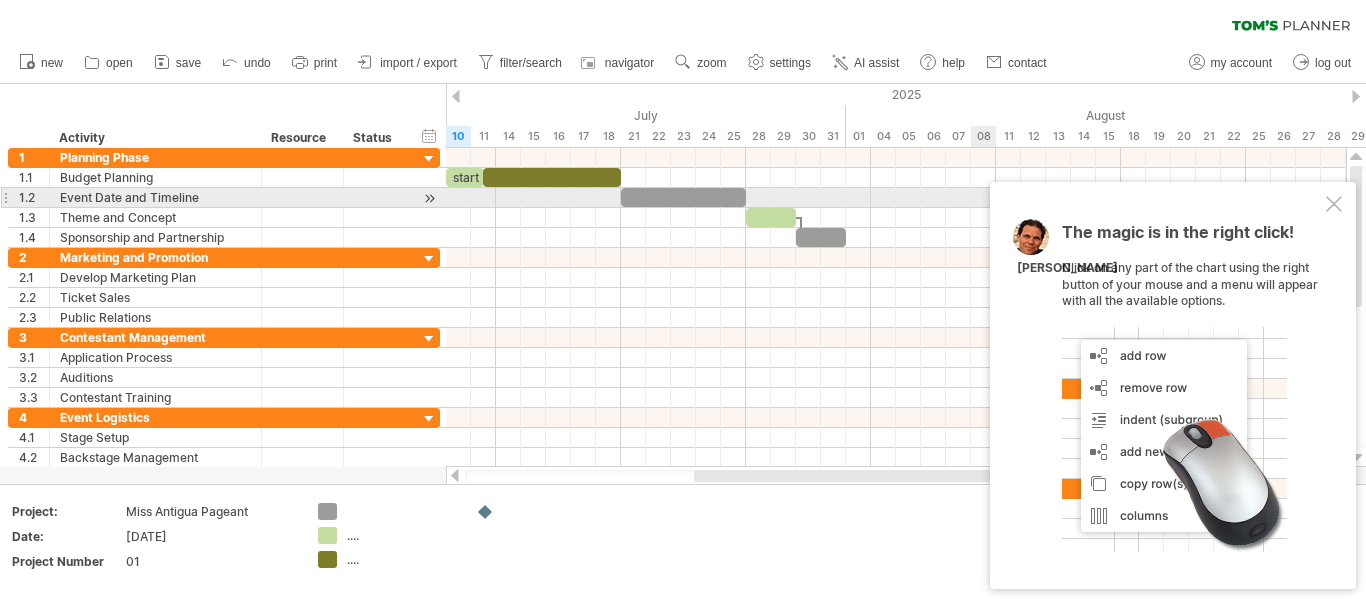click at bounding box center (1334, 204) 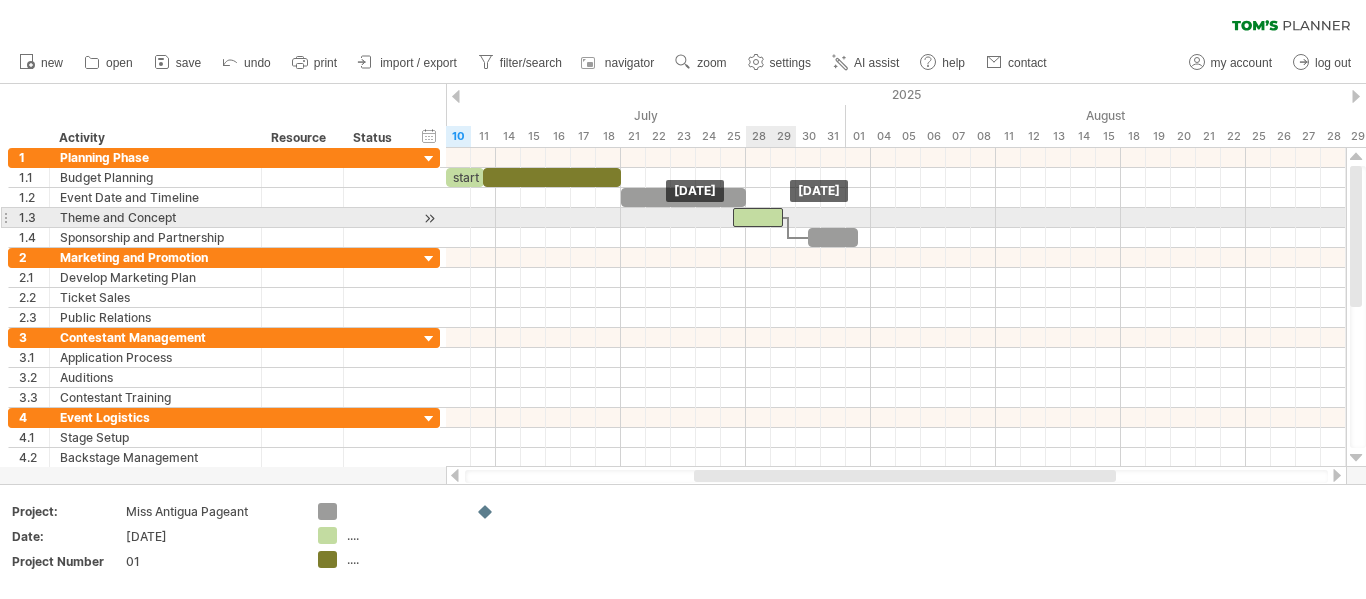 click at bounding box center [758, 217] 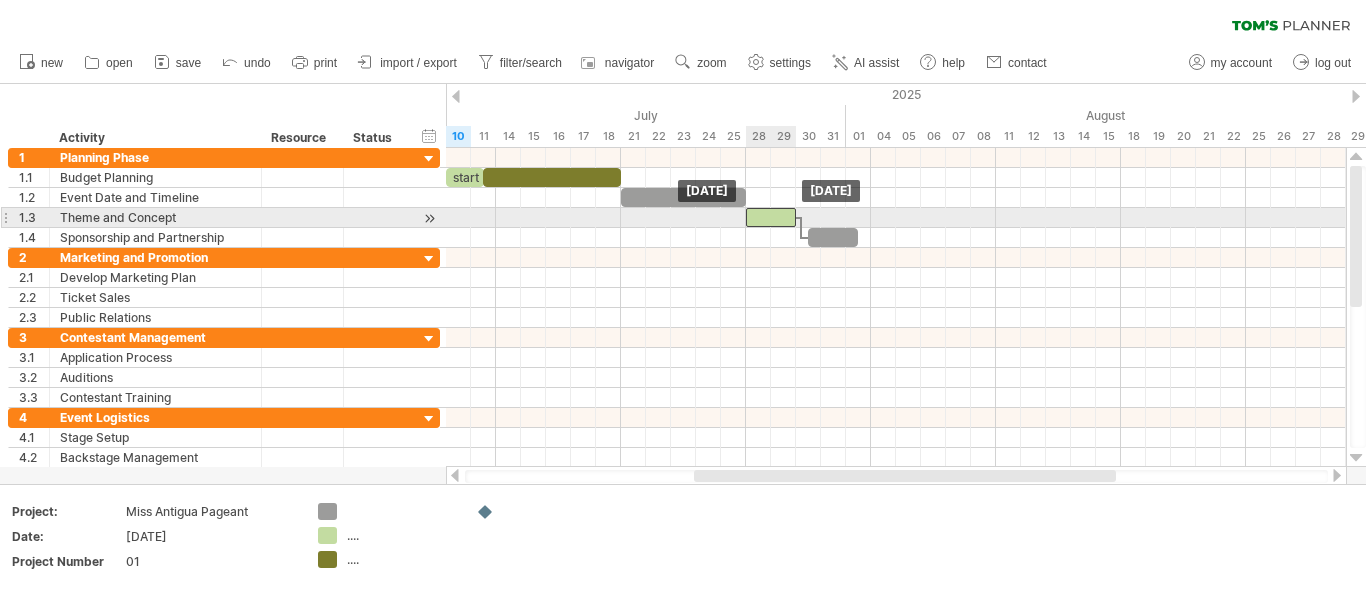 click at bounding box center [771, 217] 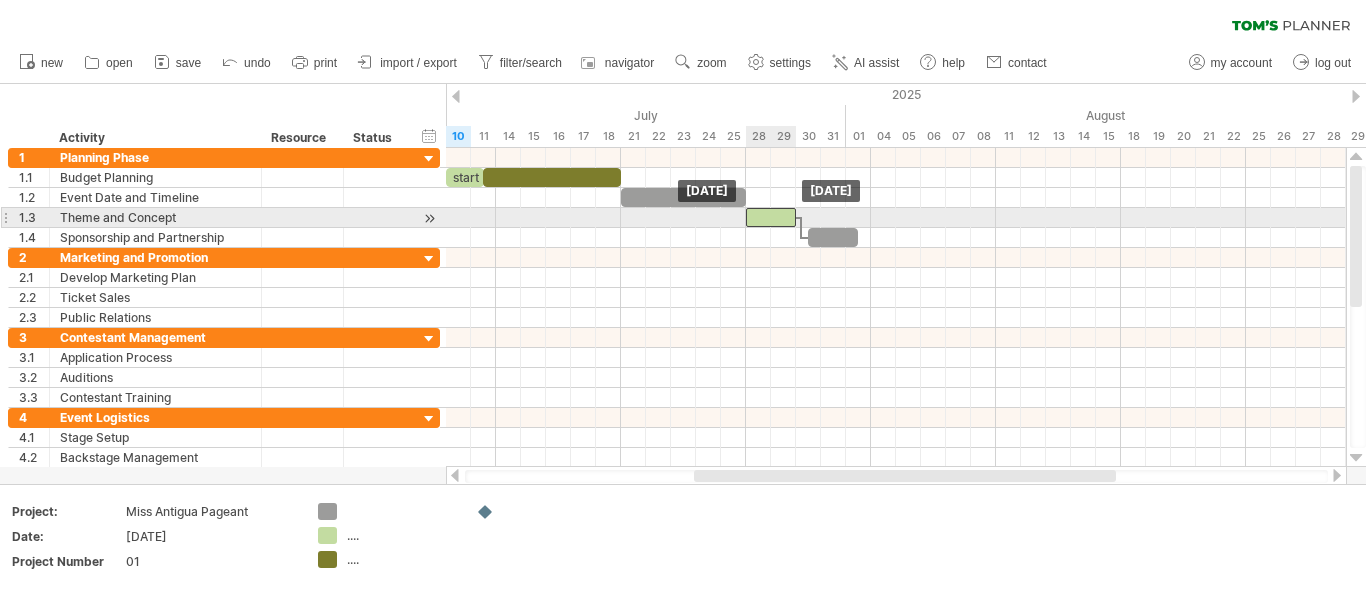 click at bounding box center [771, 217] 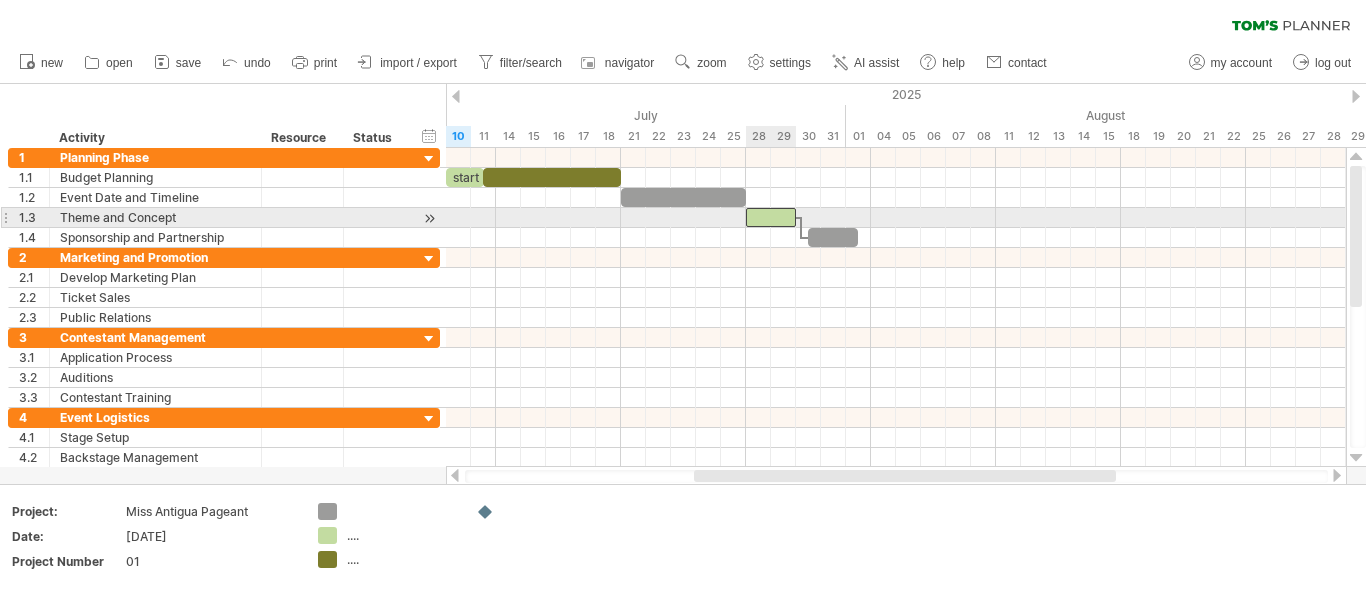 click at bounding box center [771, 217] 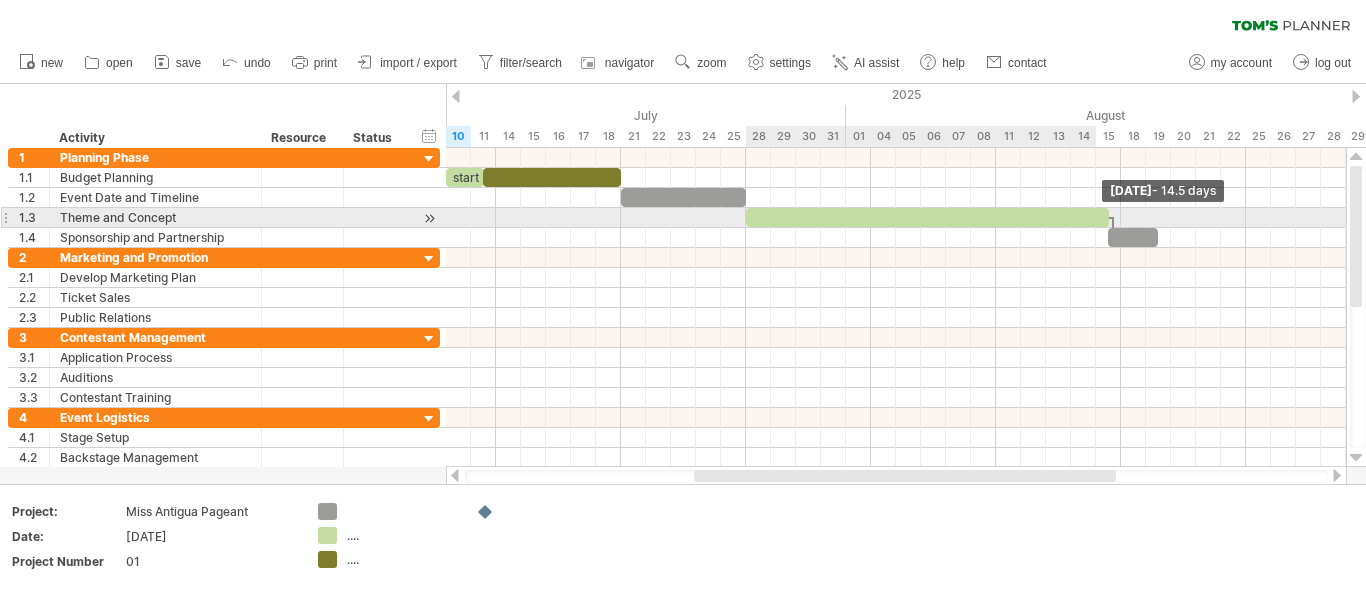 drag, startPoint x: 795, startPoint y: 218, endPoint x: 1109, endPoint y: 218, distance: 314 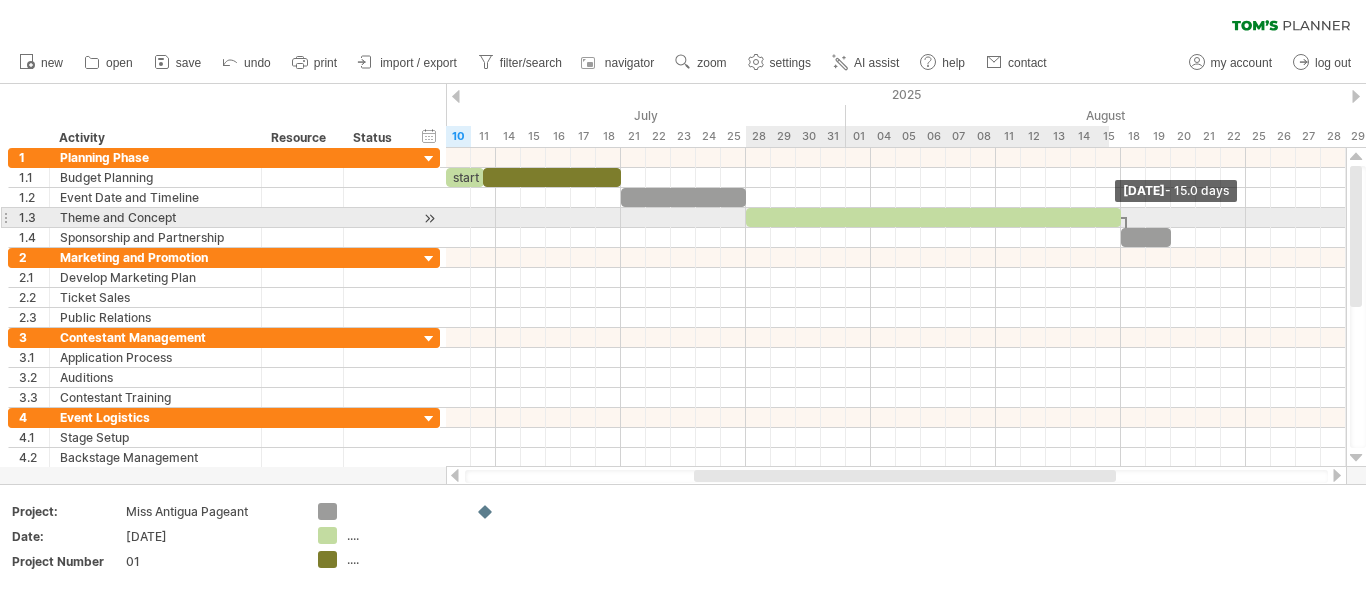 click at bounding box center [1121, 217] 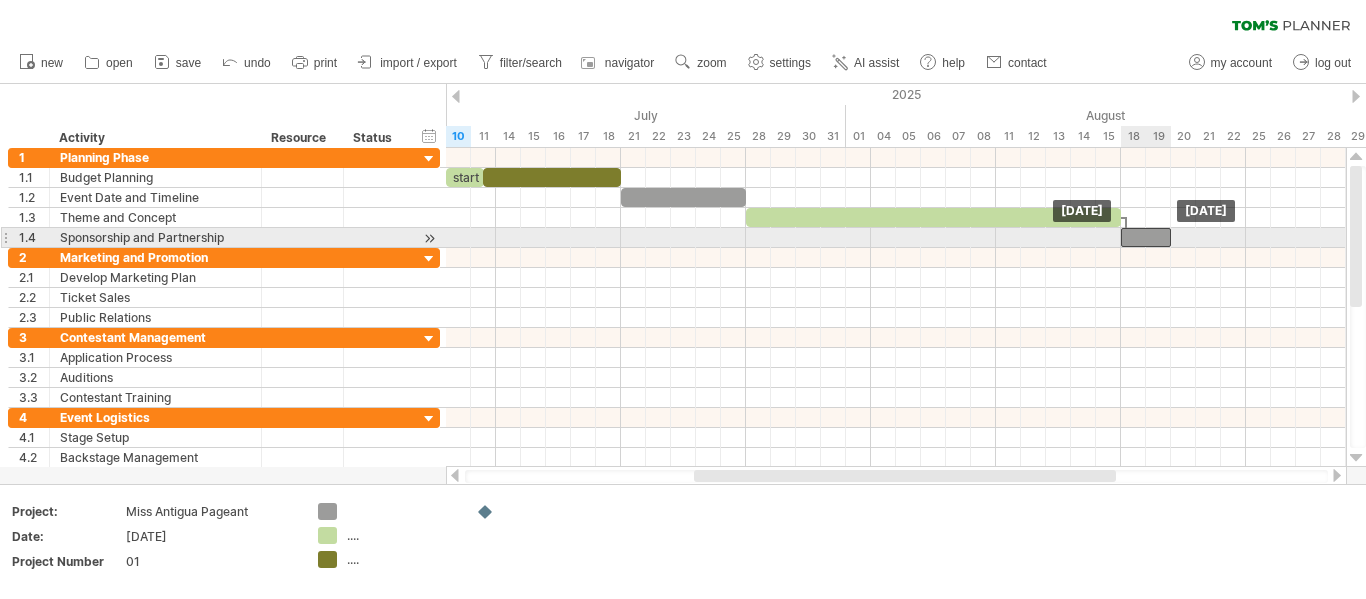 click at bounding box center [1146, 237] 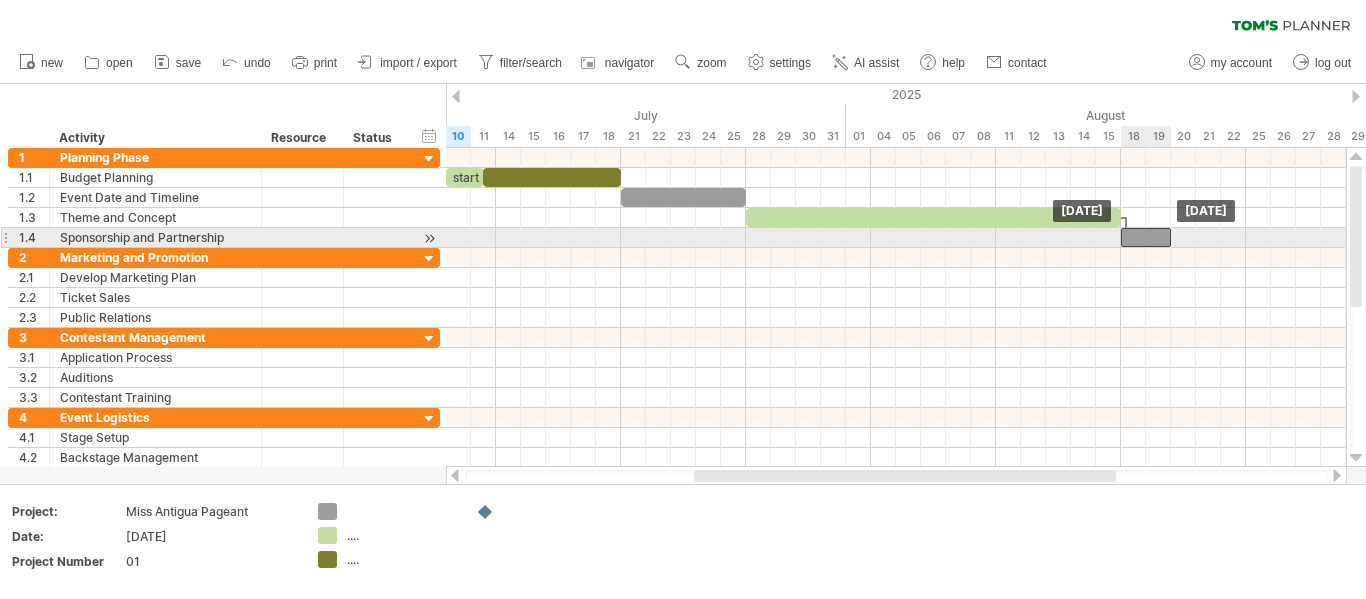 click at bounding box center [1146, 237] 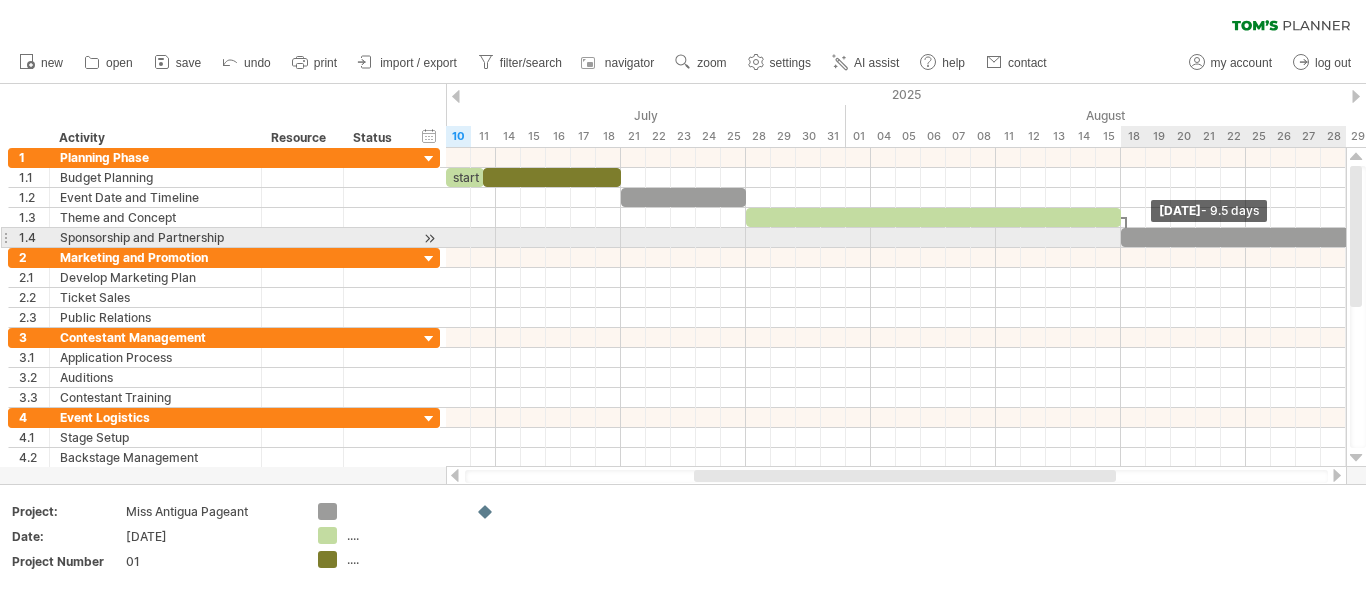 drag, startPoint x: 1171, startPoint y: 236, endPoint x: 1365, endPoint y: 238, distance: 194.01031 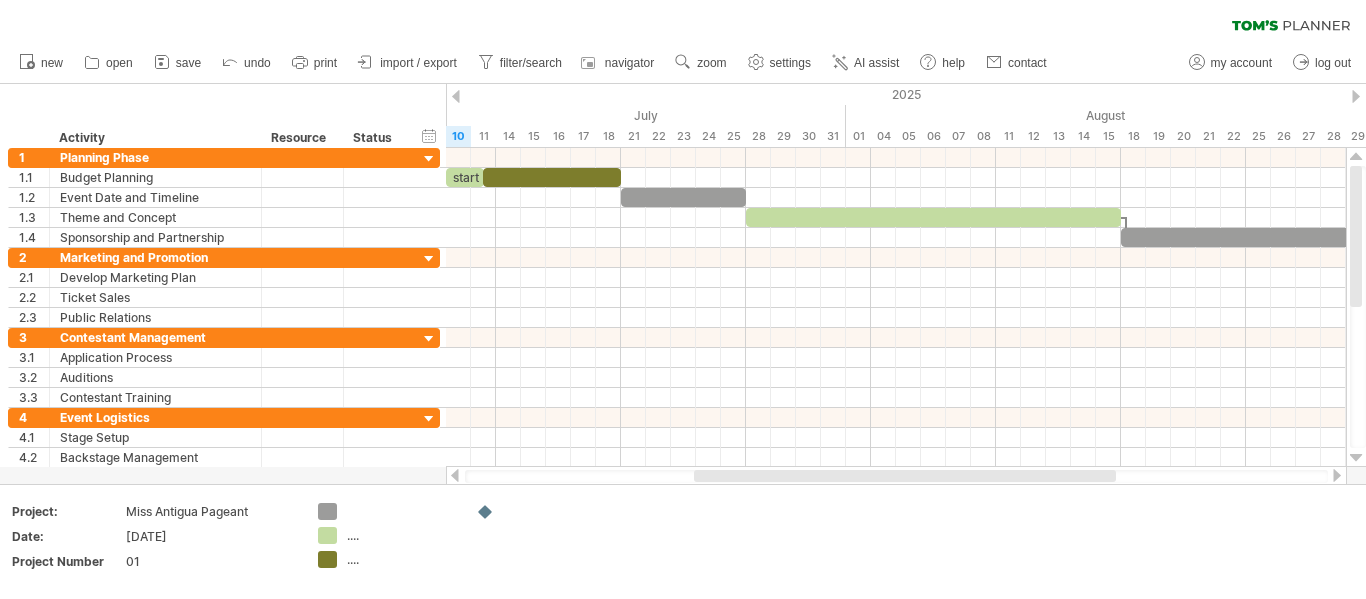 click at bounding box center [1337, 475] 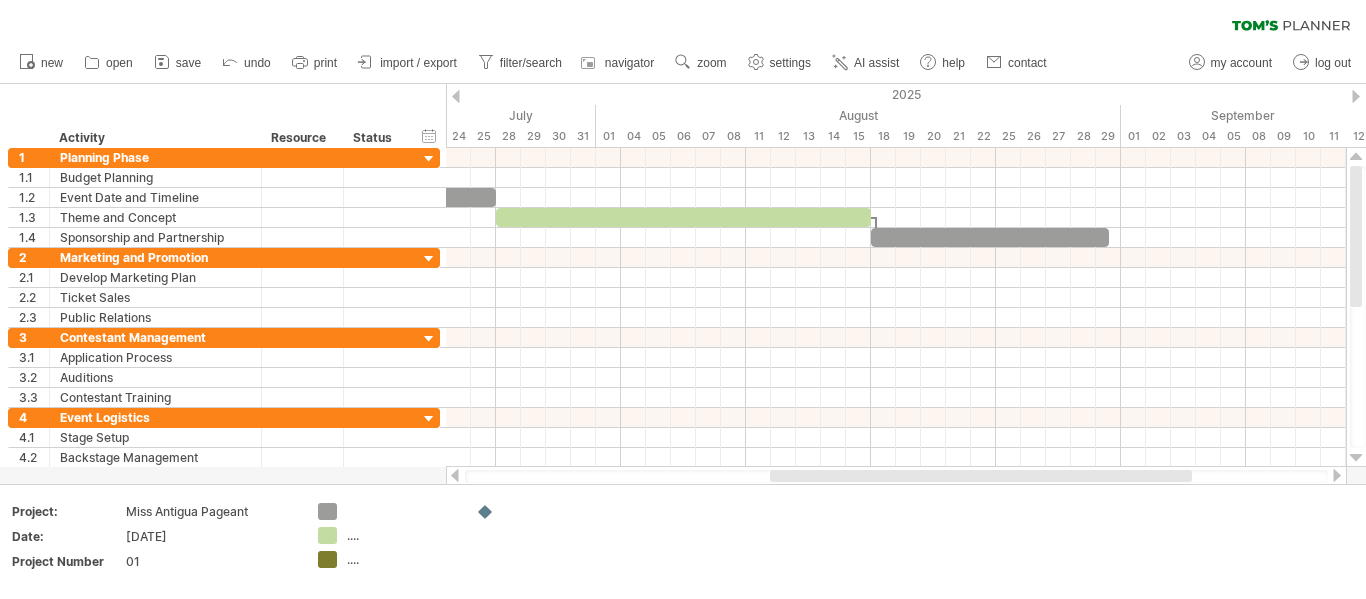 click at bounding box center [1337, 475] 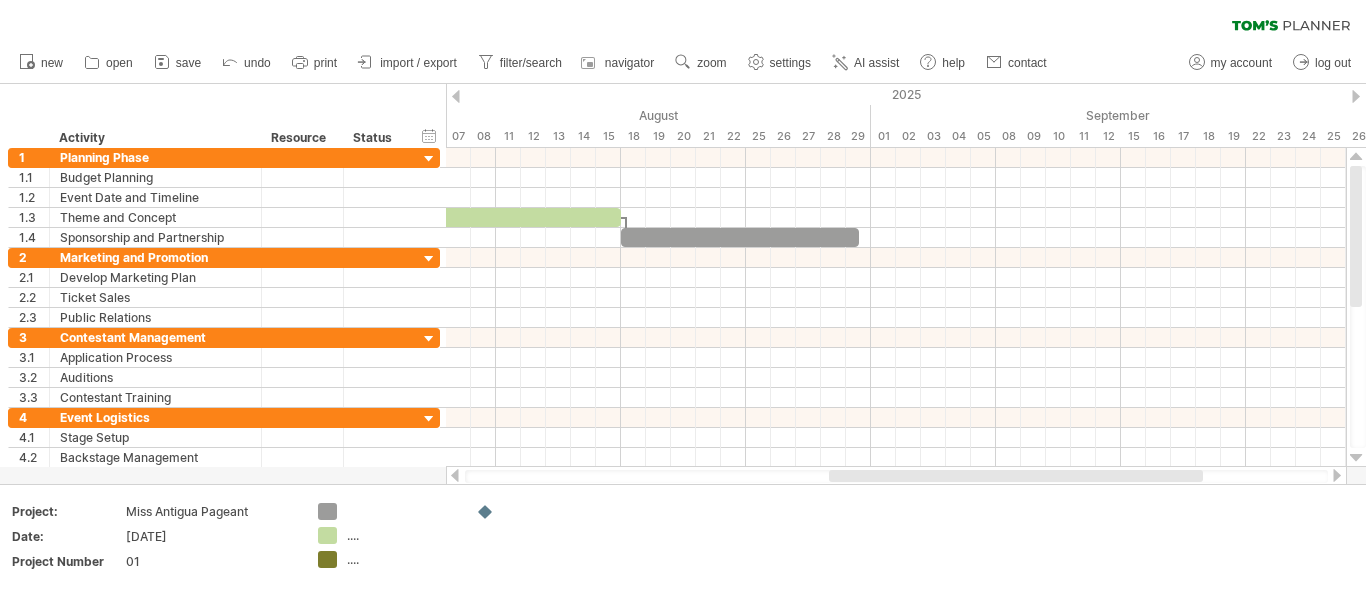 click at bounding box center [1337, 475] 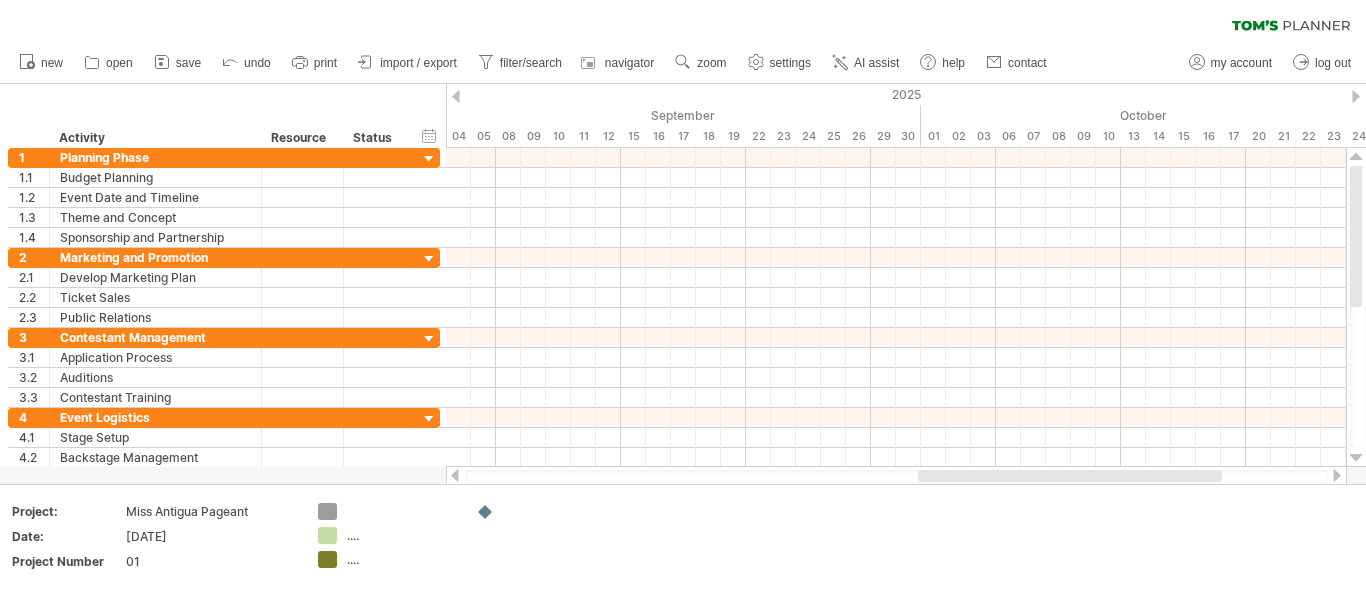 click at bounding box center [455, 475] 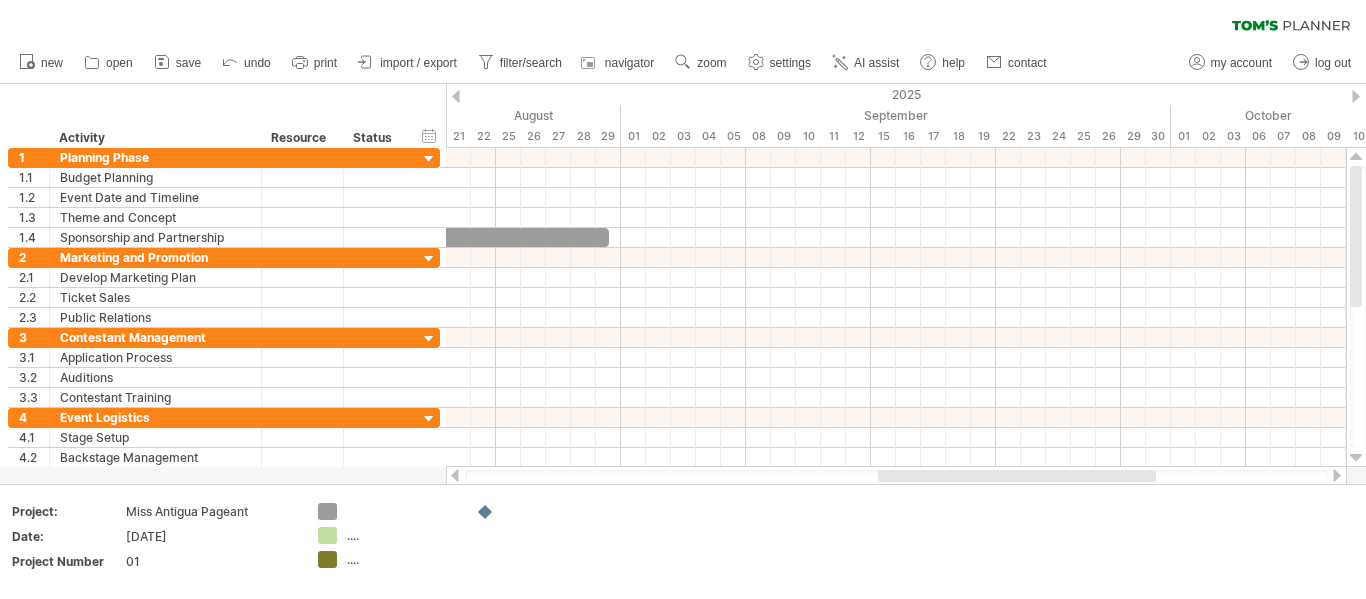 click at bounding box center (455, 475) 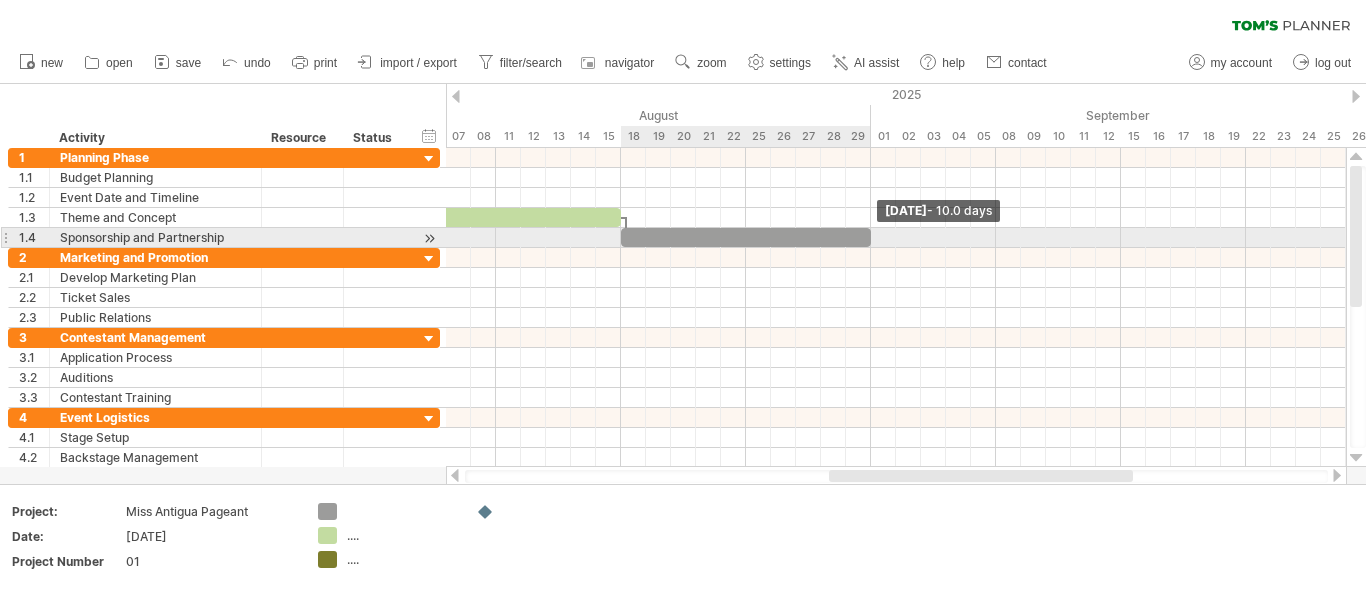 drag, startPoint x: 854, startPoint y: 234, endPoint x: 865, endPoint y: 235, distance: 11.045361 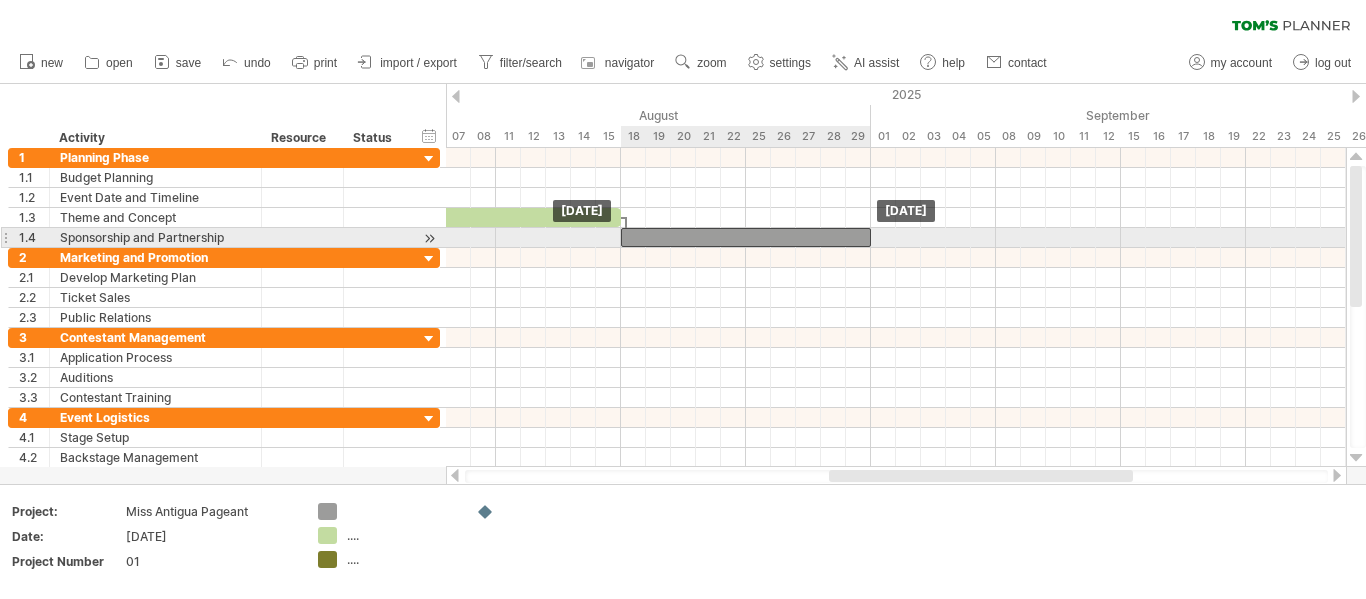 click at bounding box center (746, 237) 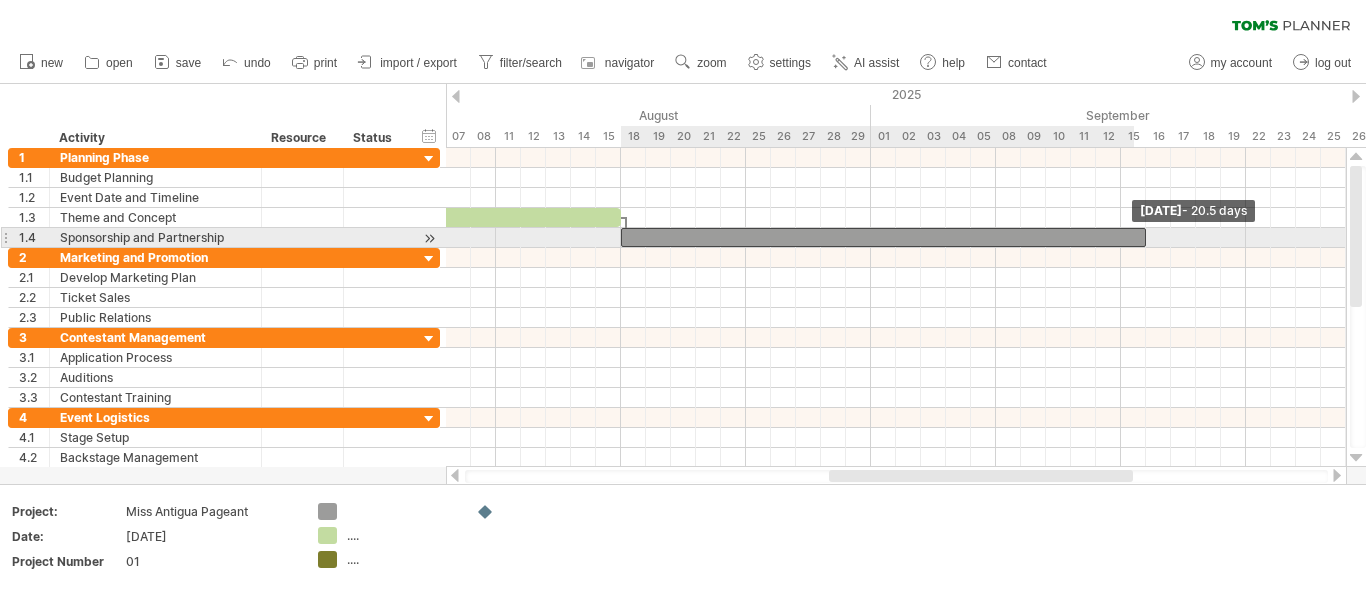 drag, startPoint x: 874, startPoint y: 238, endPoint x: 1171, endPoint y: 236, distance: 297.00674 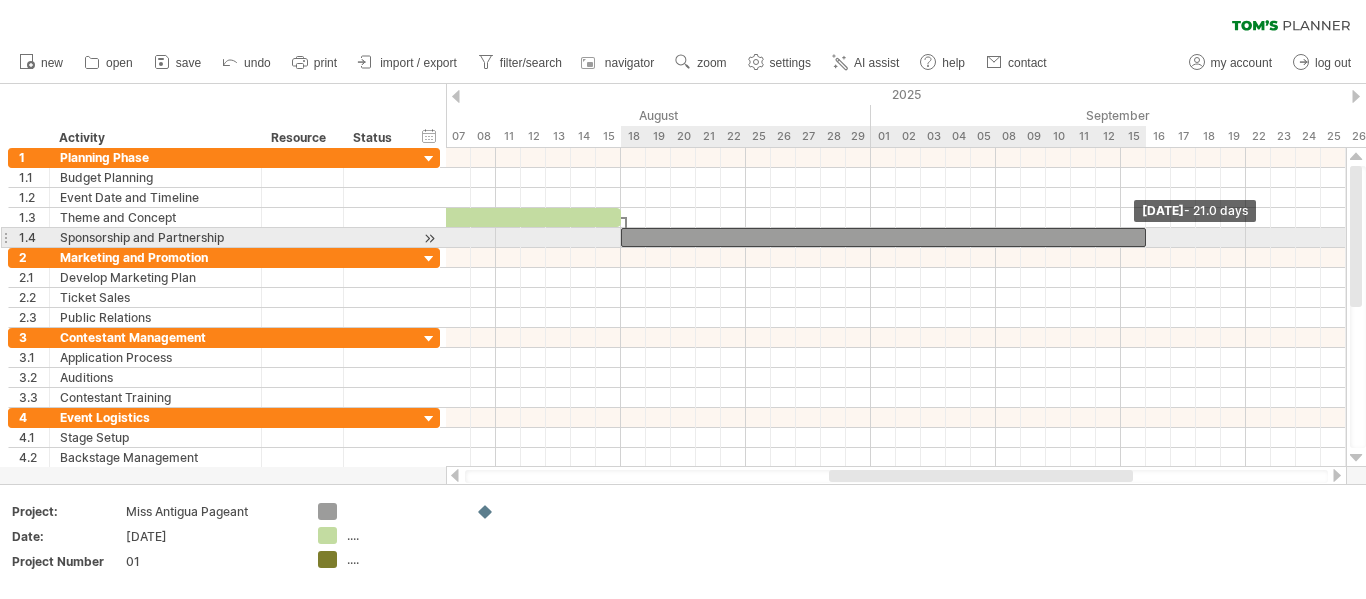 drag, startPoint x: 1172, startPoint y: 236, endPoint x: 1150, endPoint y: 233, distance: 22.203604 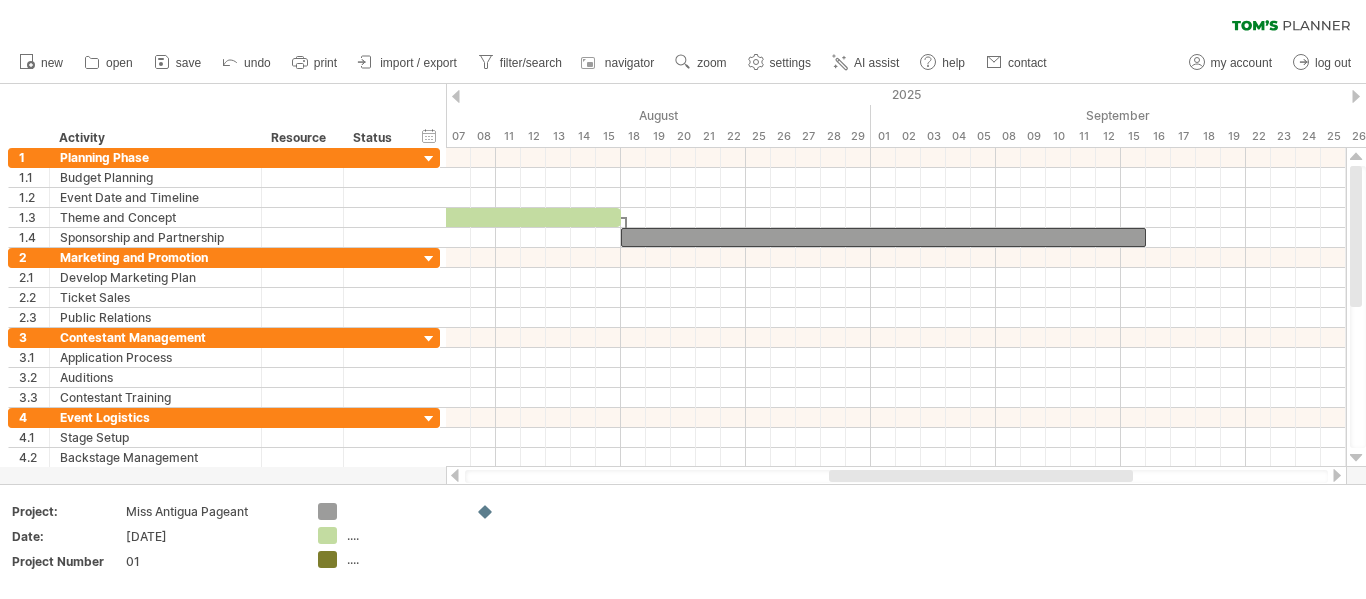 click at bounding box center (1337, 475) 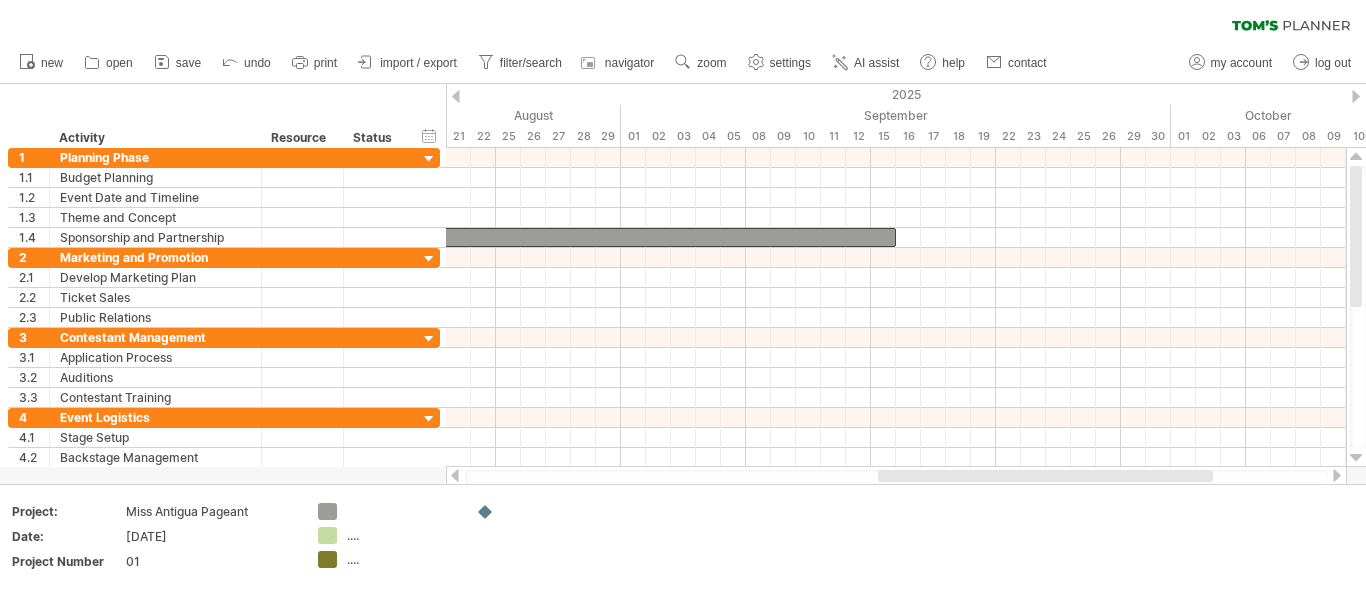 click at bounding box center [1337, 475] 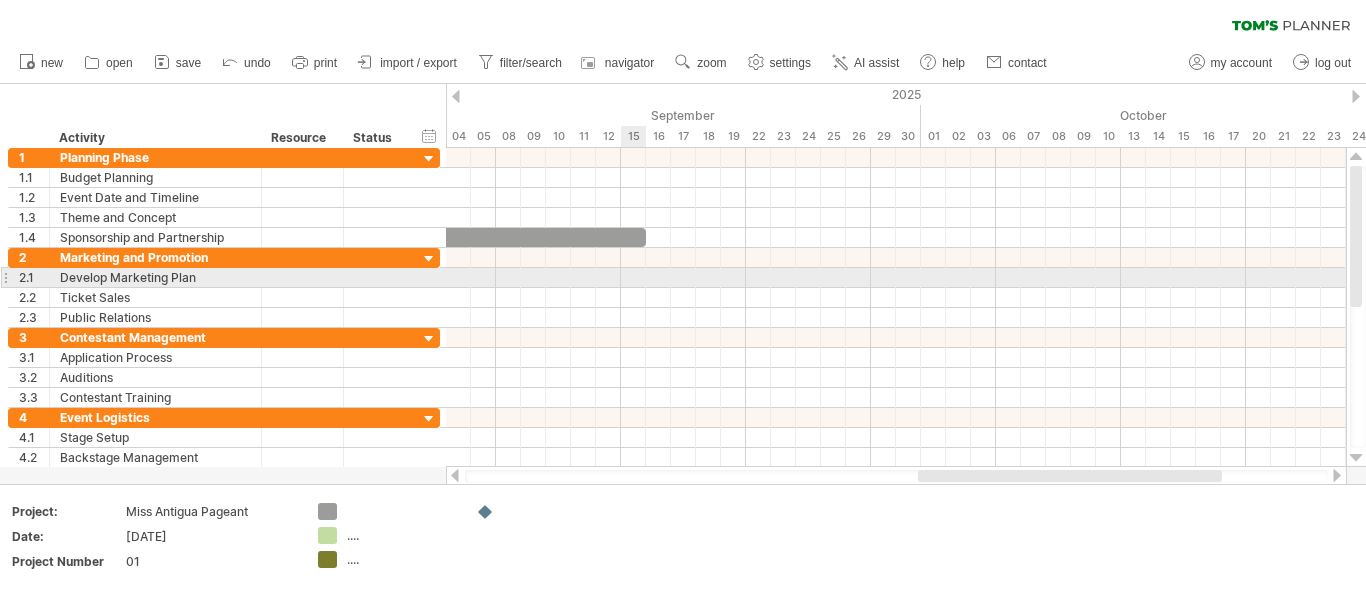 click at bounding box center (896, 278) 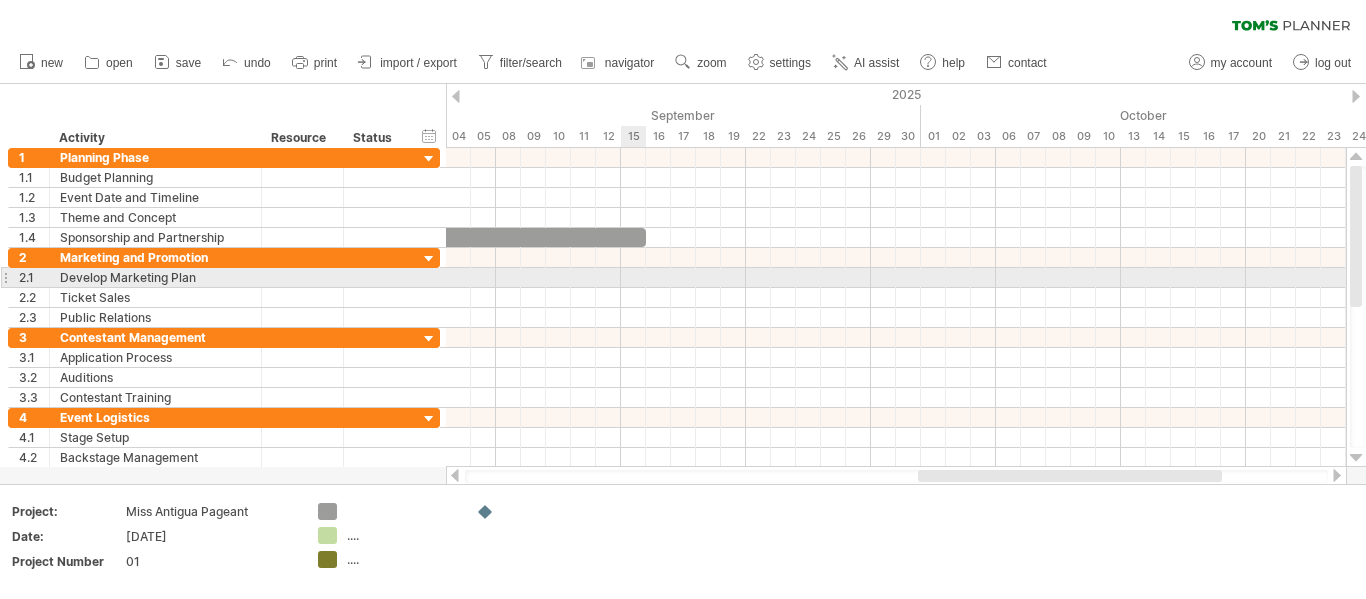 click at bounding box center (896, 278) 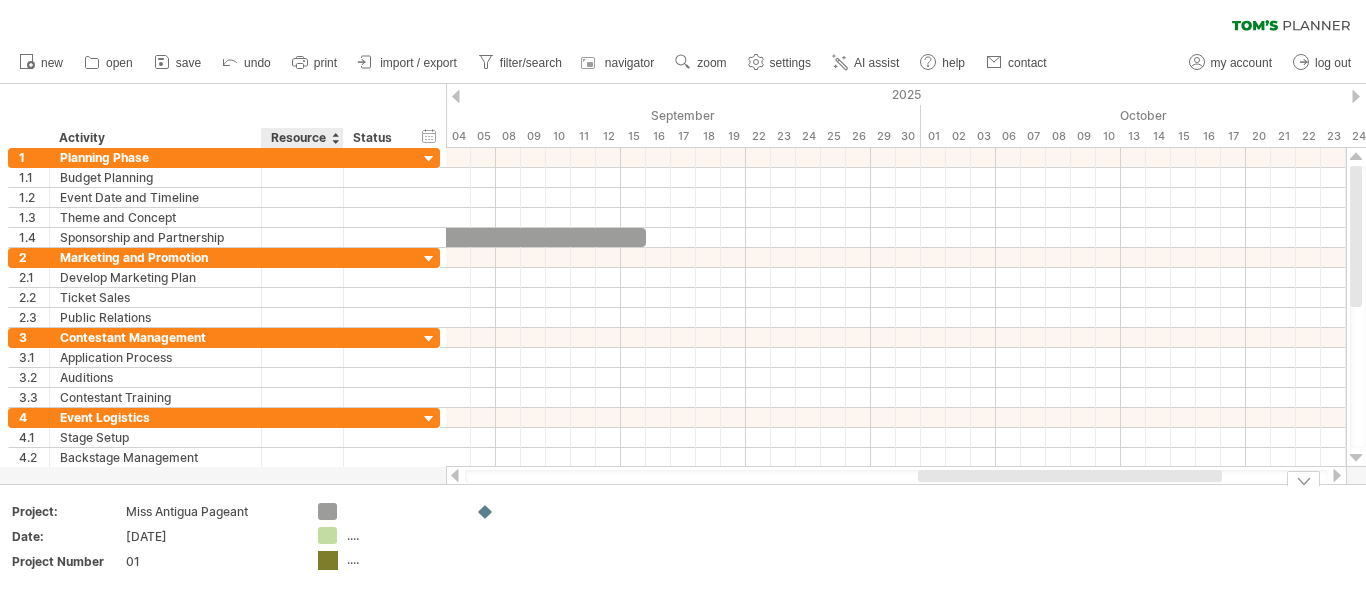 click on "Trying to reach [DOMAIN_NAME]
Connected again...
0%
clear filter
new 1" at bounding box center (683, 299) 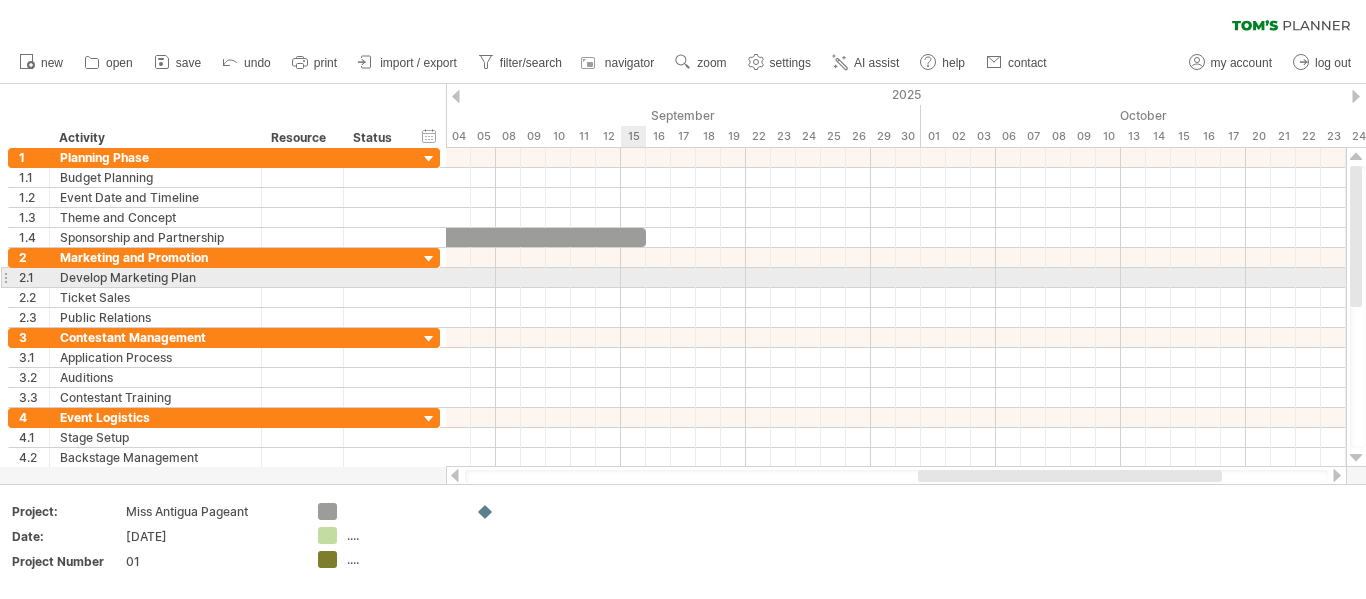 click at bounding box center [896, 278] 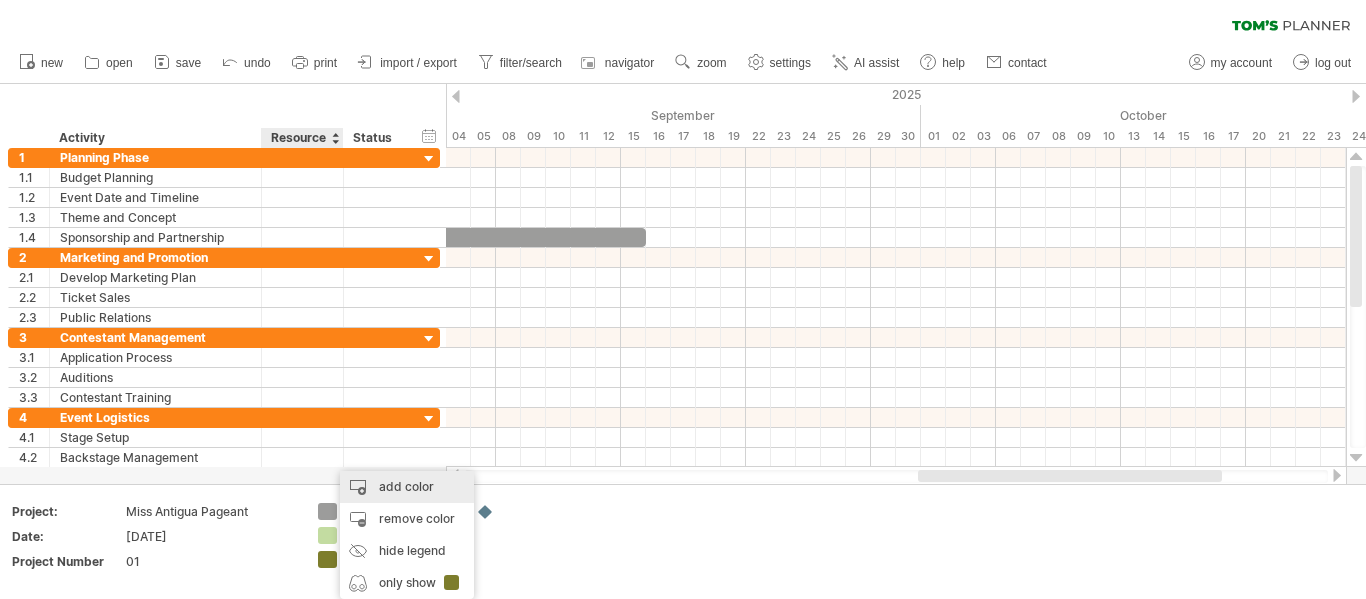 click on "add color" at bounding box center [407, 487] 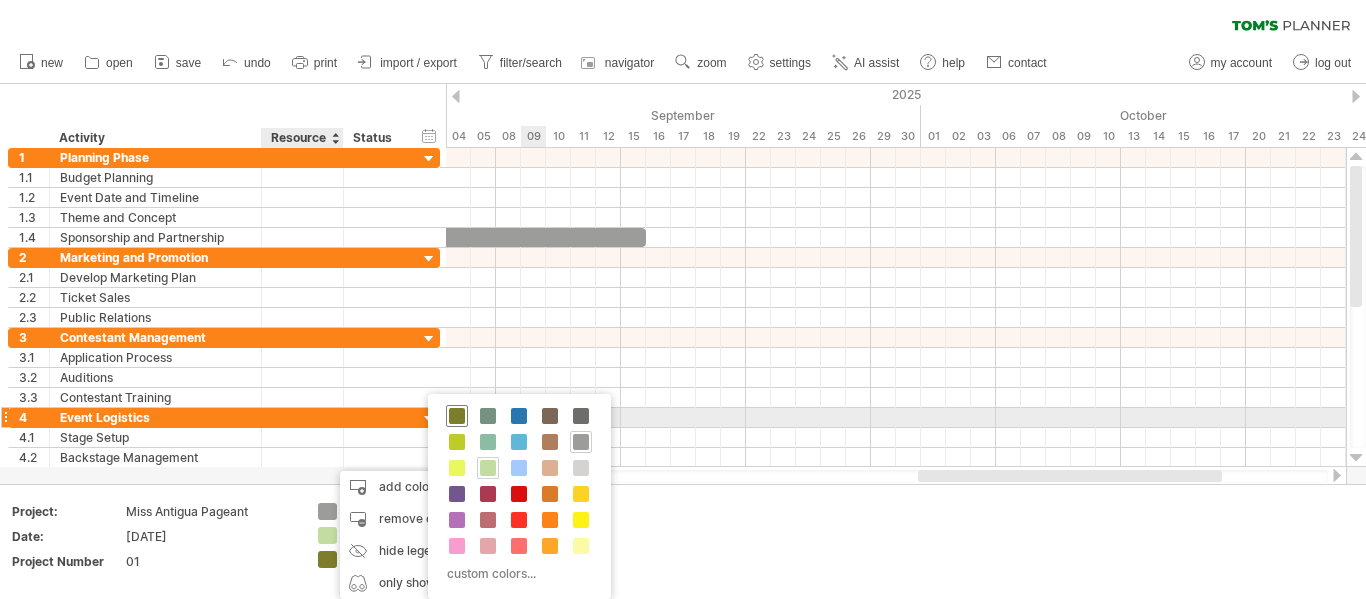 click at bounding box center (457, 416) 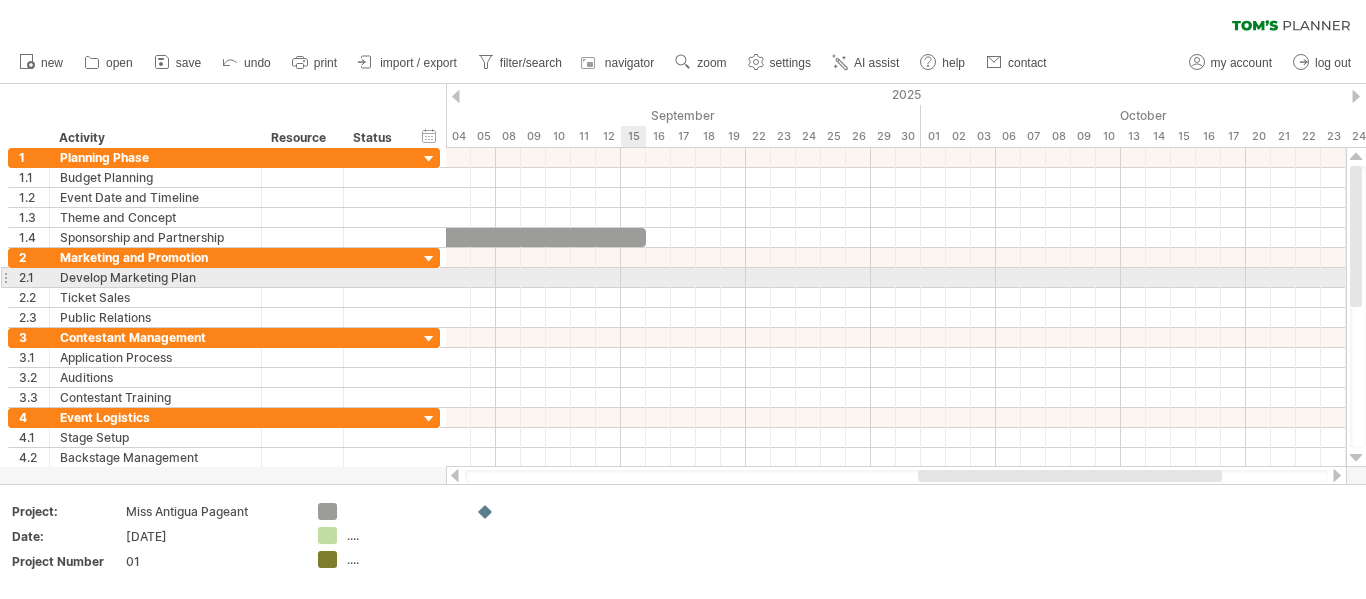 click at bounding box center [896, 278] 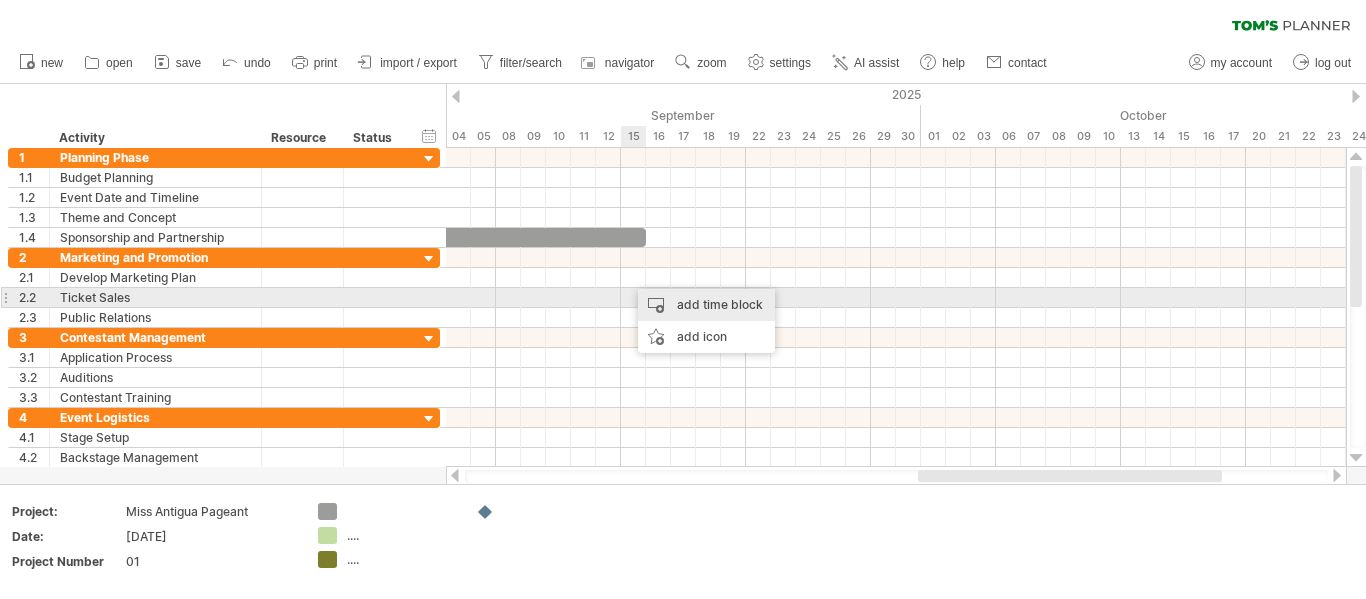 click on "add time block" at bounding box center (706, 305) 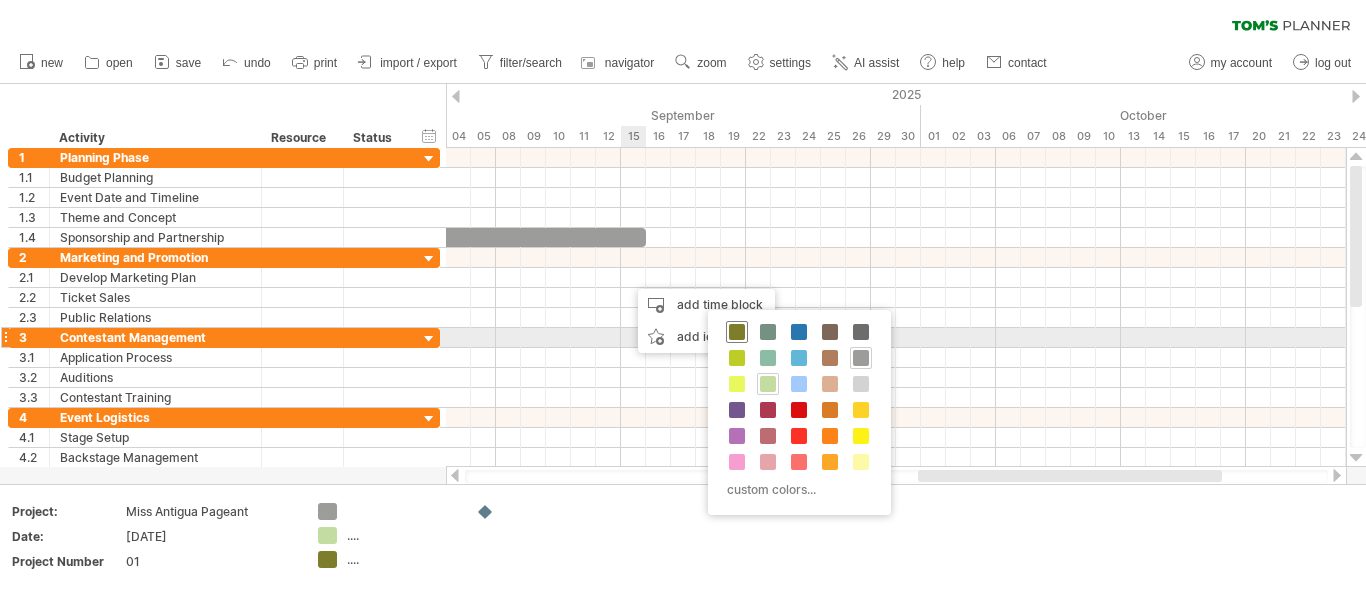click at bounding box center [737, 332] 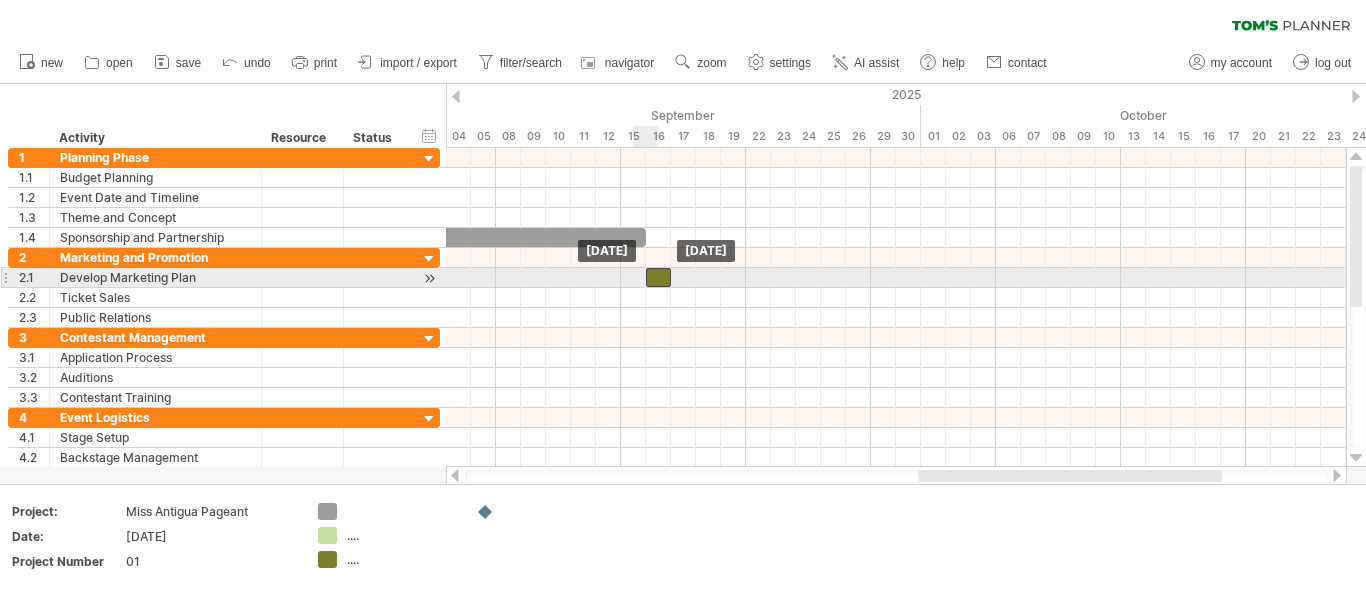 click at bounding box center (658, 277) 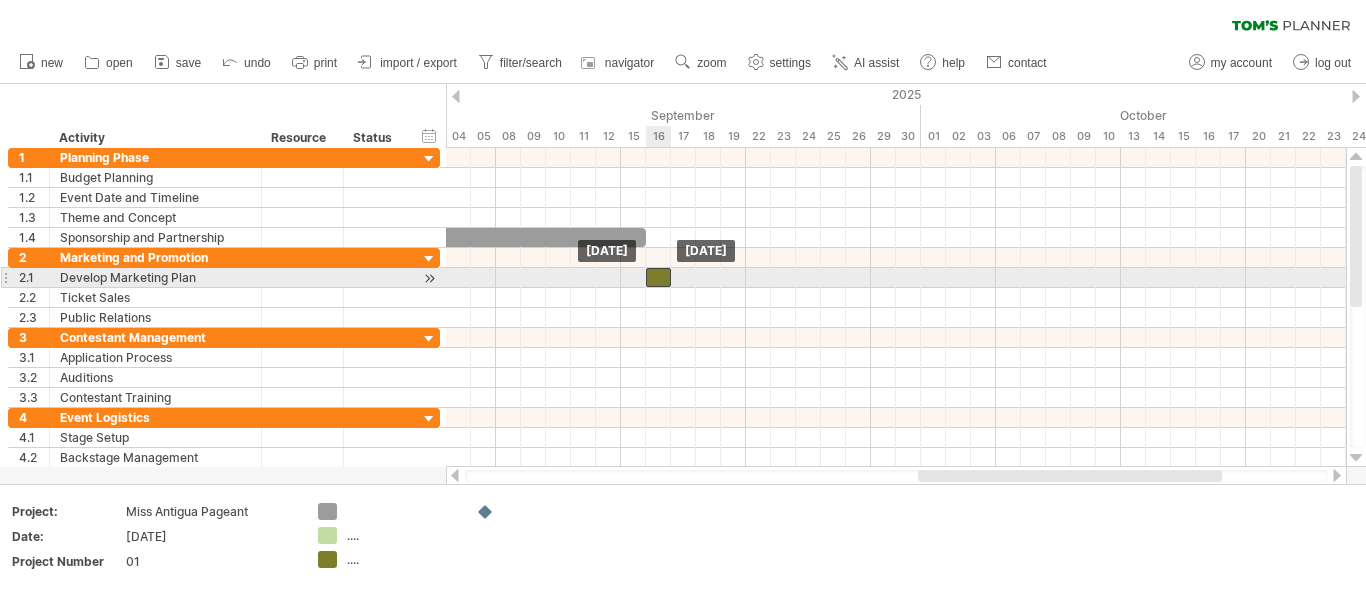 click at bounding box center [658, 277] 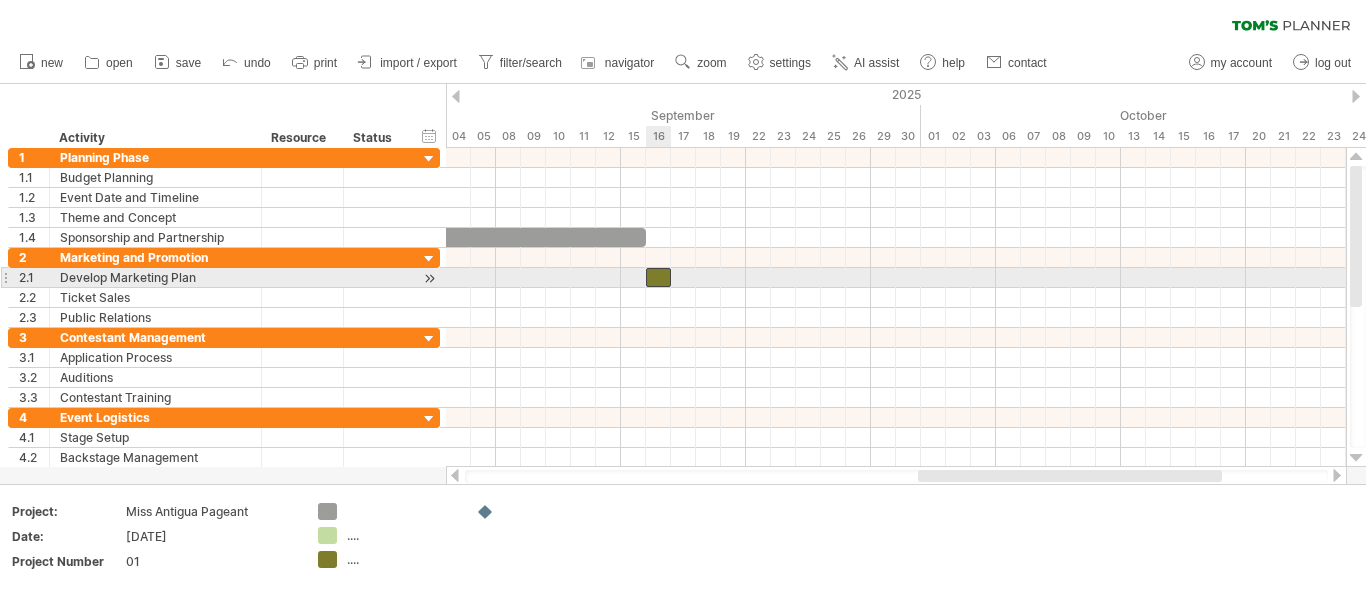 click at bounding box center [658, 277] 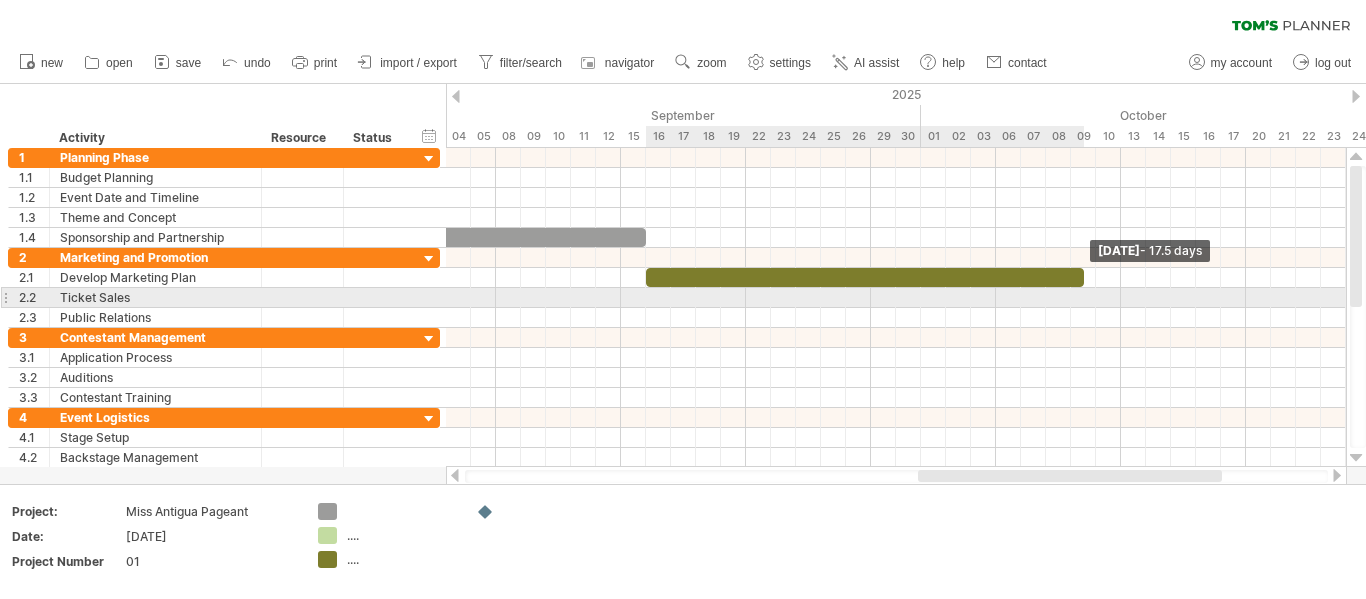 drag, startPoint x: 670, startPoint y: 280, endPoint x: 1112, endPoint y: 290, distance: 442.1131 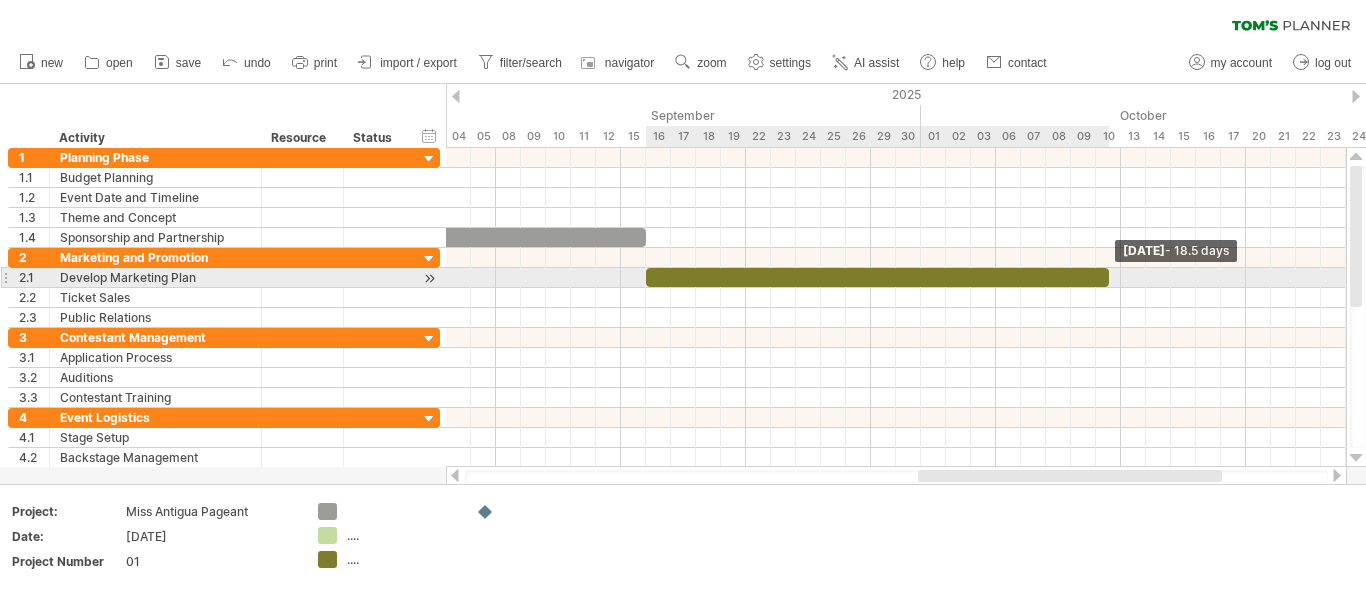 click on "start
[DATE]  - 18.5 days
[DATE]" at bounding box center [896, 307] 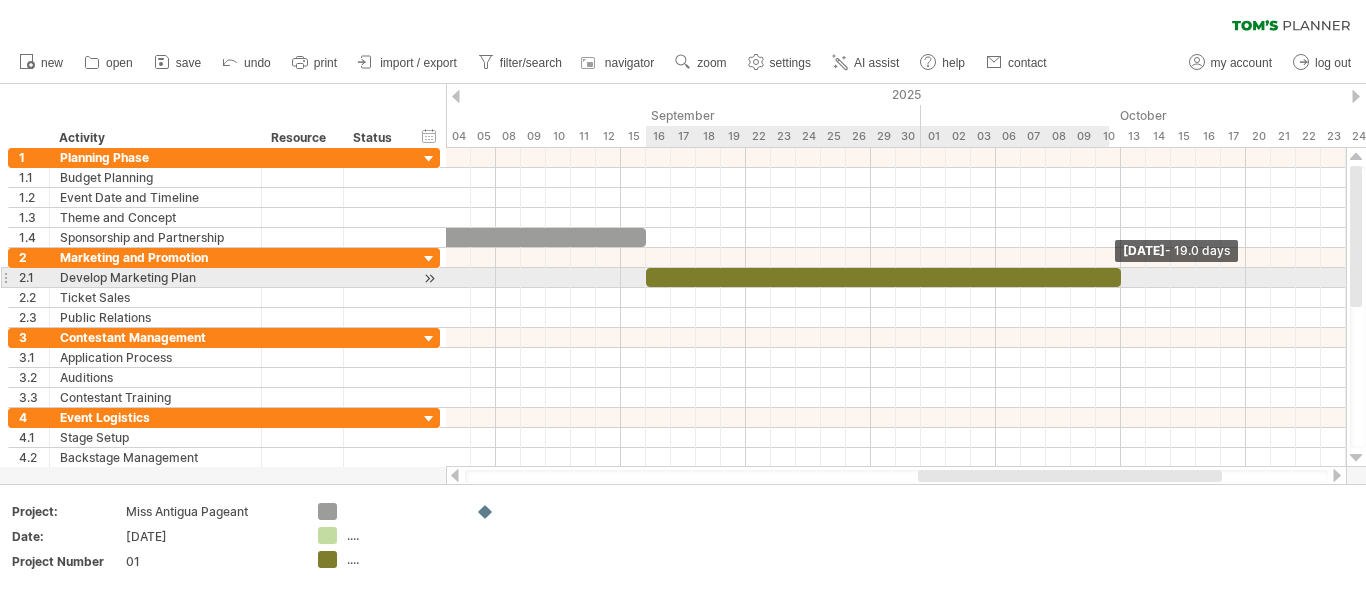 click at bounding box center (883, 277) 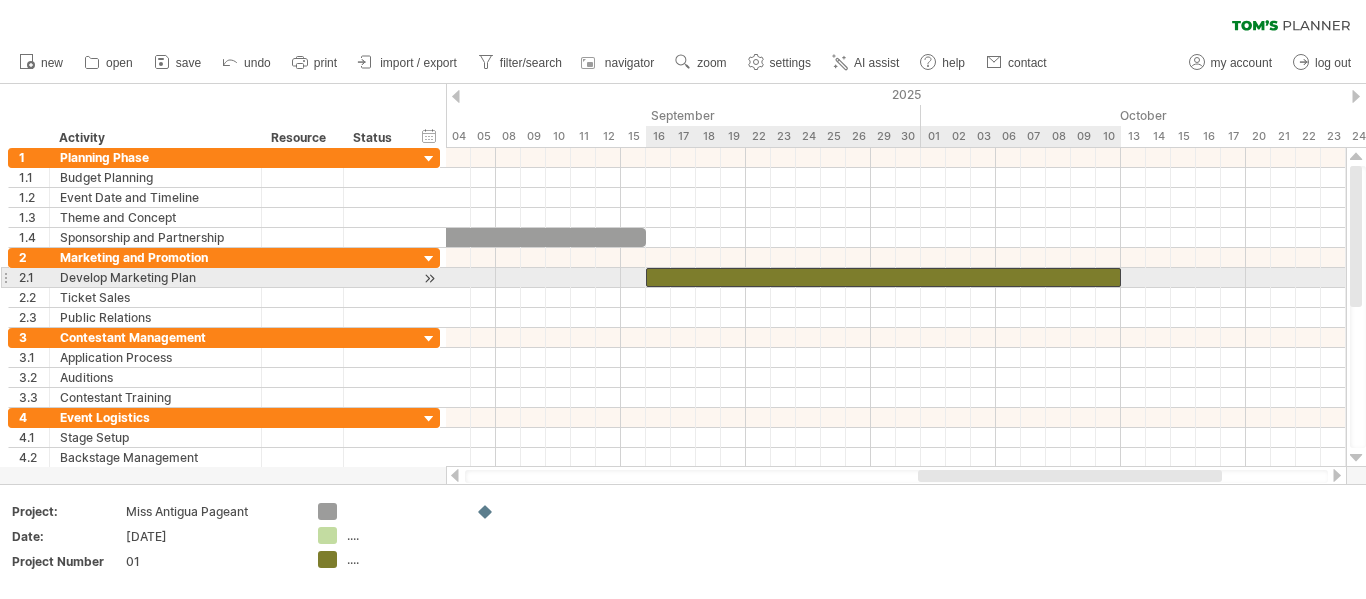 click at bounding box center (883, 277) 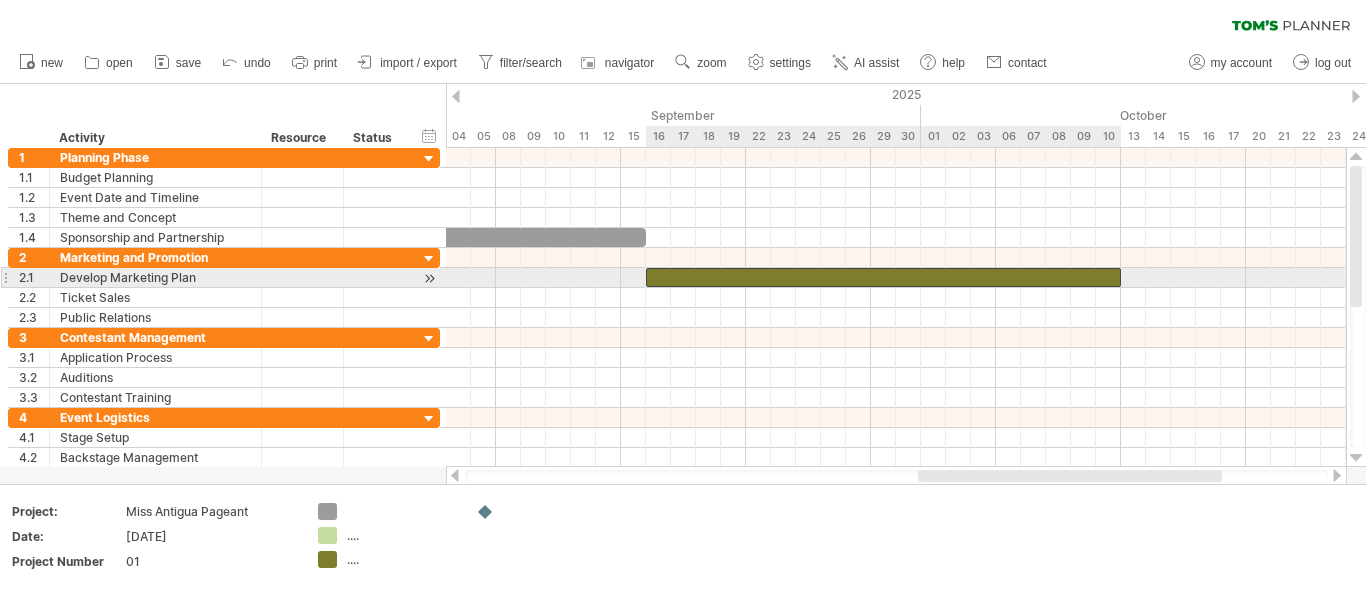 click at bounding box center (883, 277) 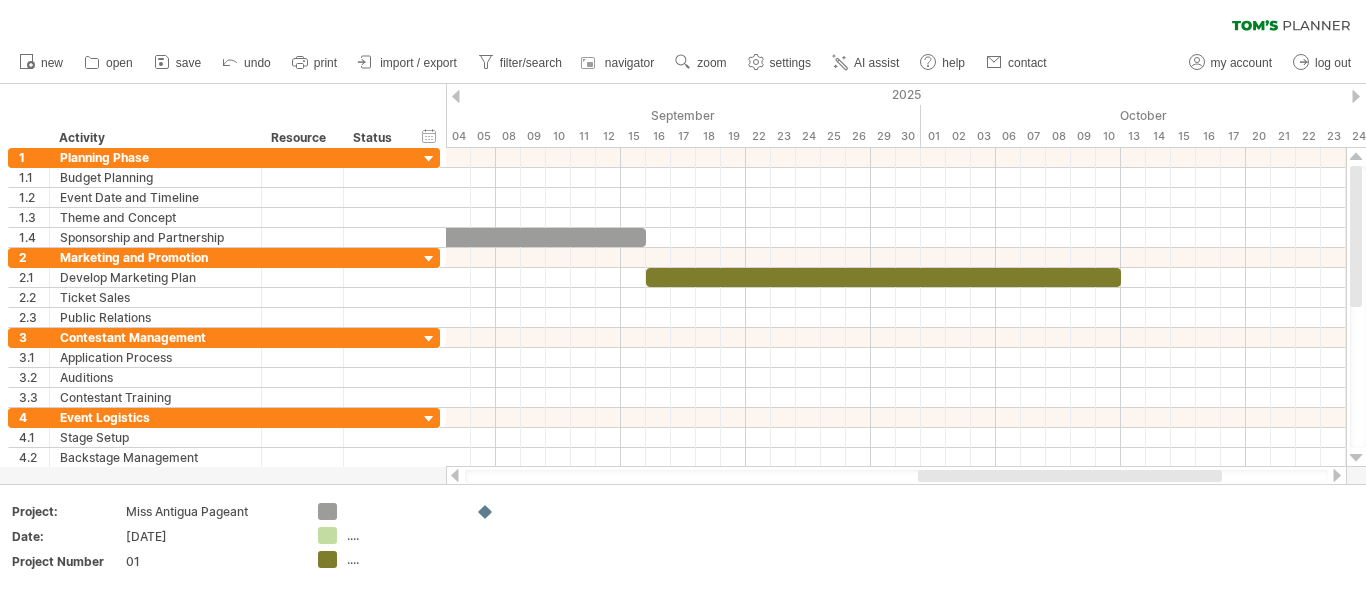 click at bounding box center [1337, 475] 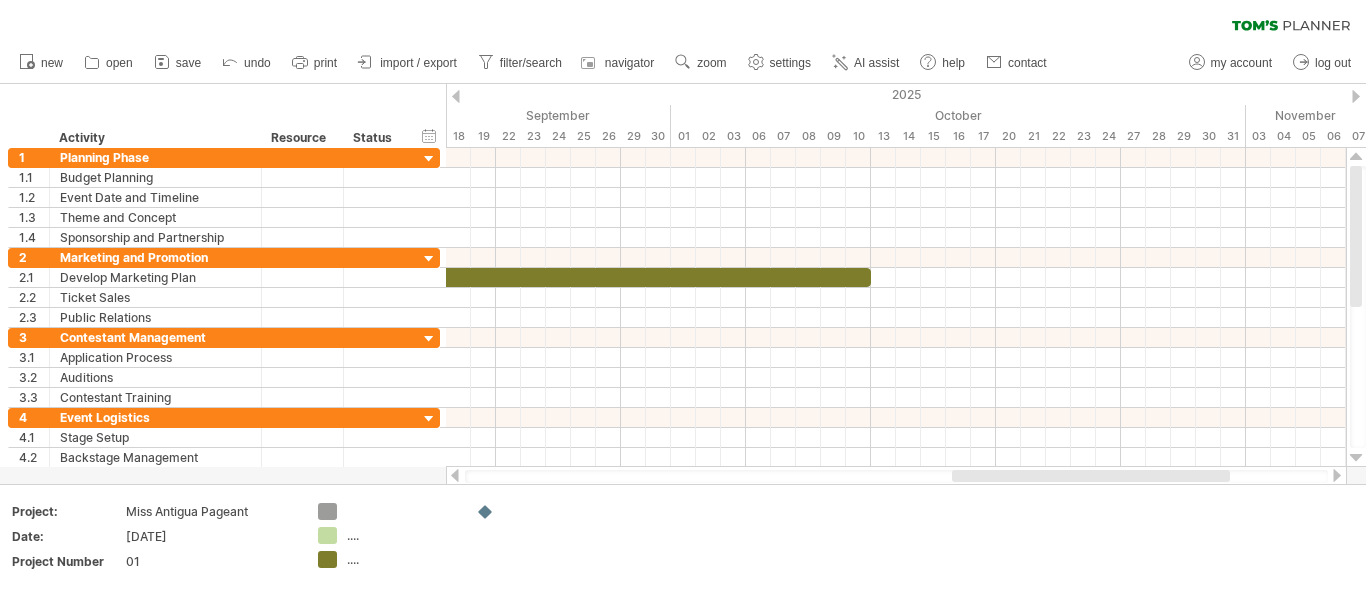 click at bounding box center [1337, 475] 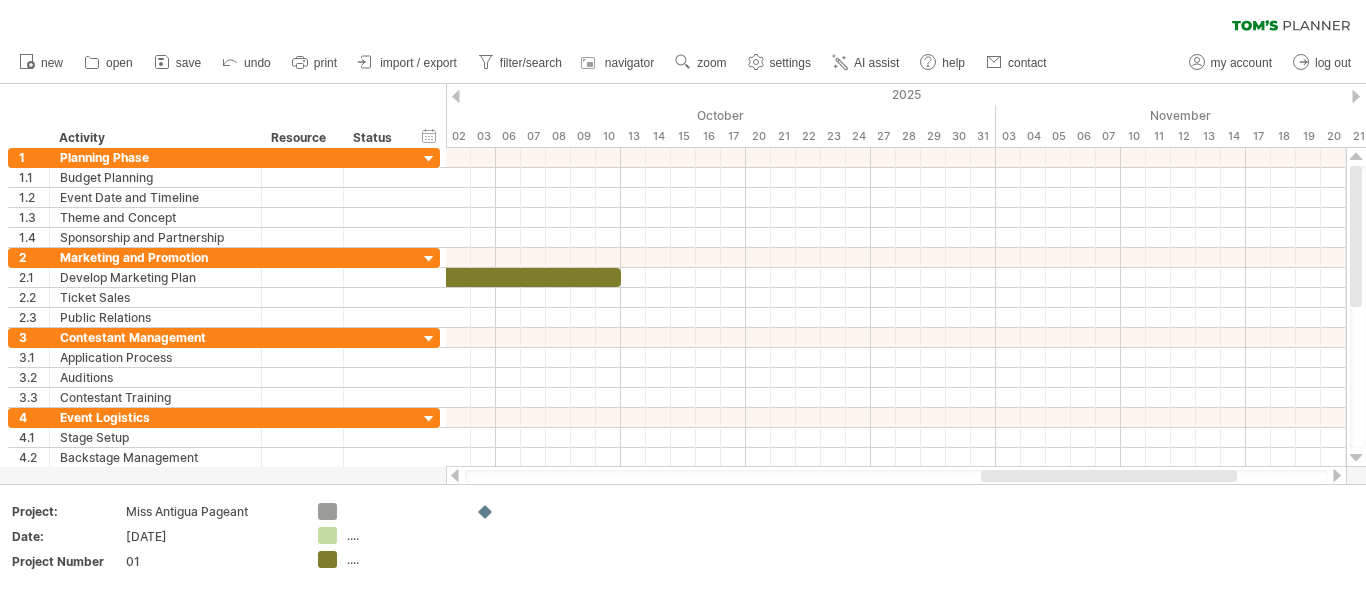 click at bounding box center (455, 475) 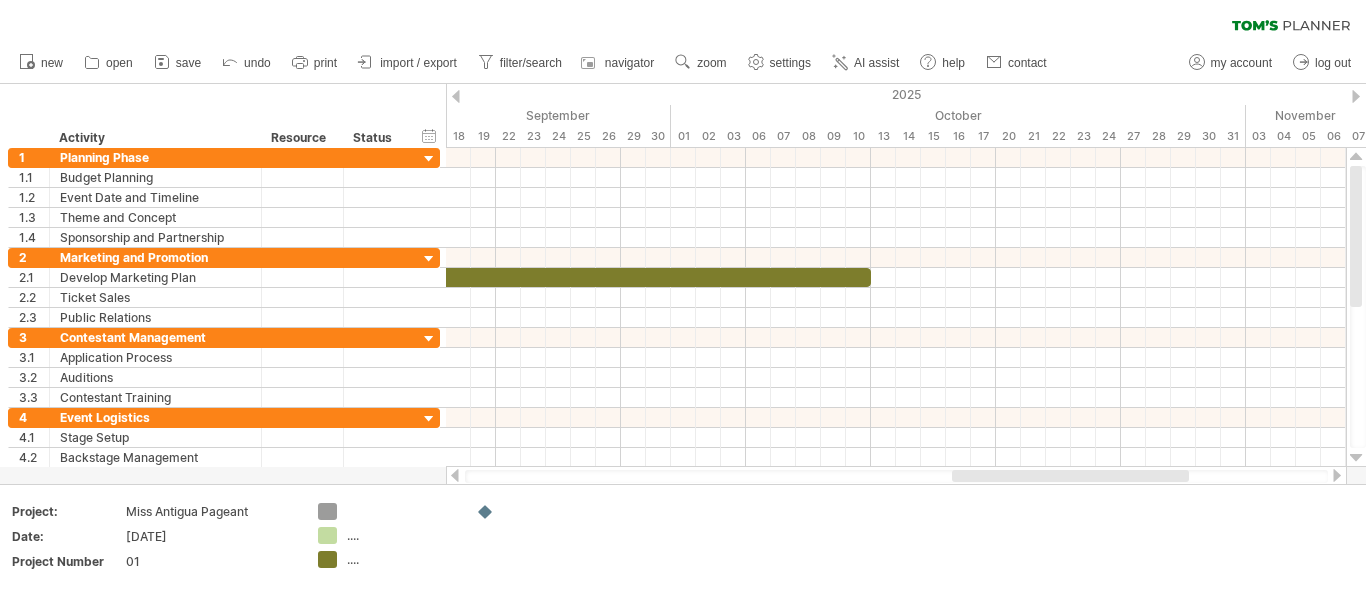 click at bounding box center [455, 475] 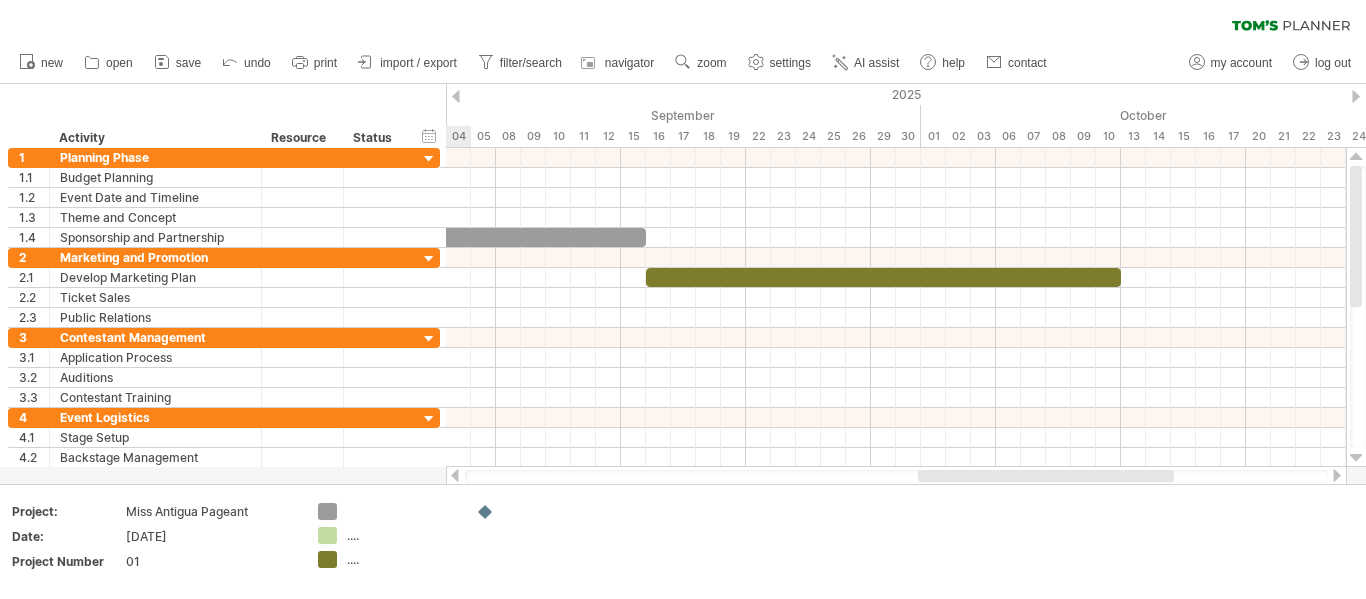 click at bounding box center [455, 475] 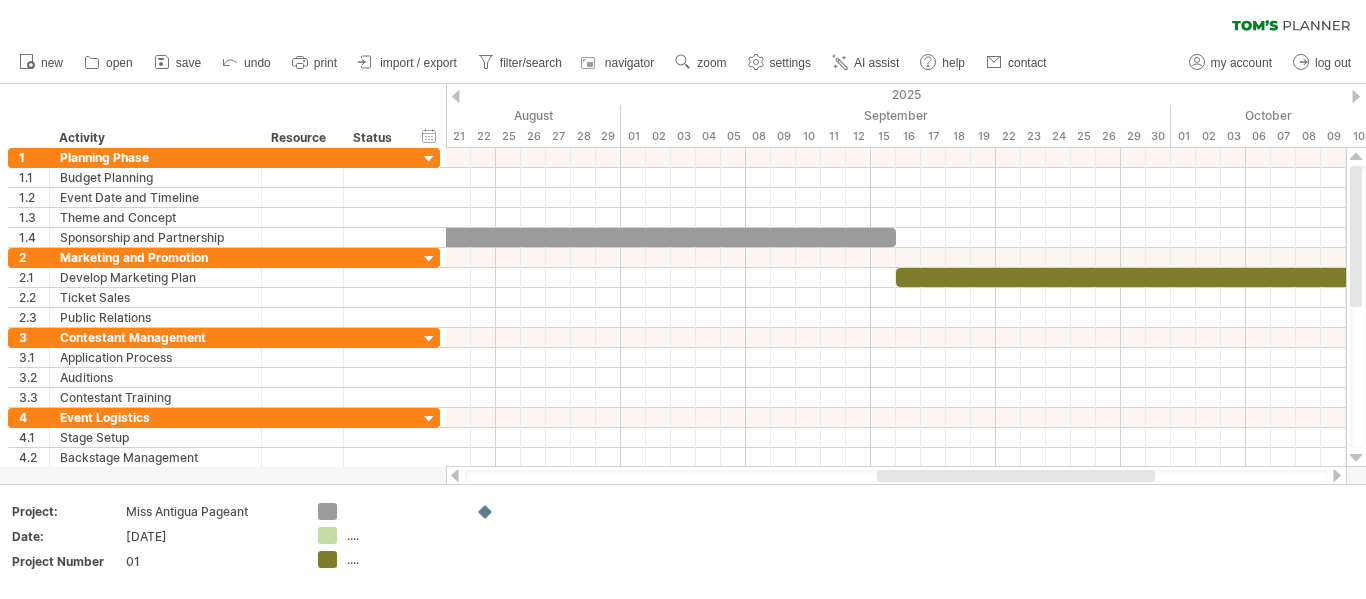 click at bounding box center (1337, 475) 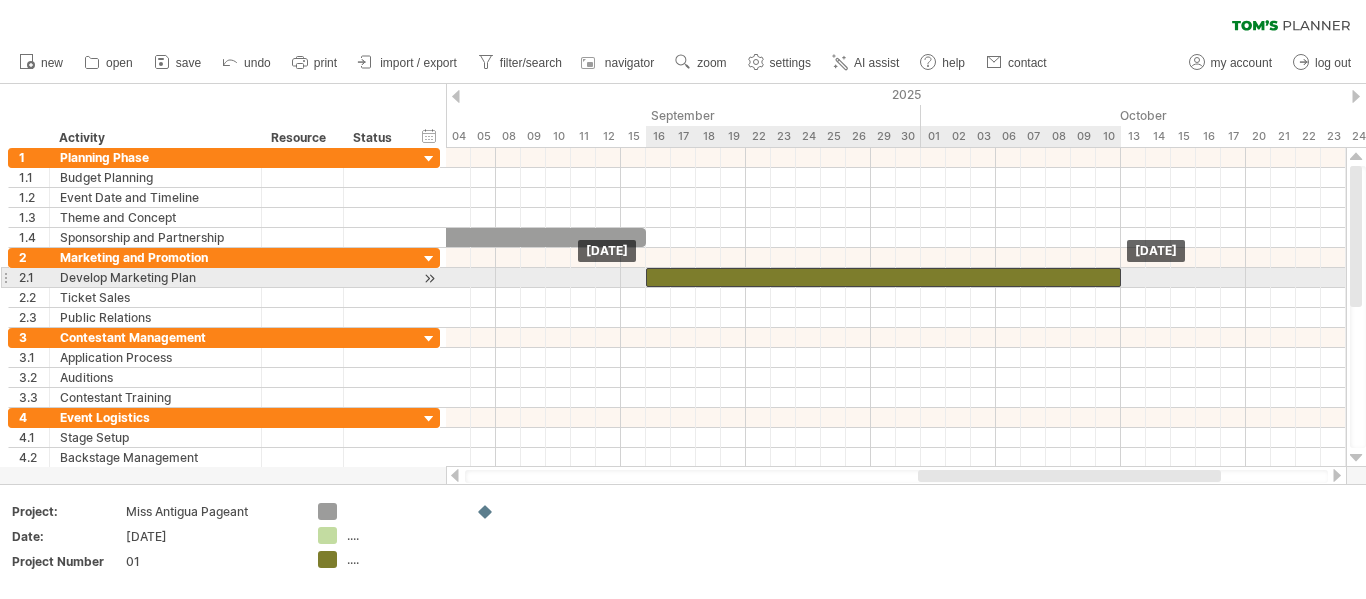 click at bounding box center (883, 277) 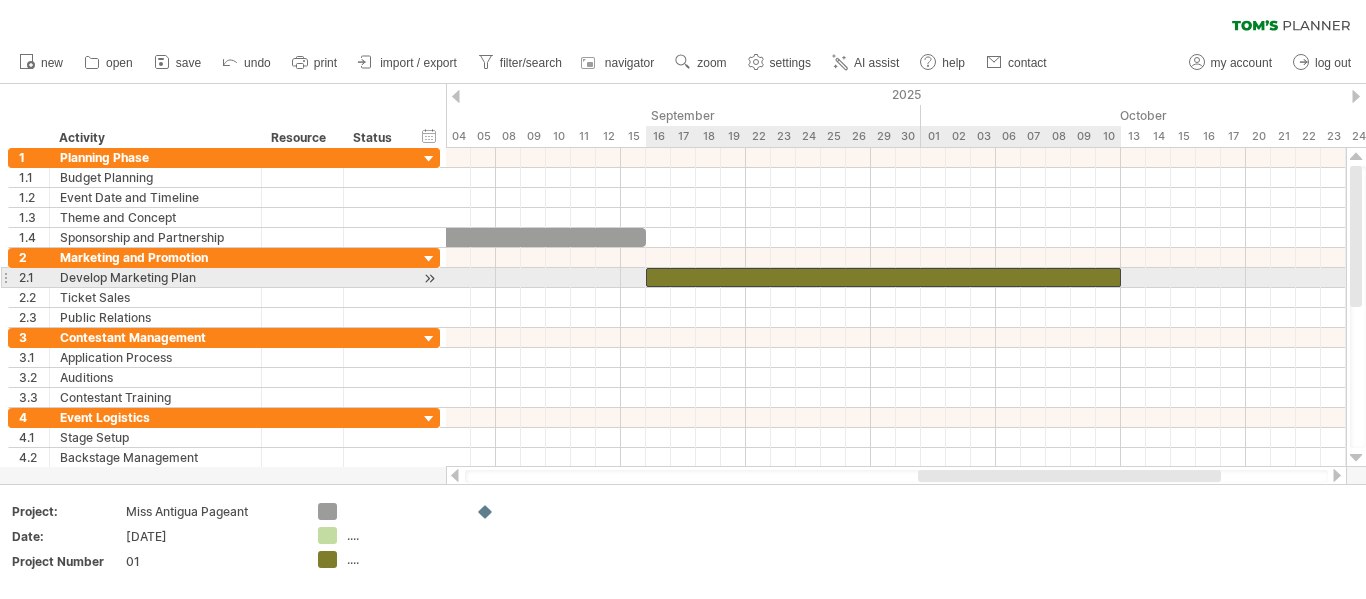 click at bounding box center (883, 277) 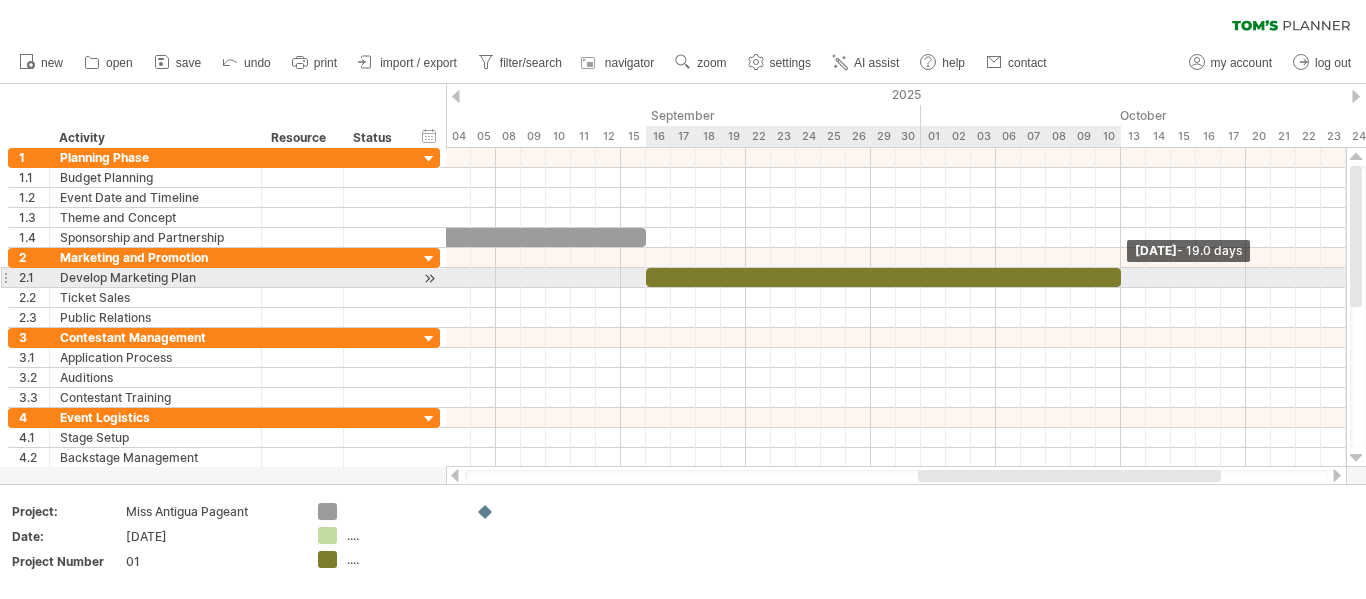 click at bounding box center [1121, 277] 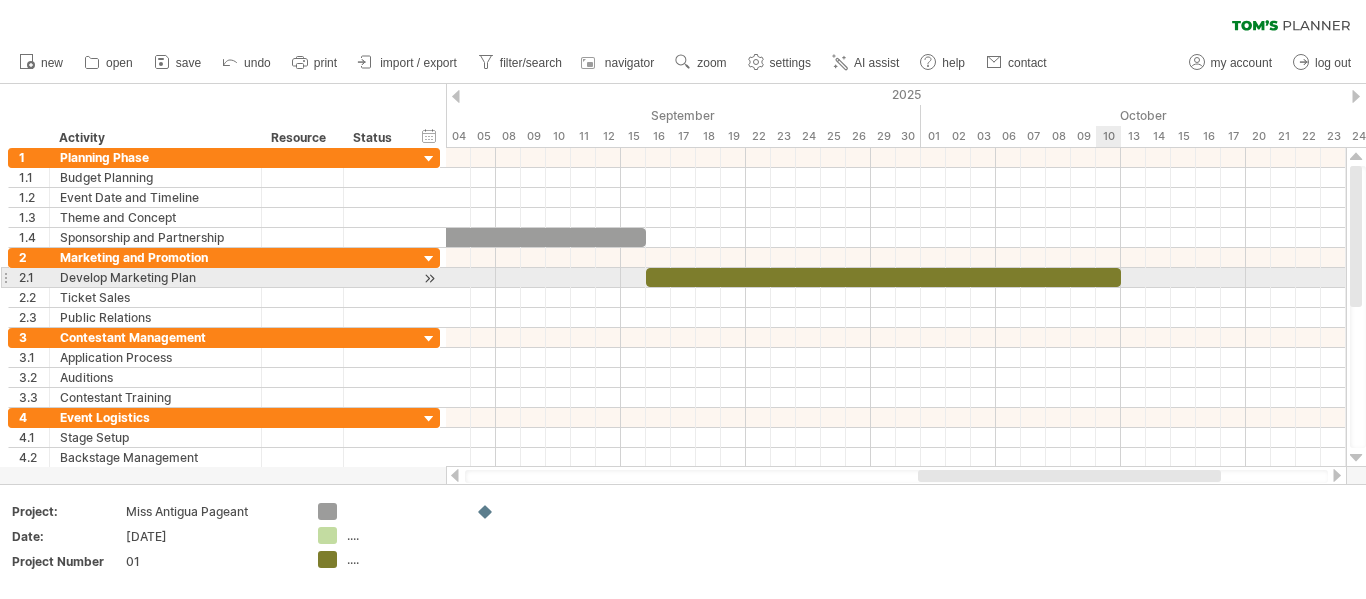 click at bounding box center [1121, 277] 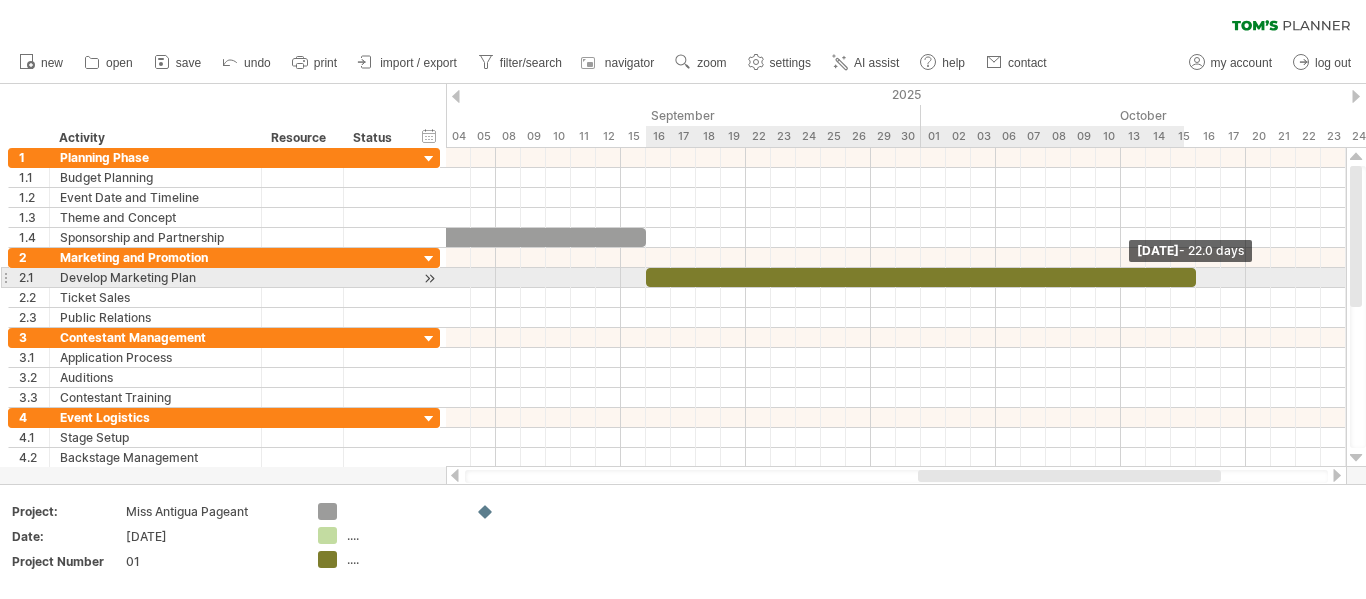 drag, startPoint x: 1122, startPoint y: 272, endPoint x: 1191, endPoint y: 274, distance: 69.02898 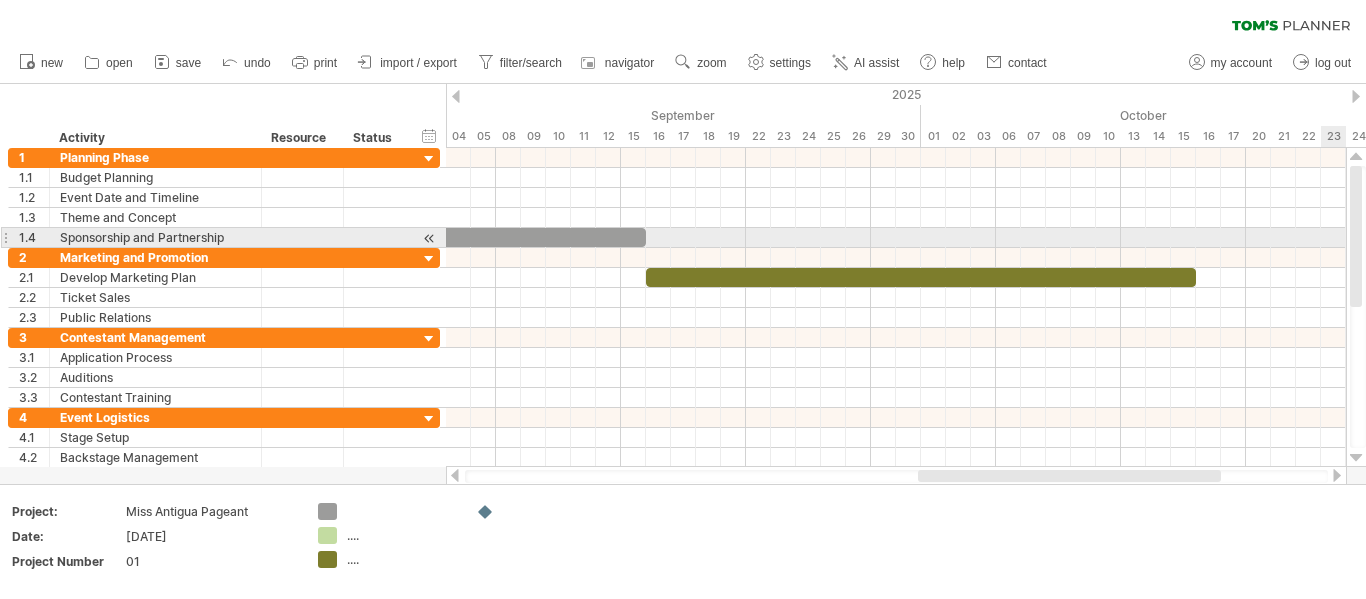 drag, startPoint x: 1357, startPoint y: 271, endPoint x: 1352, endPoint y: 232, distance: 39.319206 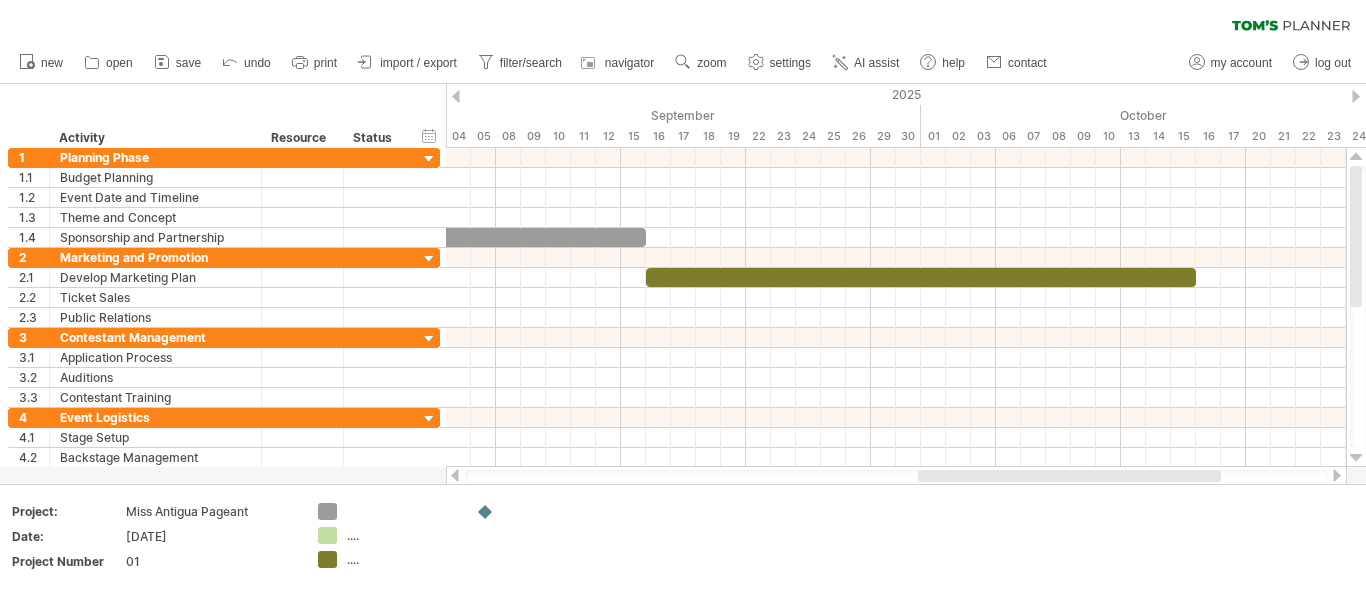 click at bounding box center [455, 475] 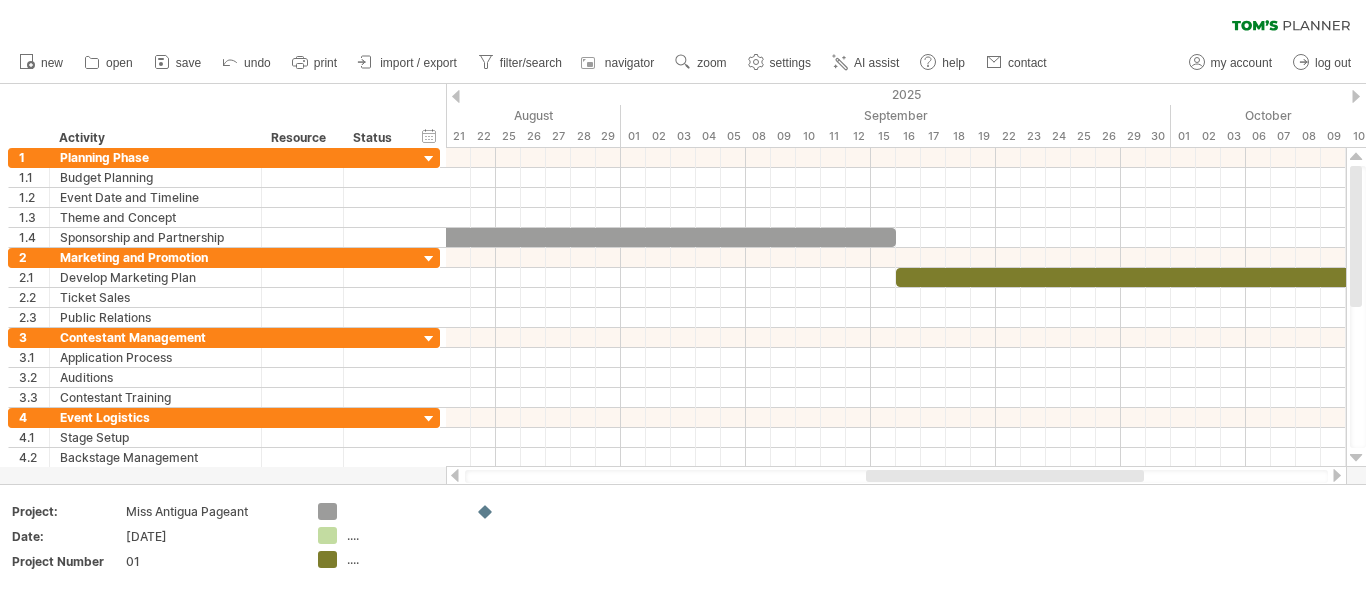 click at bounding box center [455, 475] 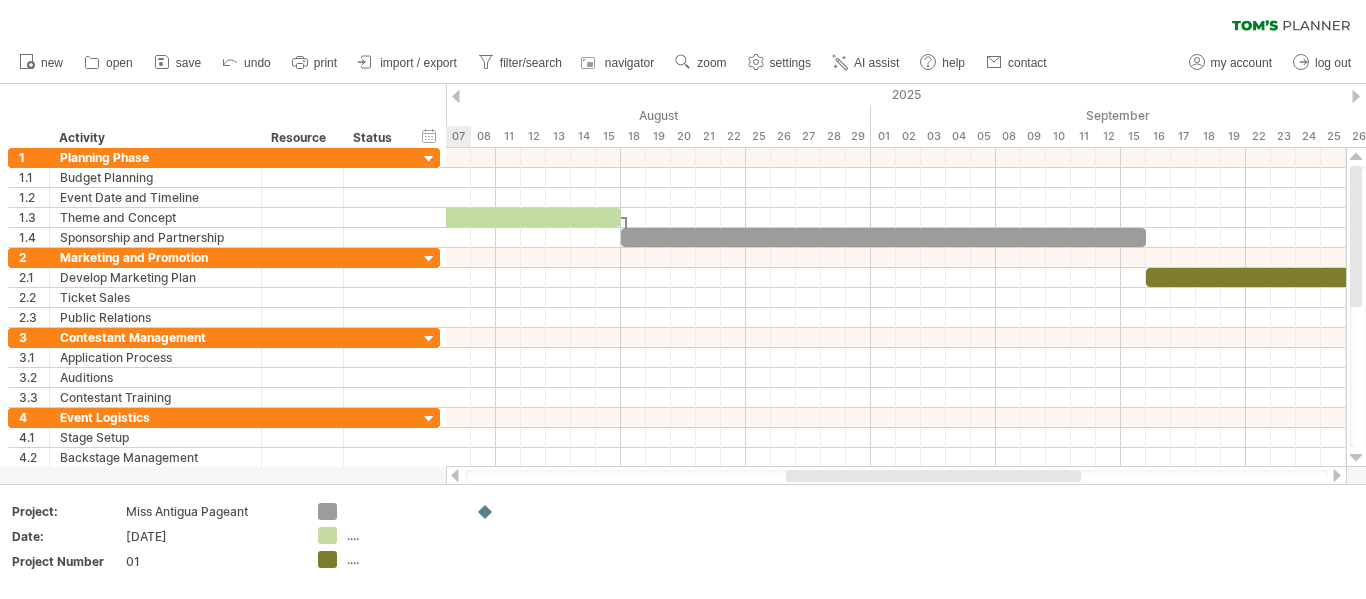 click at bounding box center [455, 475] 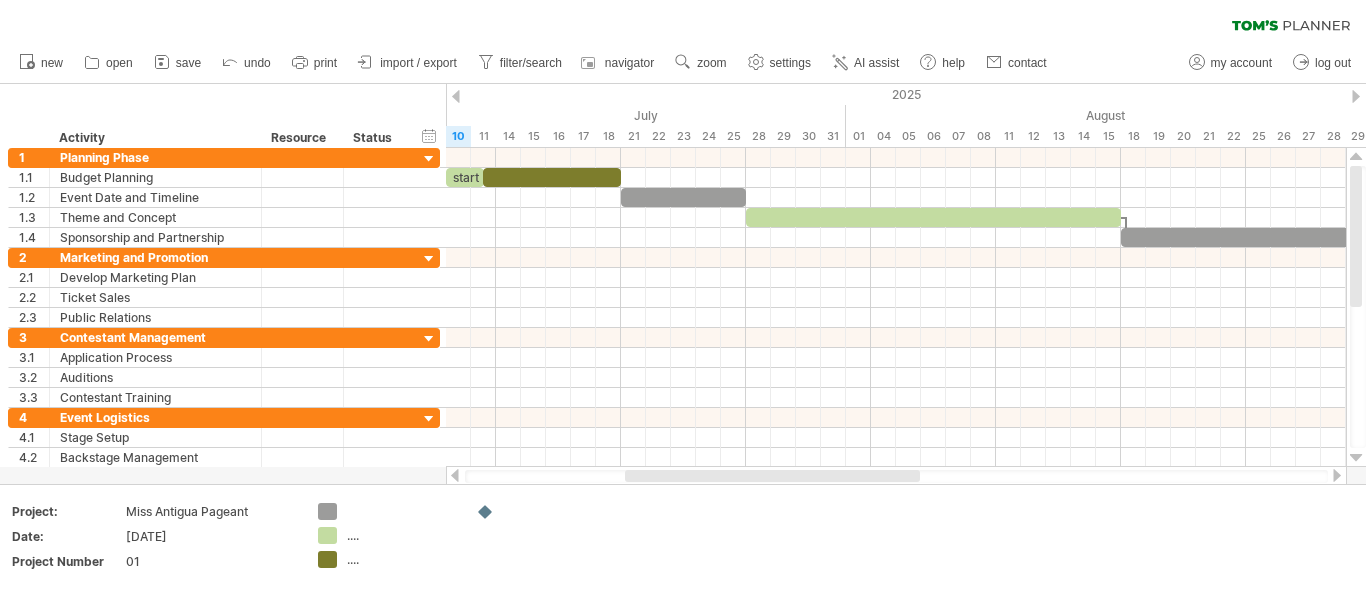click at bounding box center (455, 475) 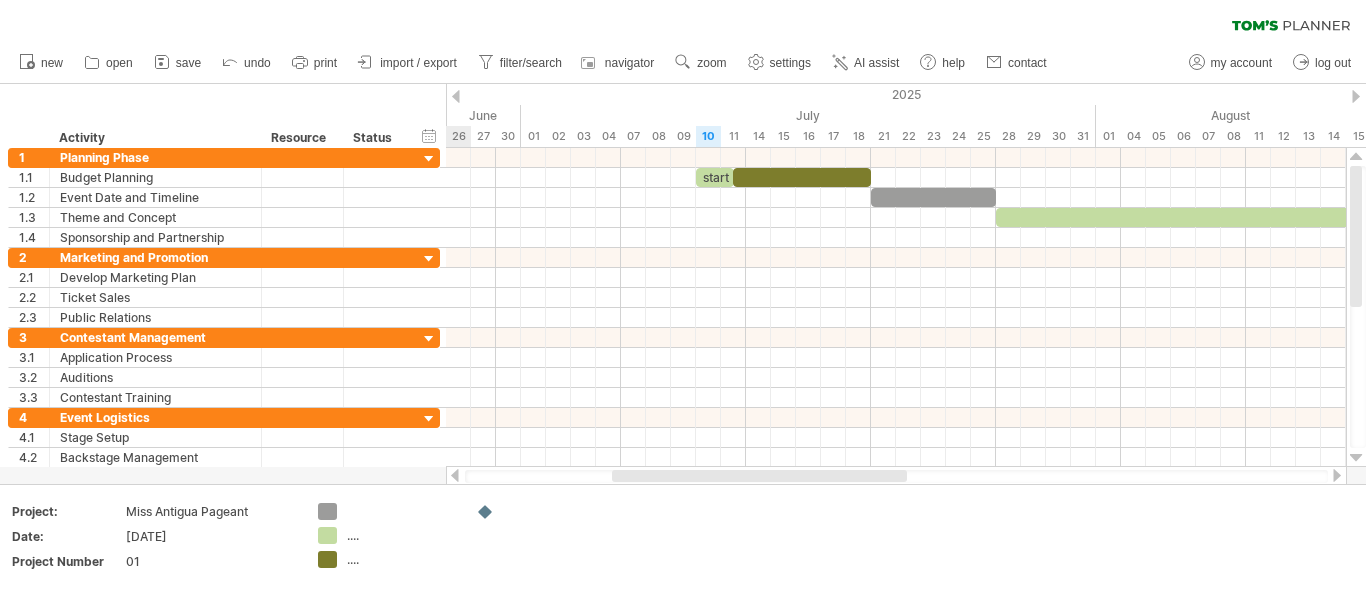 click at bounding box center (455, 475) 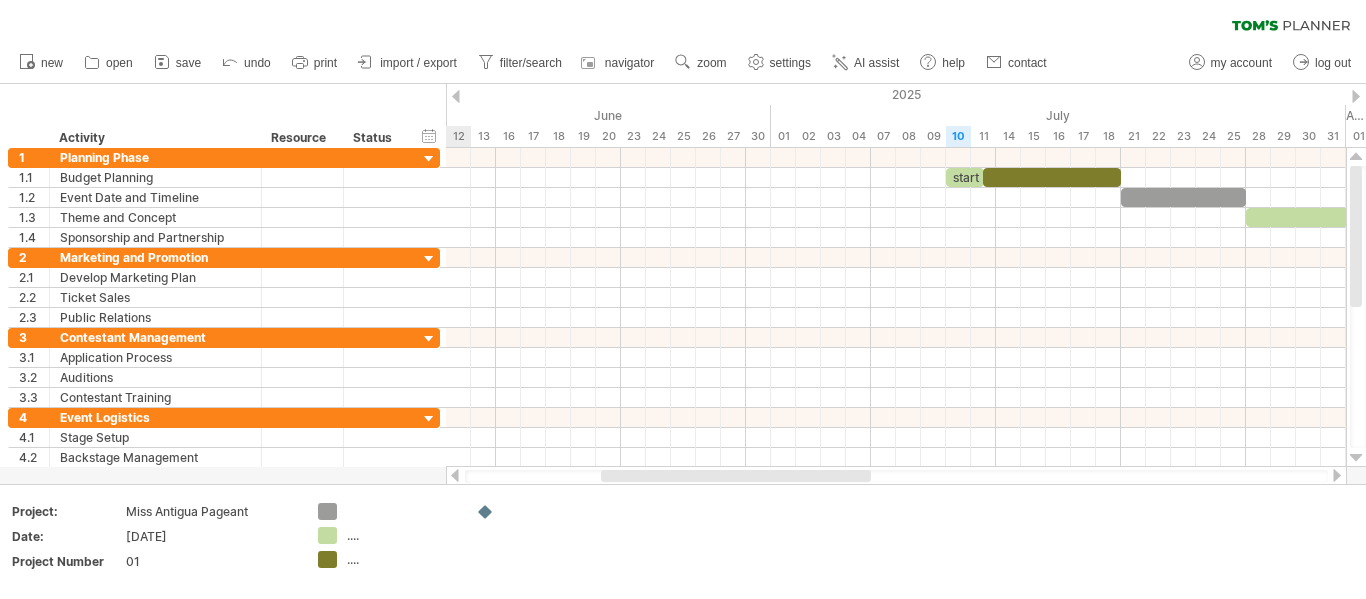 click at bounding box center (455, 475) 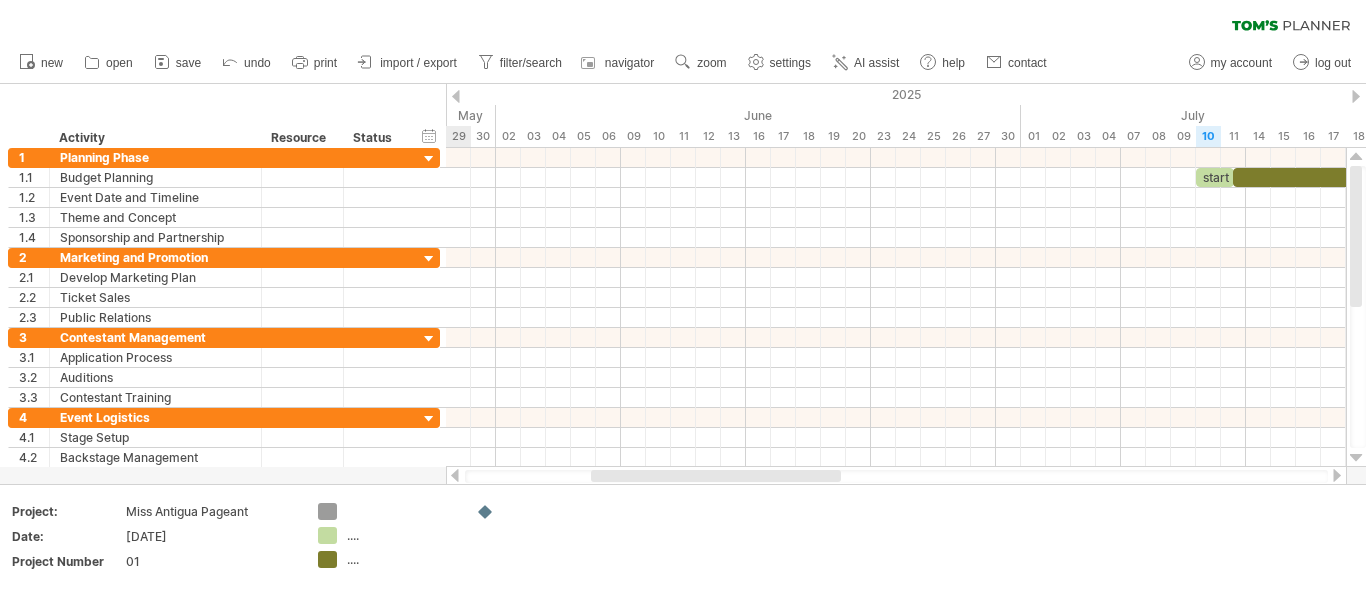 click at bounding box center [1337, 475] 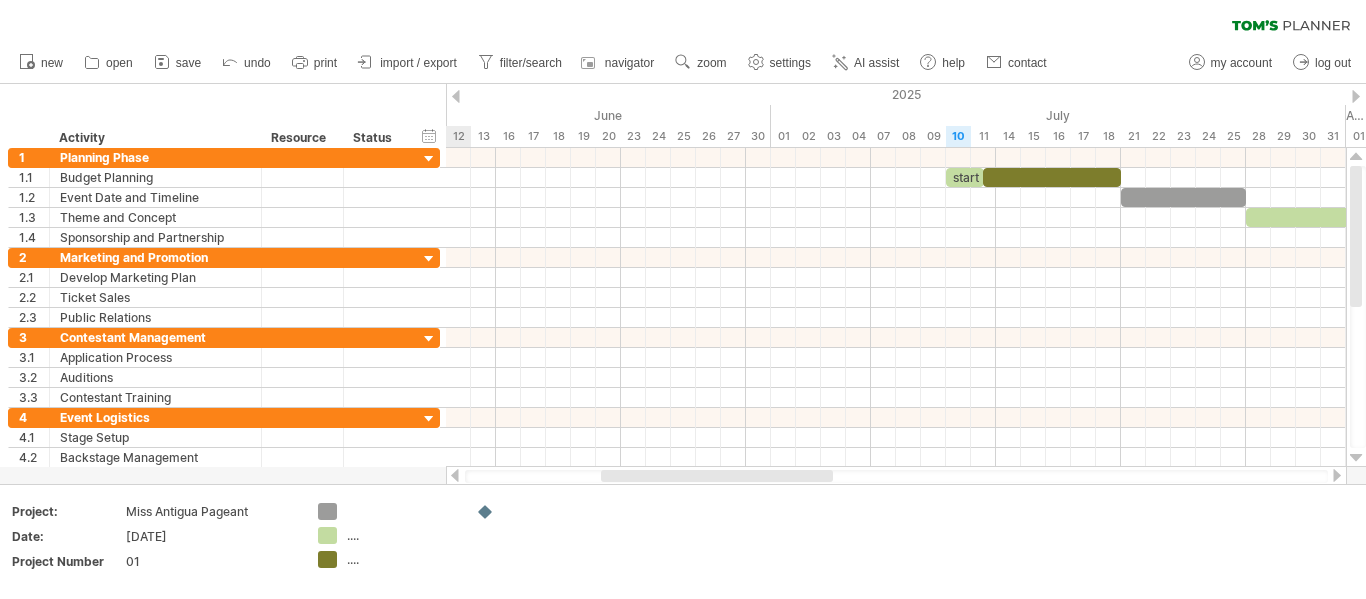 click at bounding box center (1337, 475) 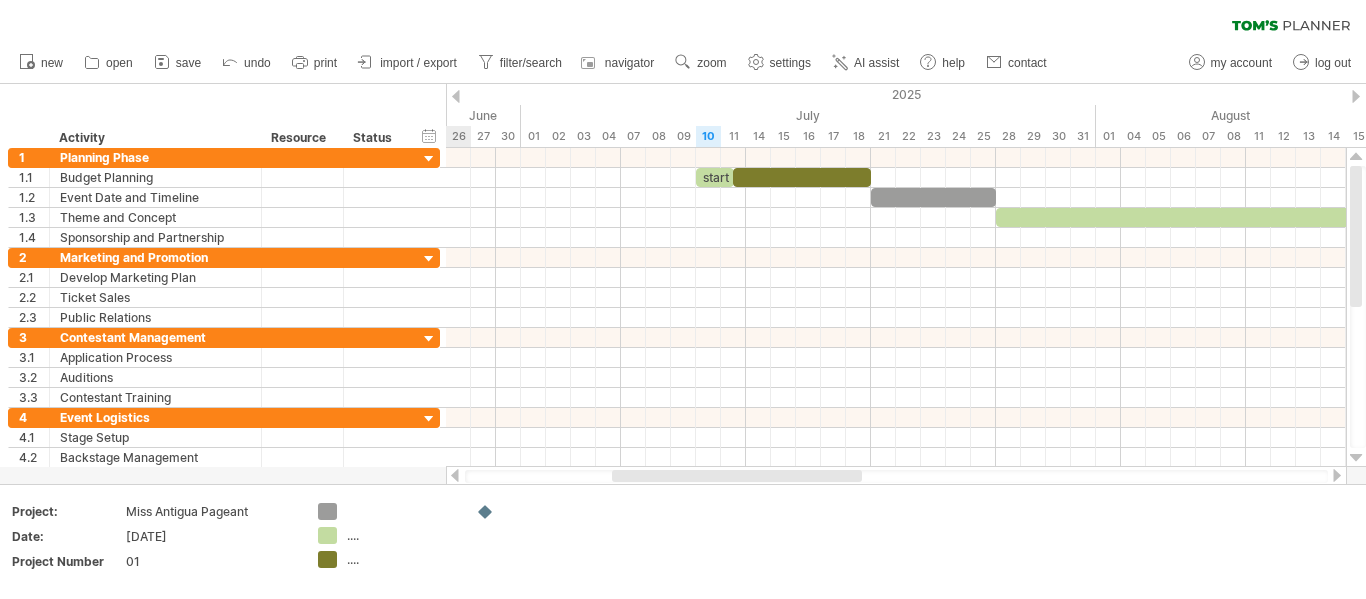 click at bounding box center [1337, 475] 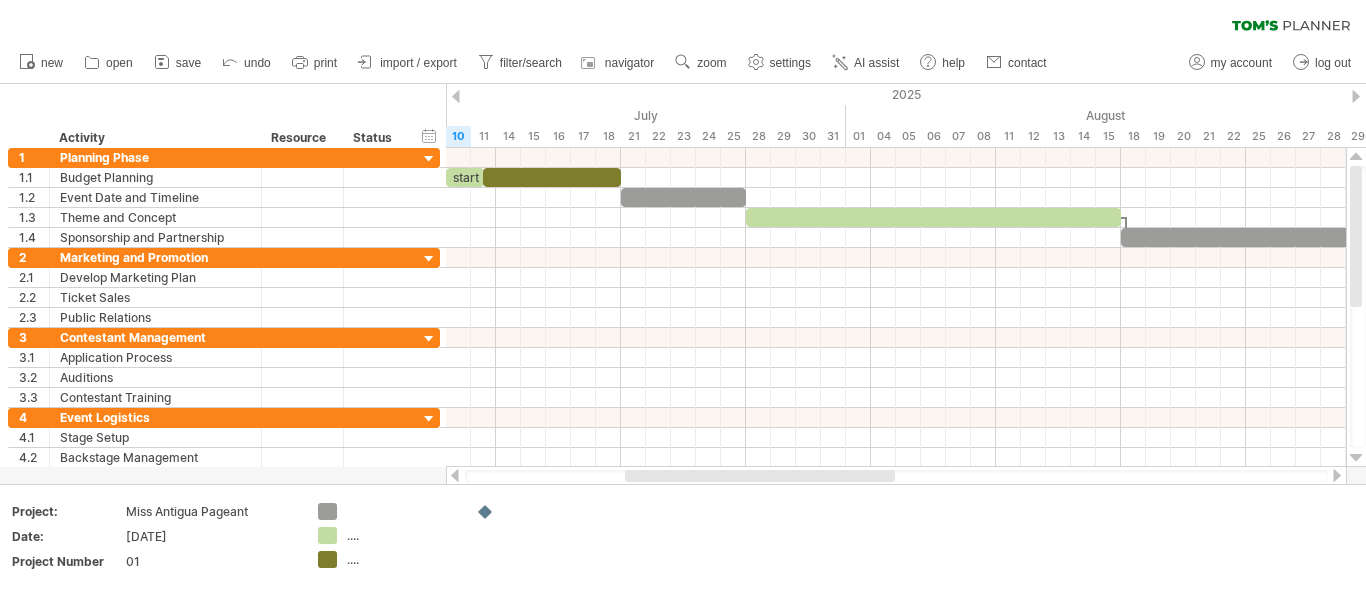 click at bounding box center (1337, 475) 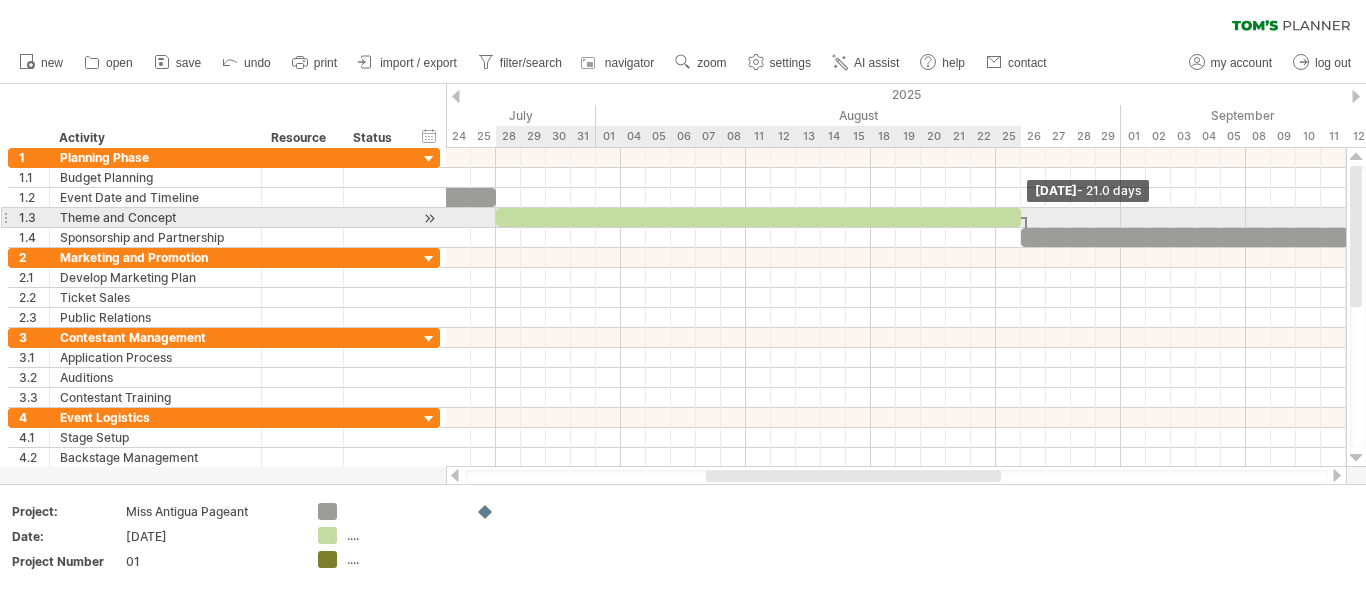 drag, startPoint x: 870, startPoint y: 218, endPoint x: 1019, endPoint y: 226, distance: 149.21461 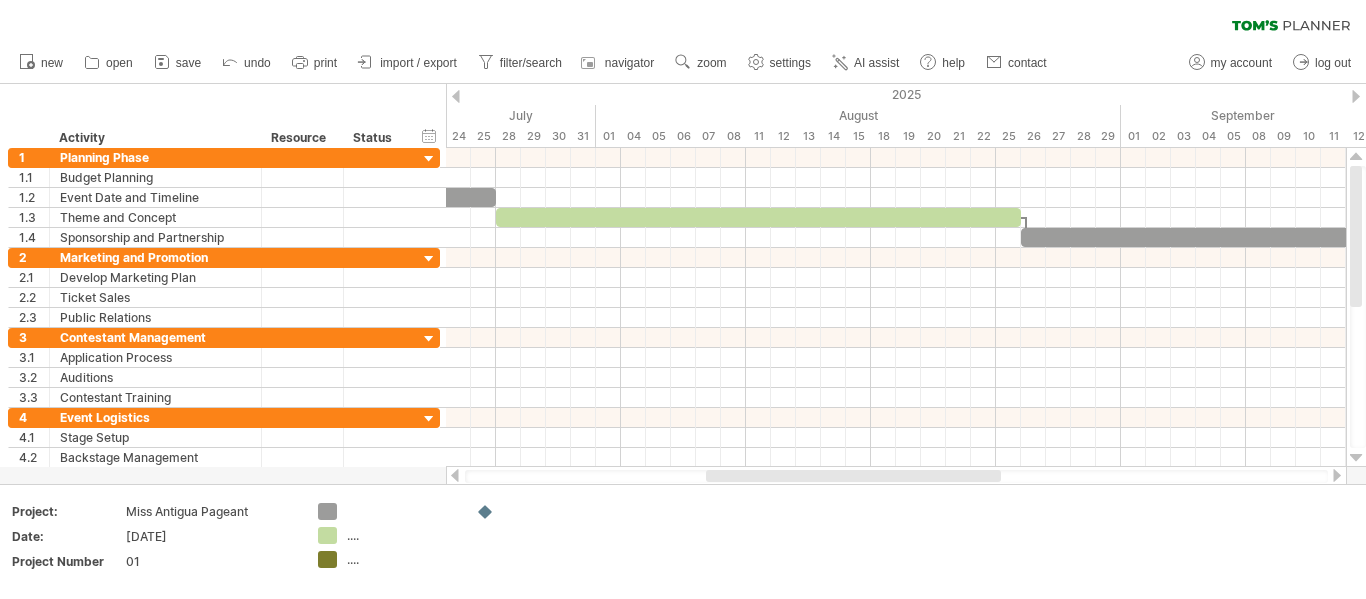click at bounding box center (1337, 475) 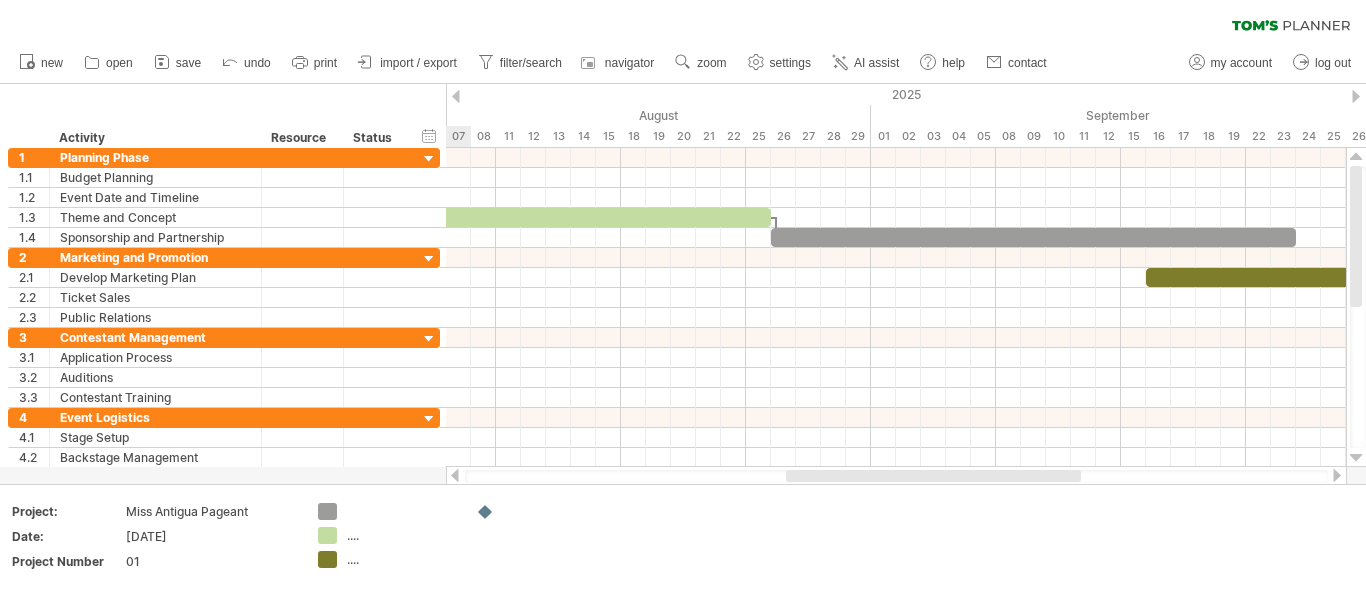 click at bounding box center (1337, 475) 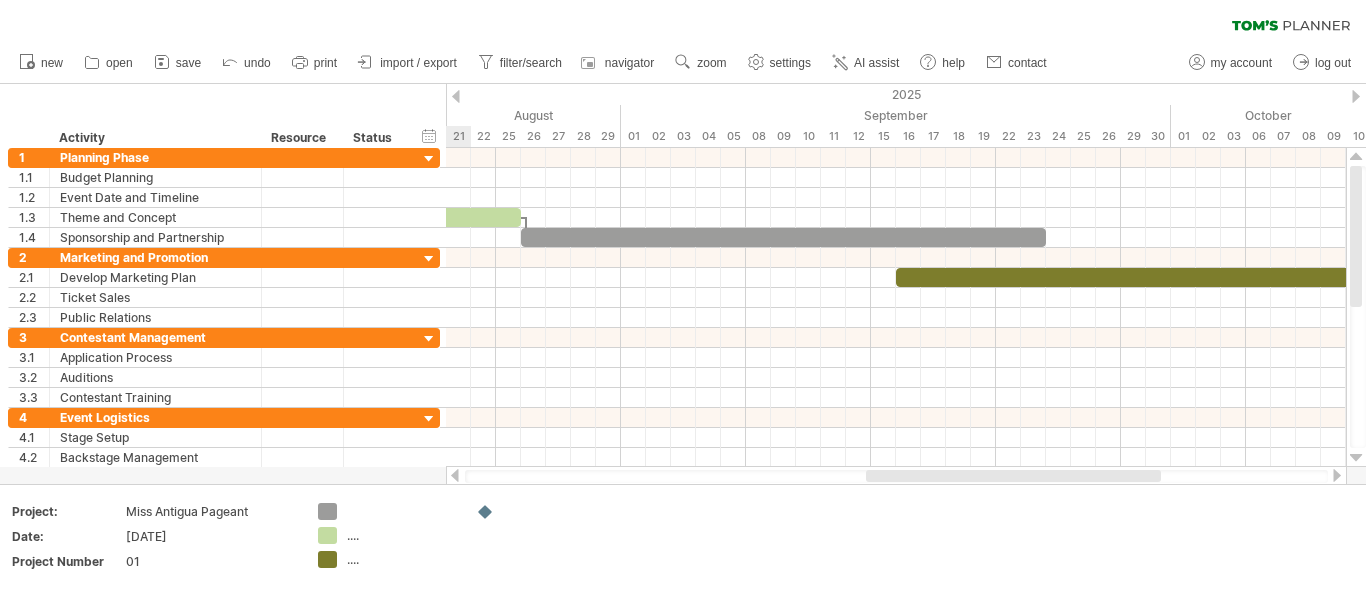 click at bounding box center [1337, 475] 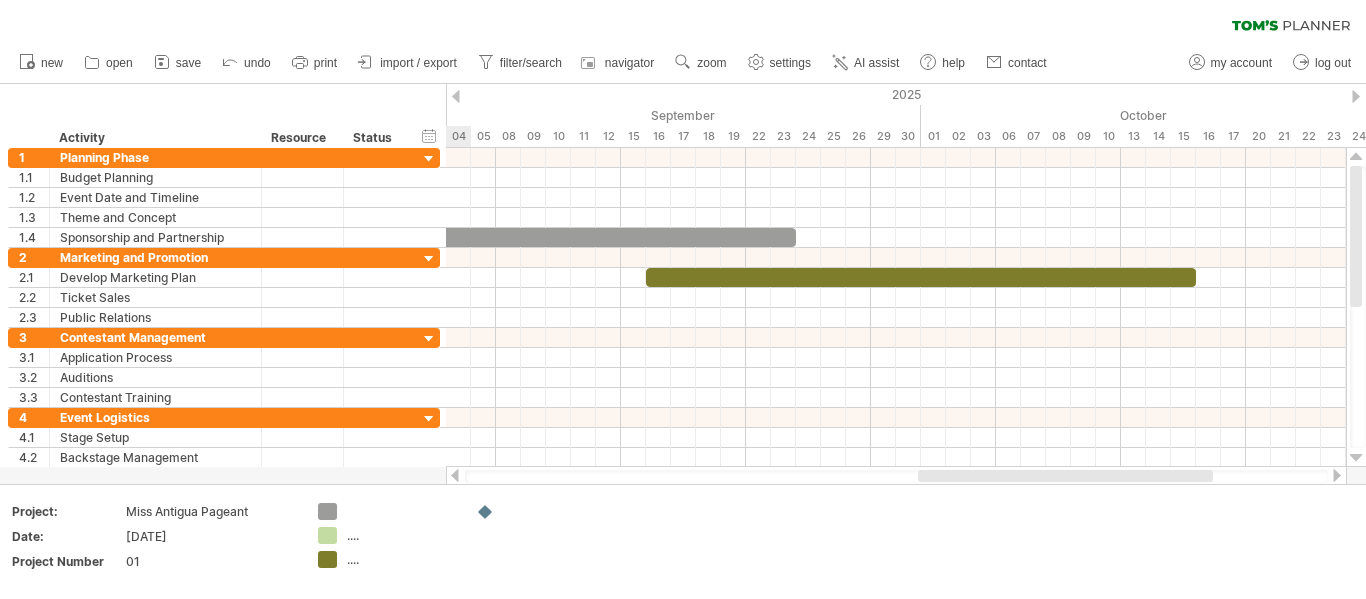 click at bounding box center (1337, 475) 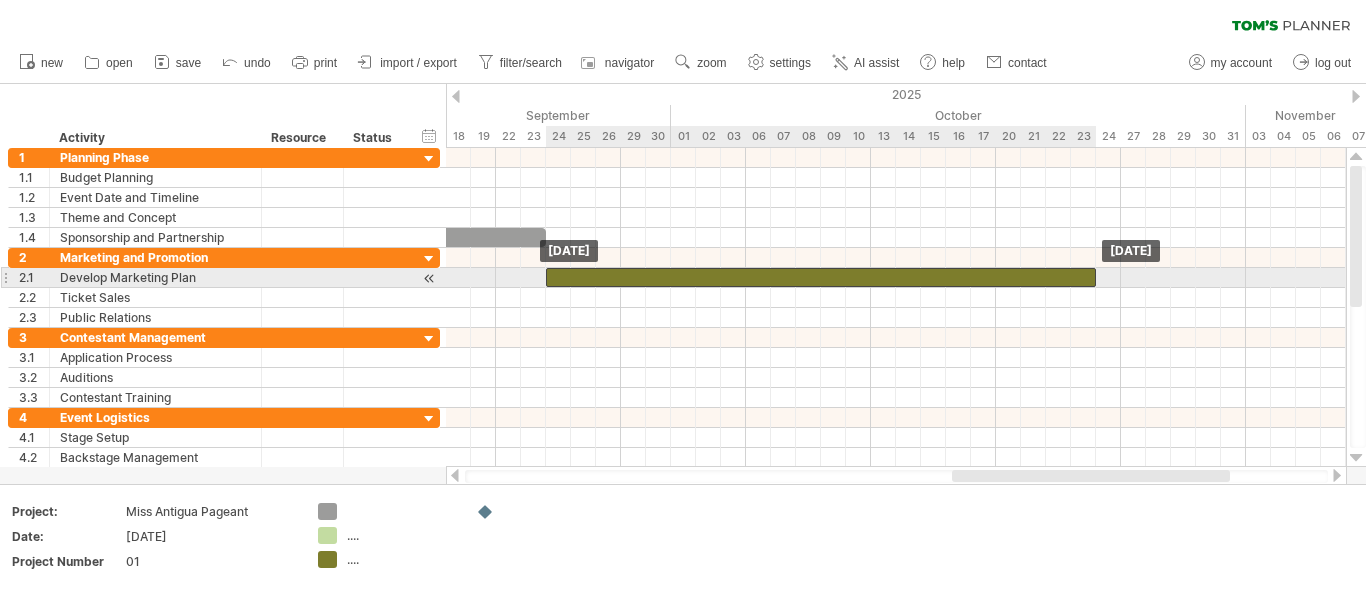 drag, startPoint x: 512, startPoint y: 276, endPoint x: 658, endPoint y: 277, distance: 146.00342 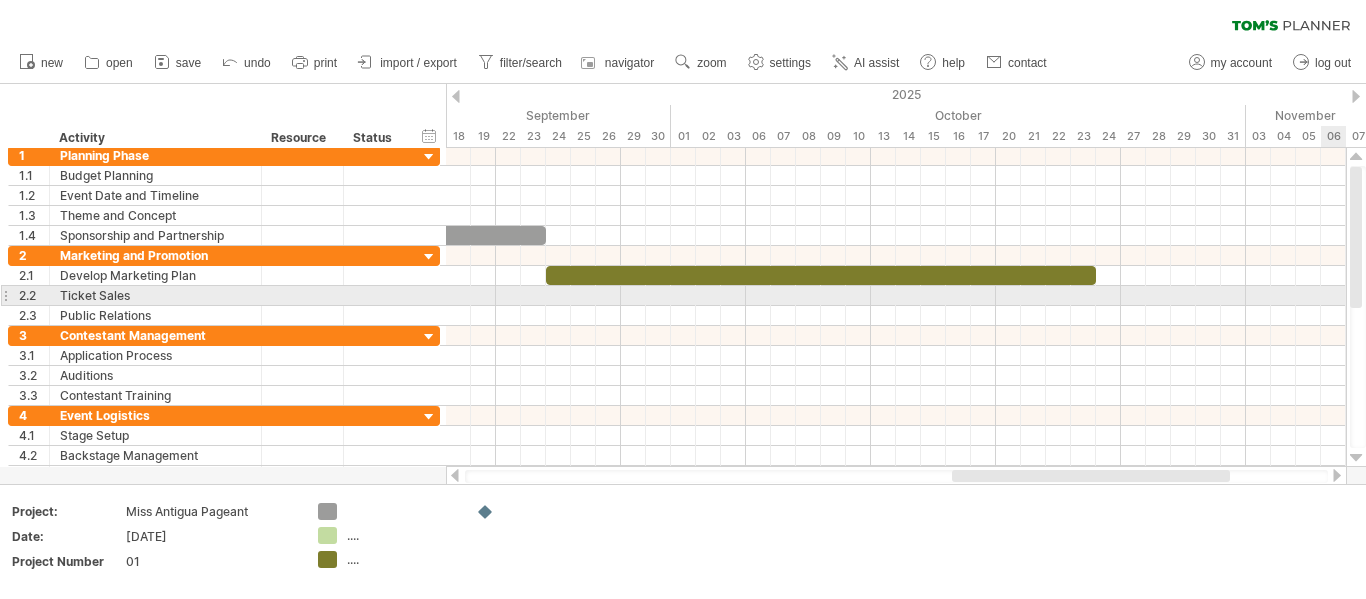 click at bounding box center [1356, 237] 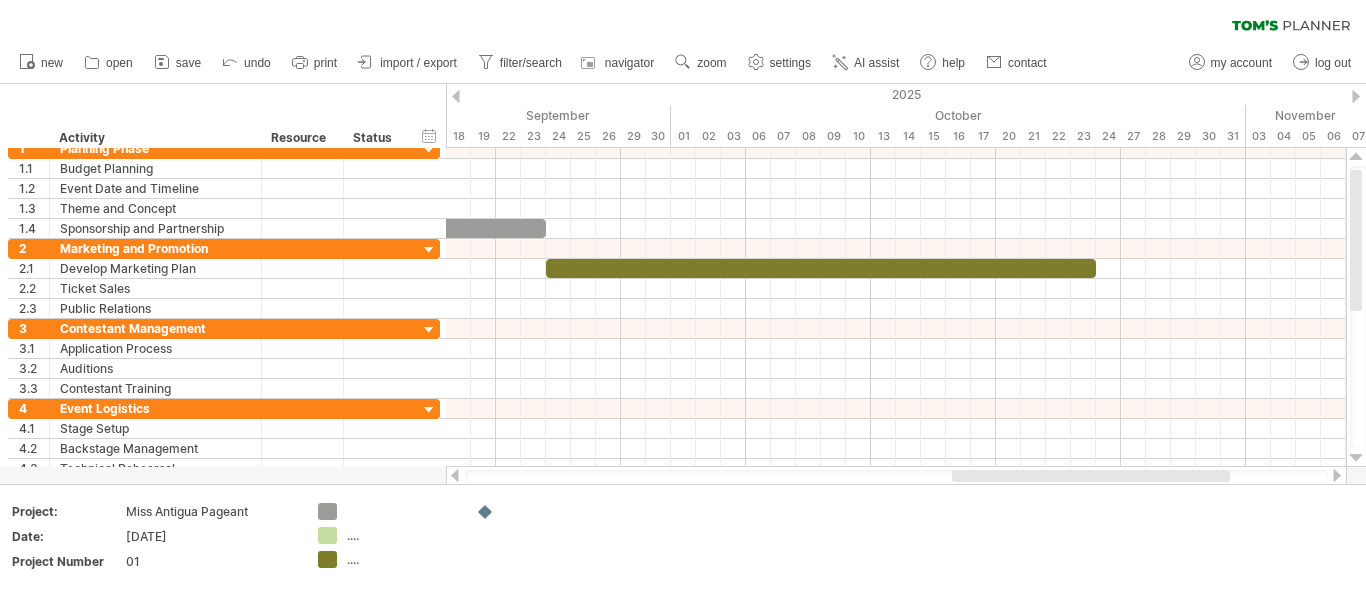 click at bounding box center (455, 475) 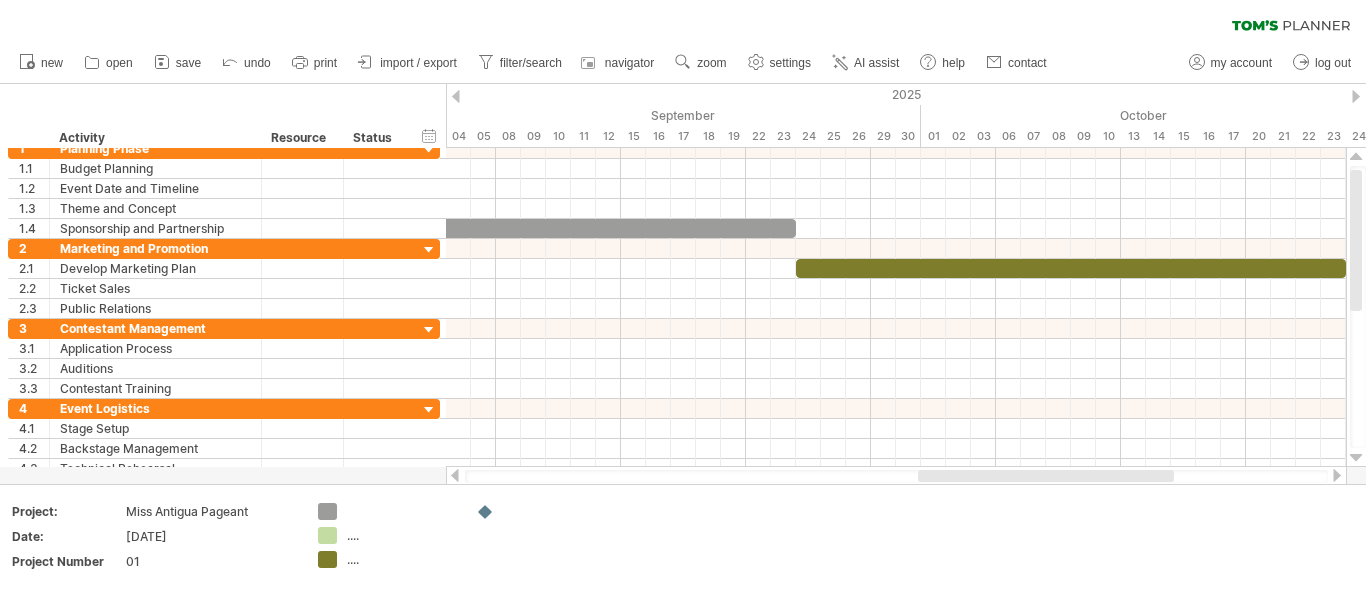 click at bounding box center (455, 475) 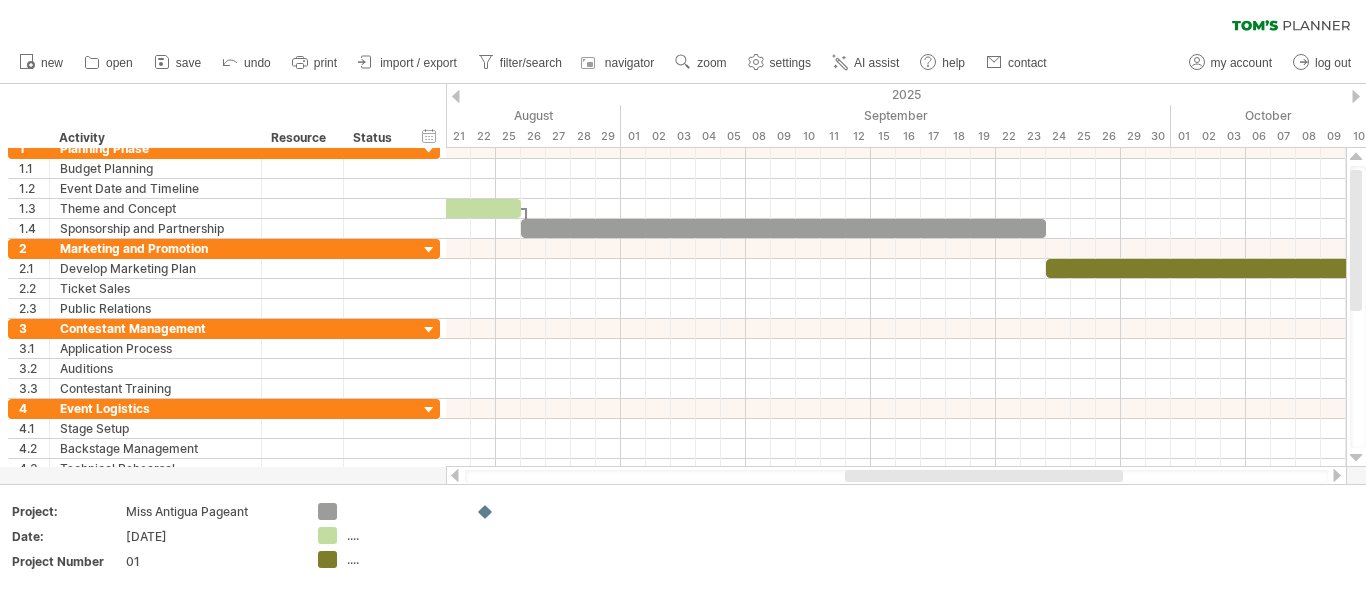 click at bounding box center (455, 475) 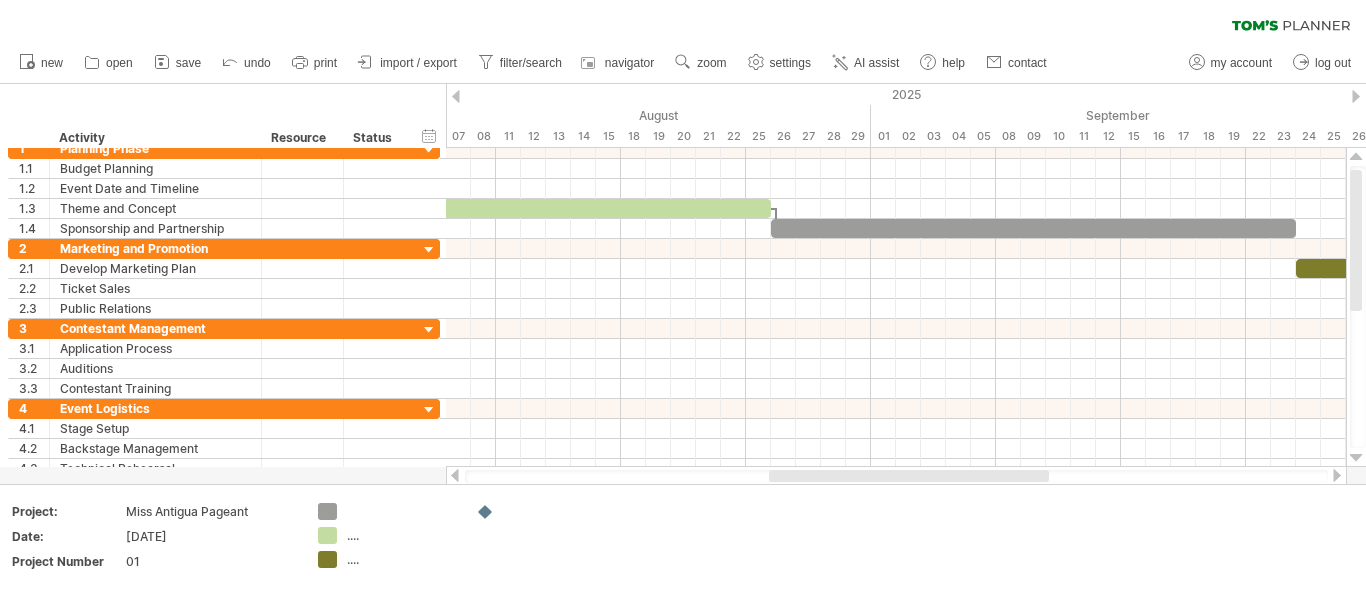 click at bounding box center (455, 475) 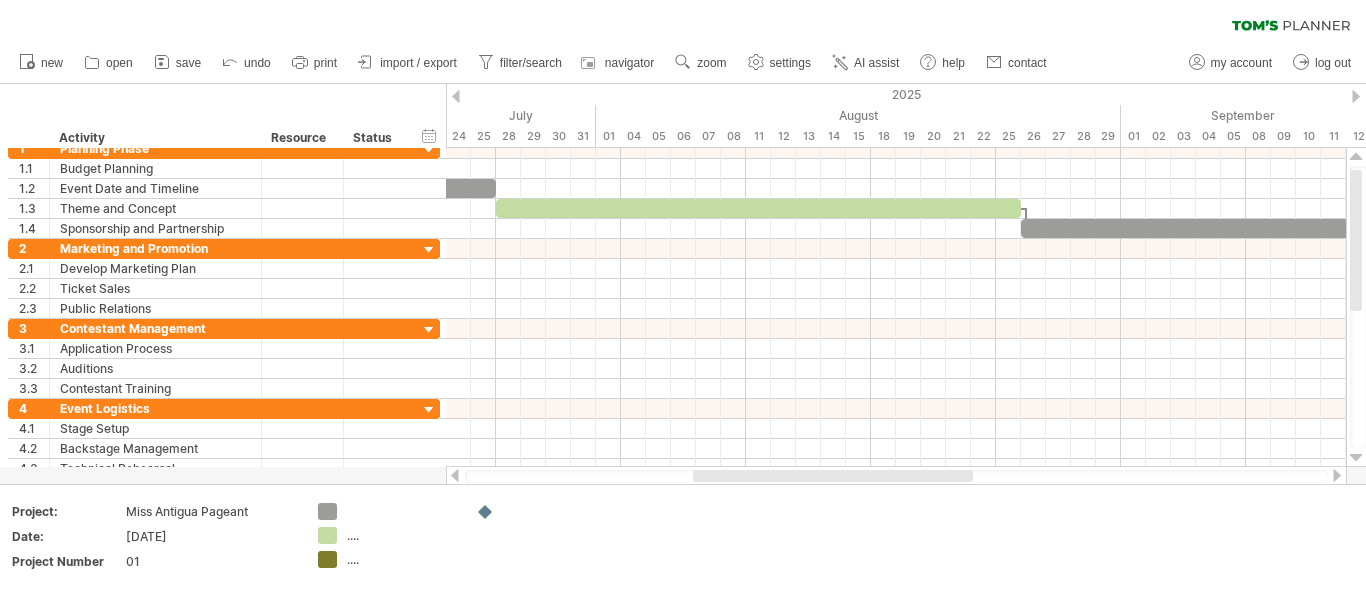 click at bounding box center [455, 475] 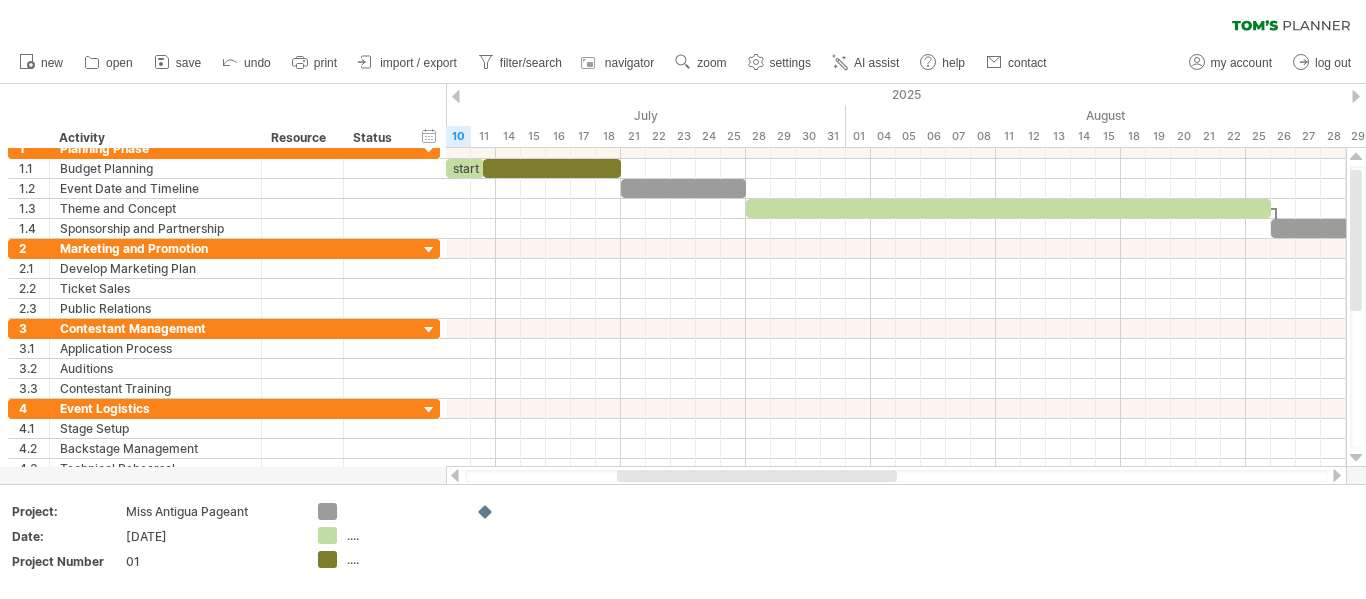 click at bounding box center (455, 475) 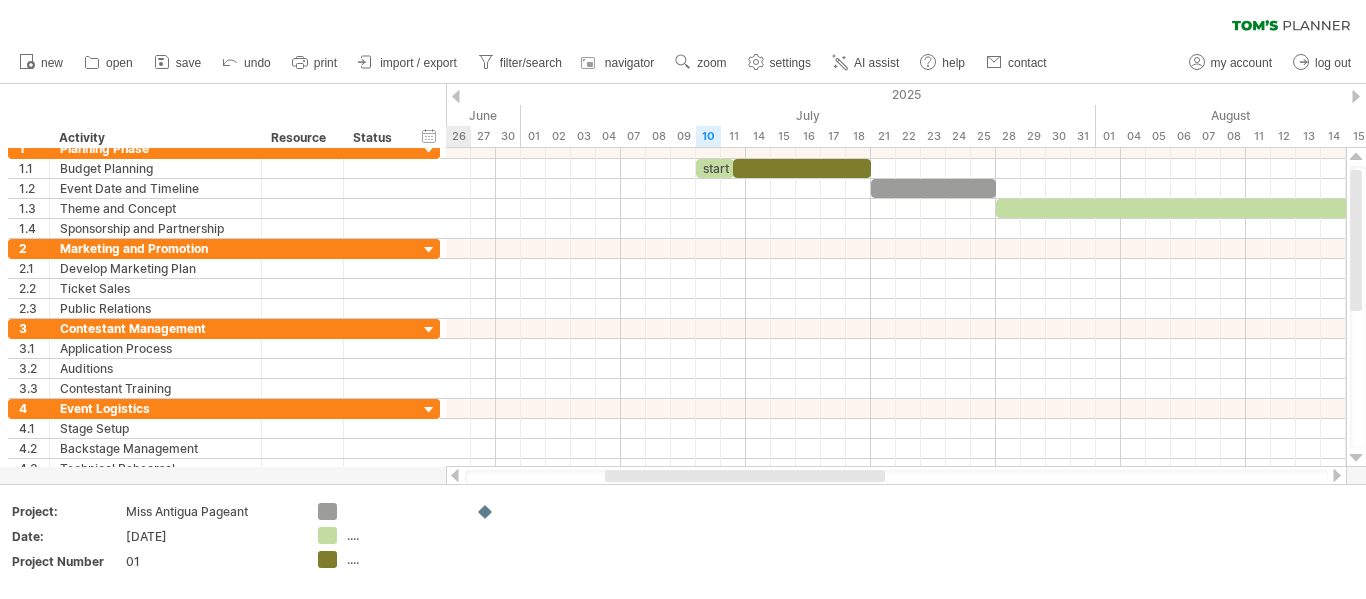 click at bounding box center [455, 475] 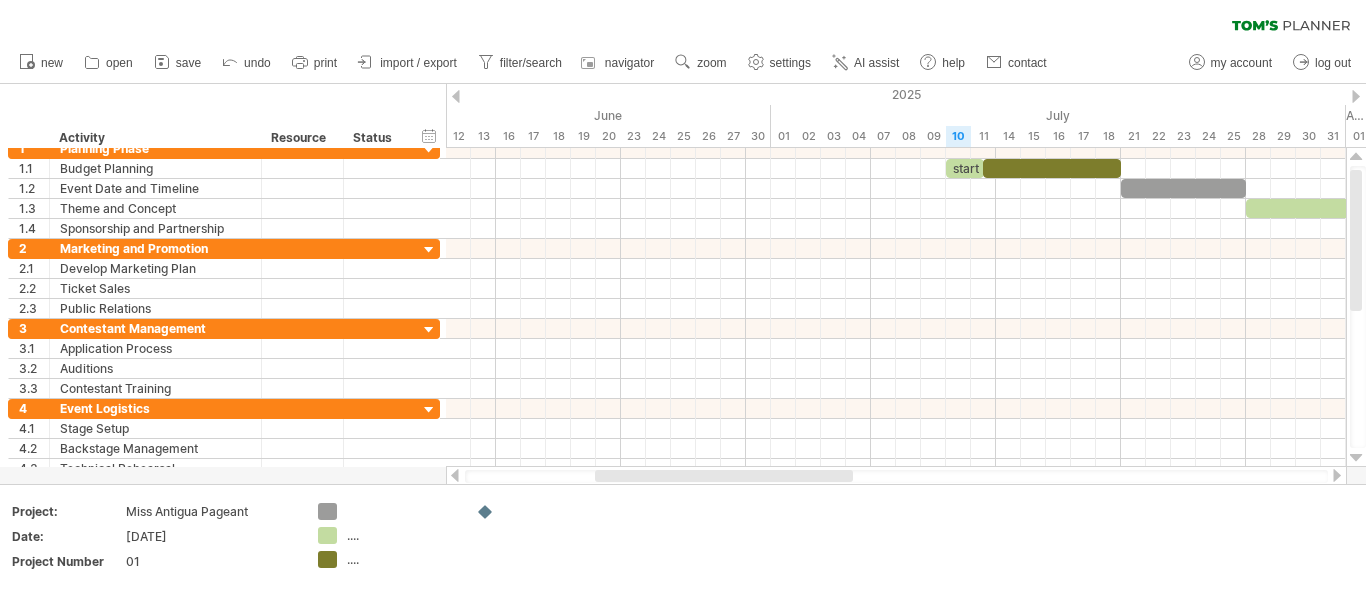 click at bounding box center [1337, 475] 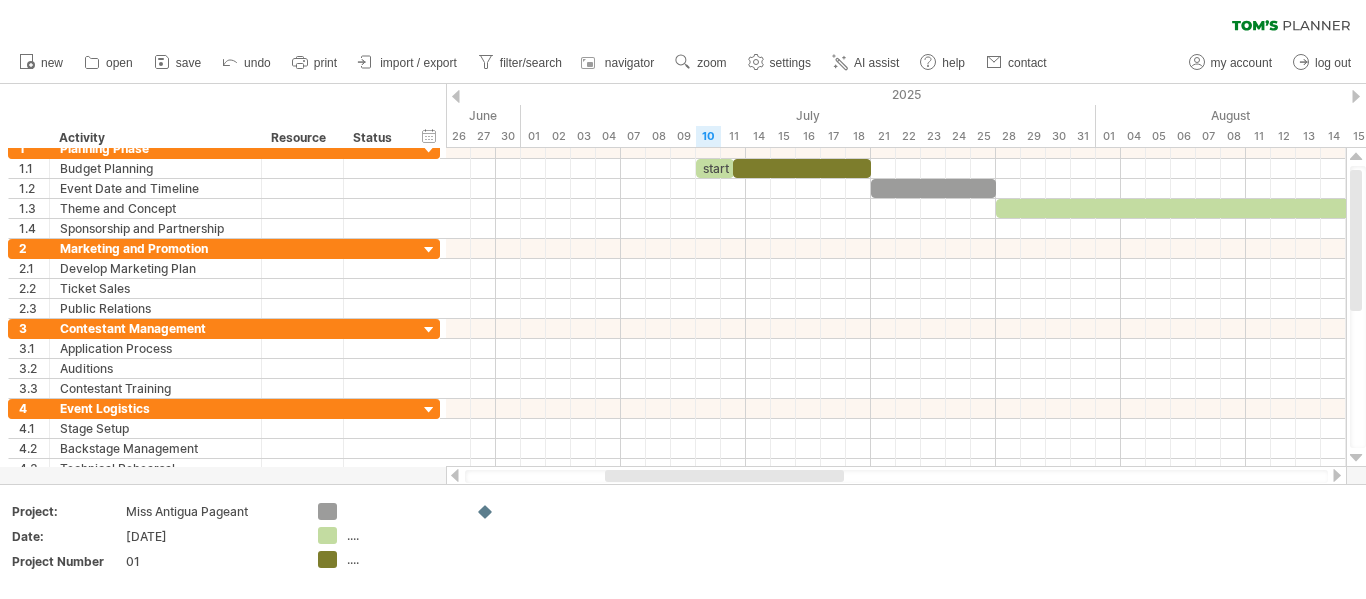 click at bounding box center (1337, 475) 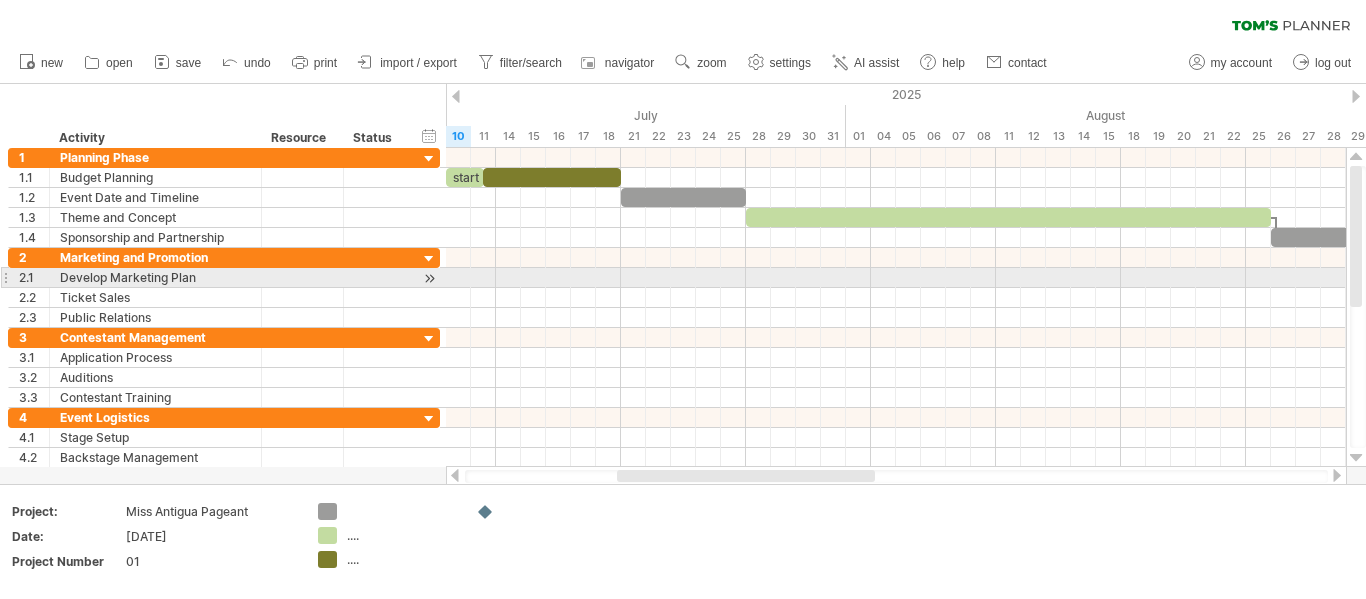 drag, startPoint x: 1360, startPoint y: 307, endPoint x: 1360, endPoint y: 283, distance: 24 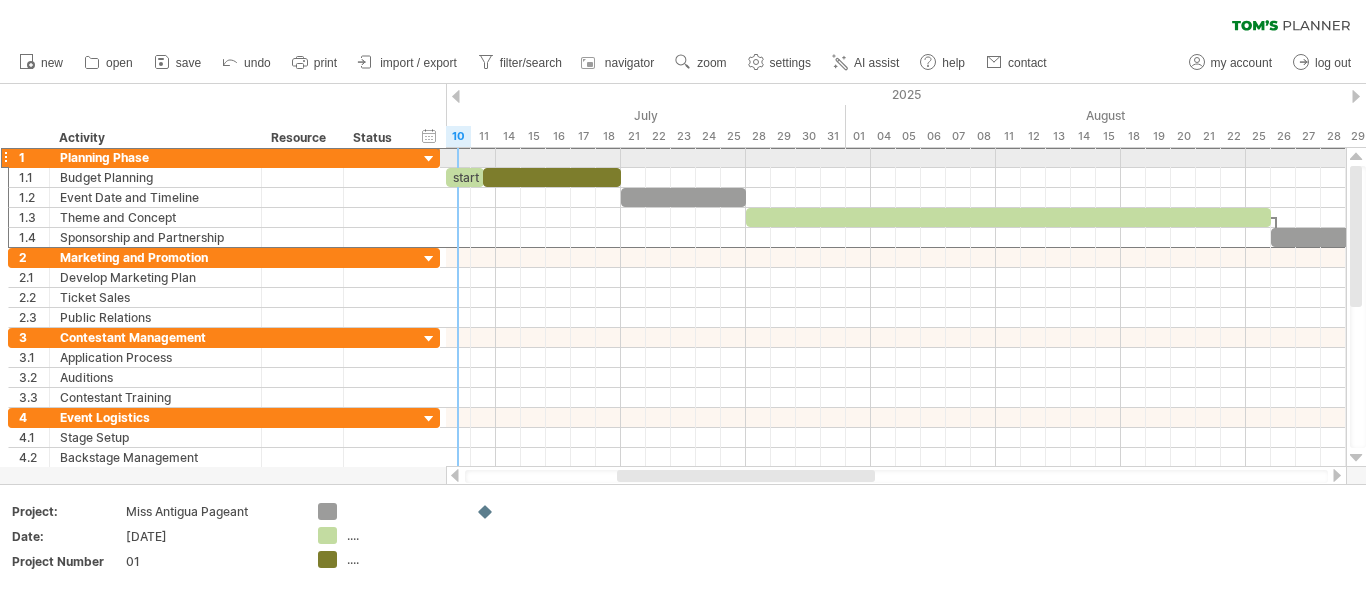click on "**********" at bounding box center [224, 157] 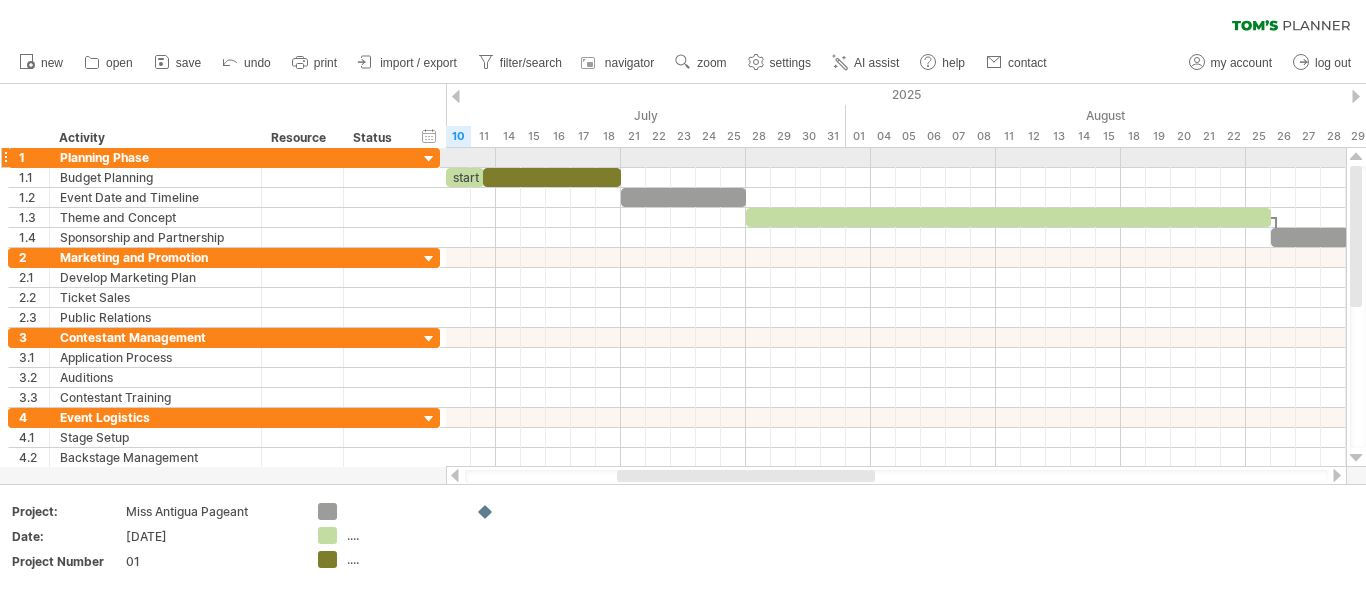 click at bounding box center [896, 158] 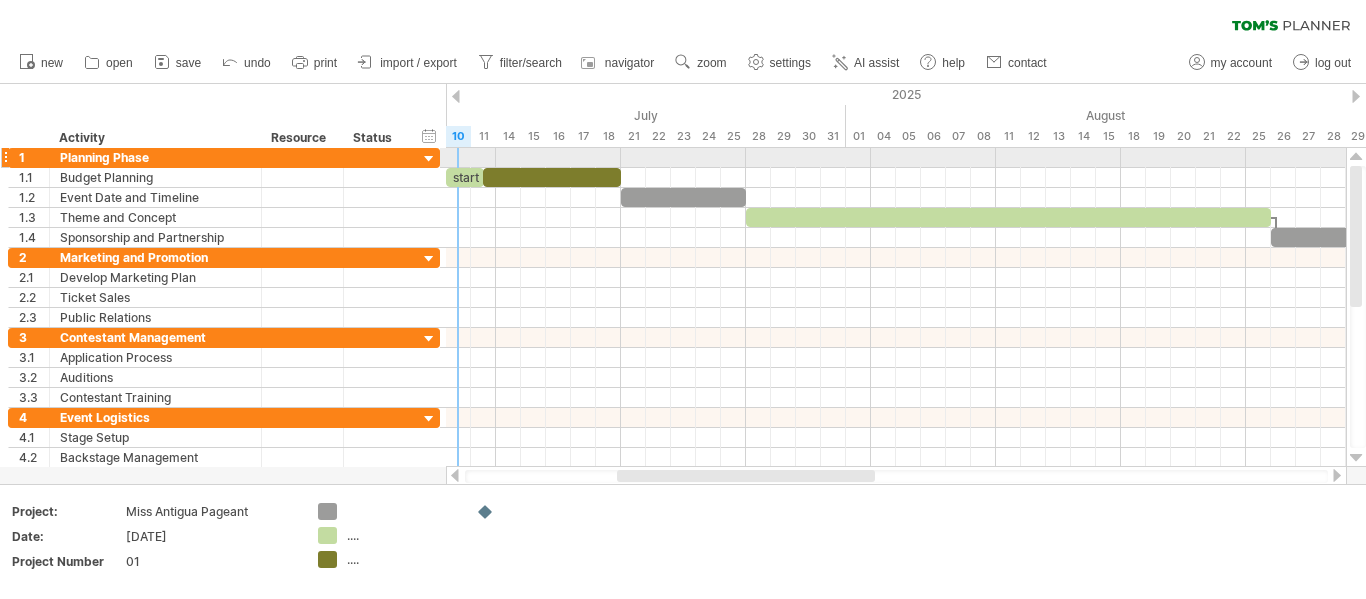 click at bounding box center [896, 158] 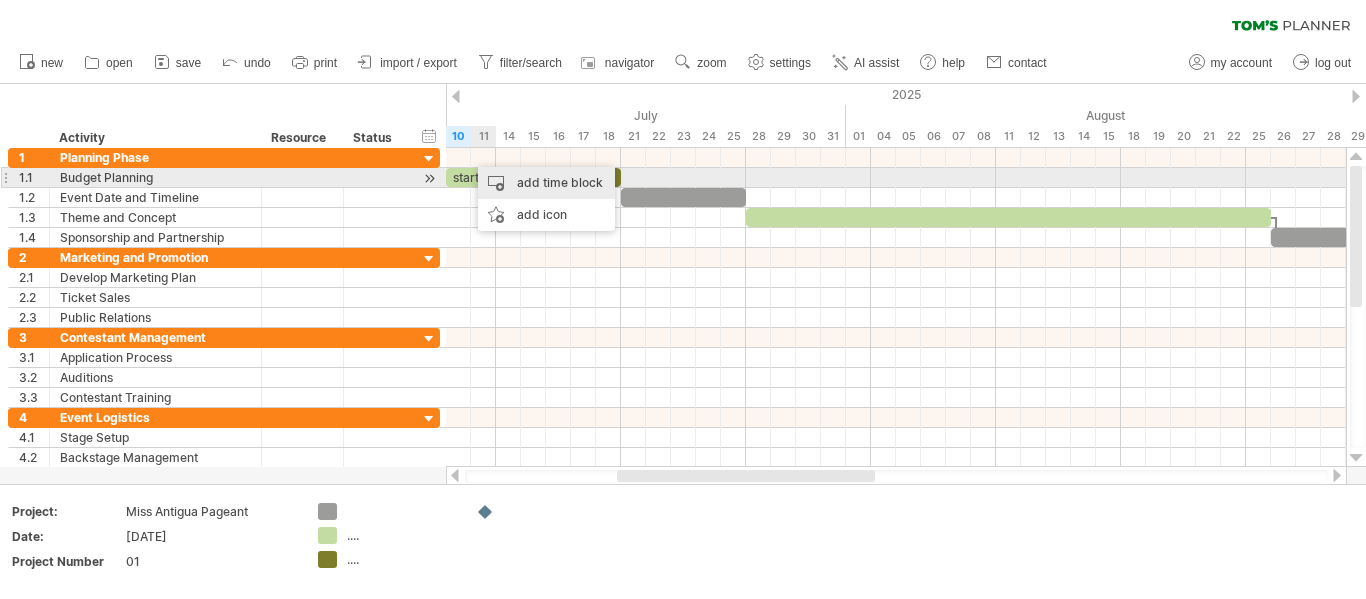 click on "add time block" at bounding box center (546, 183) 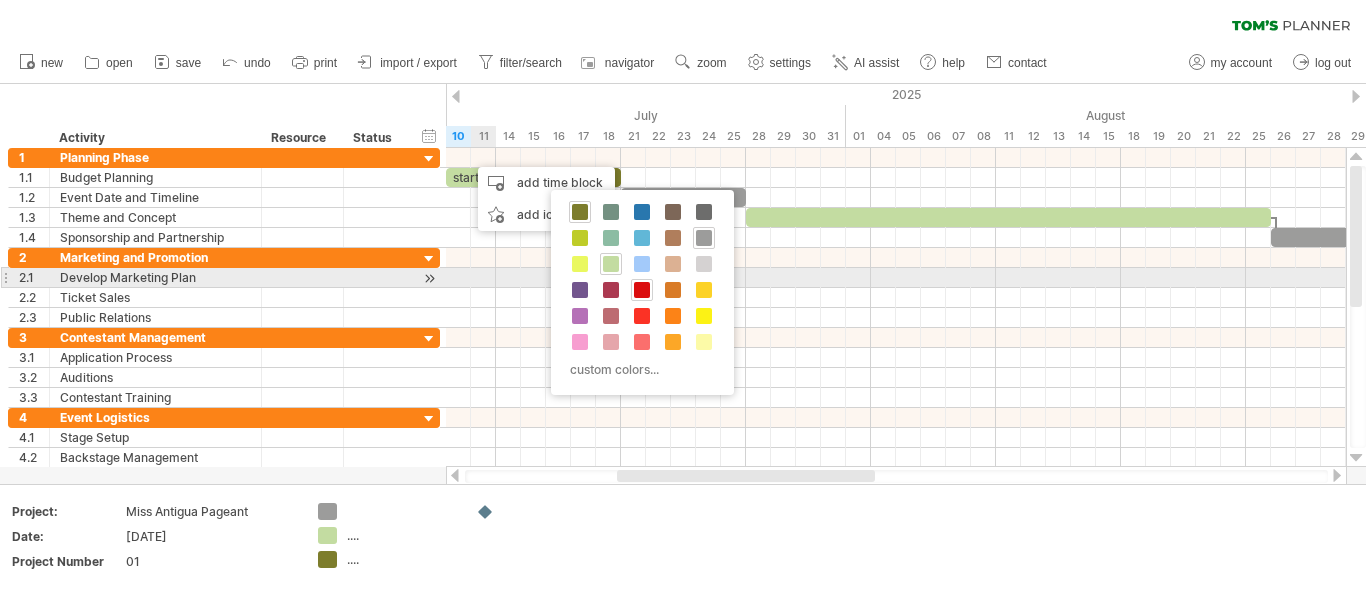 click at bounding box center [642, 290] 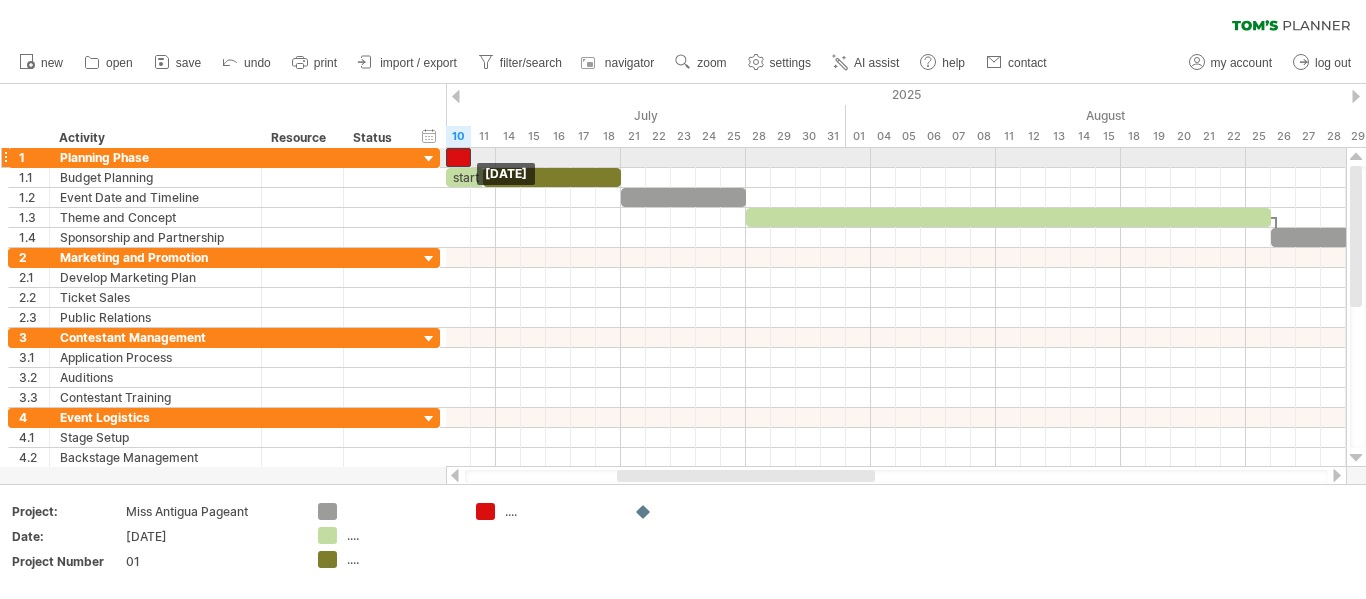 drag, startPoint x: 488, startPoint y: 156, endPoint x: 457, endPoint y: 156, distance: 31 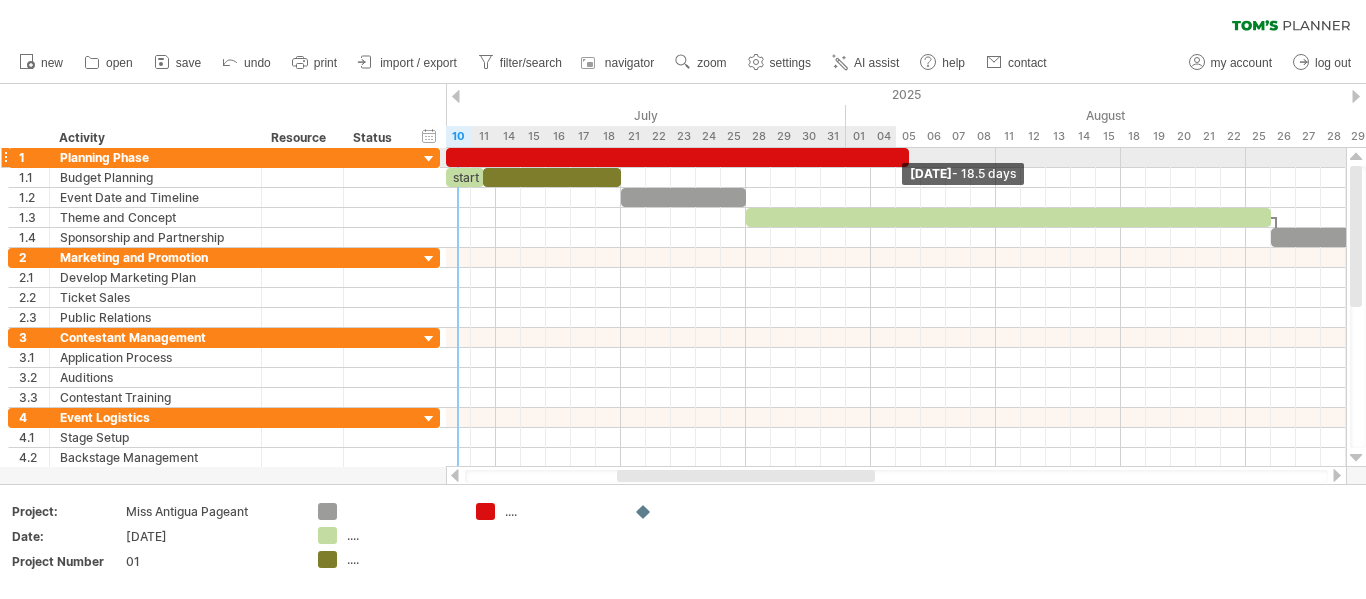 drag, startPoint x: 469, startPoint y: 156, endPoint x: 904, endPoint y: 162, distance: 435.04138 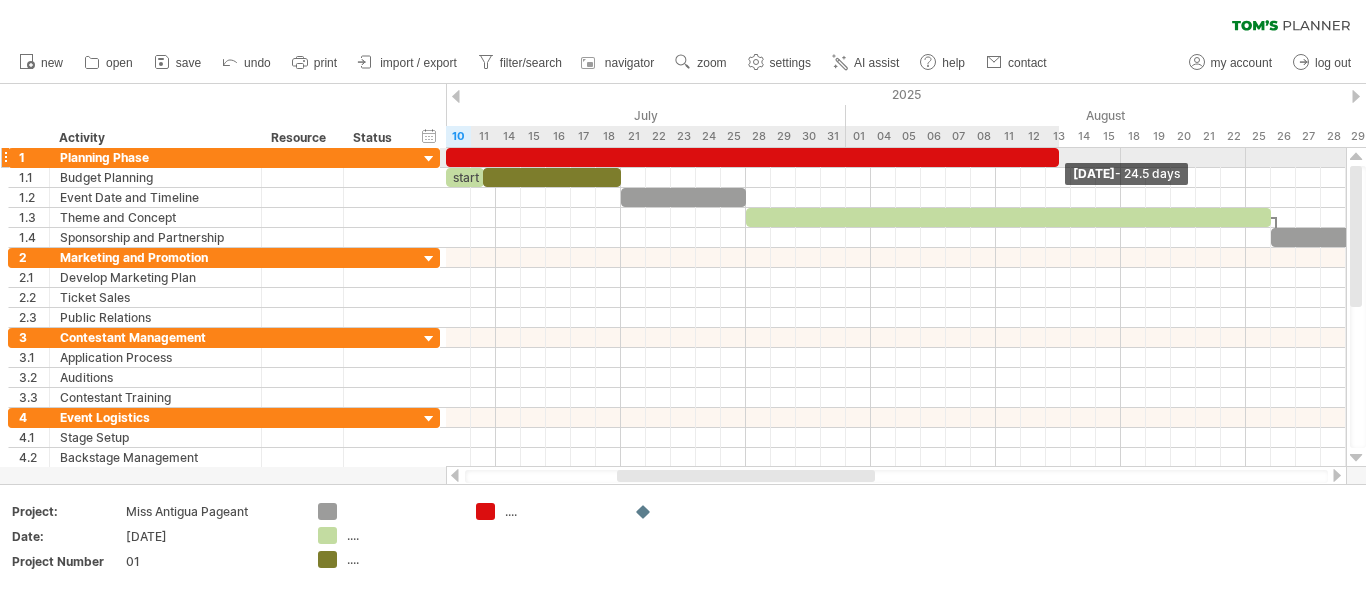 drag, startPoint x: 908, startPoint y: 159, endPoint x: 1070, endPoint y: 155, distance: 162.04938 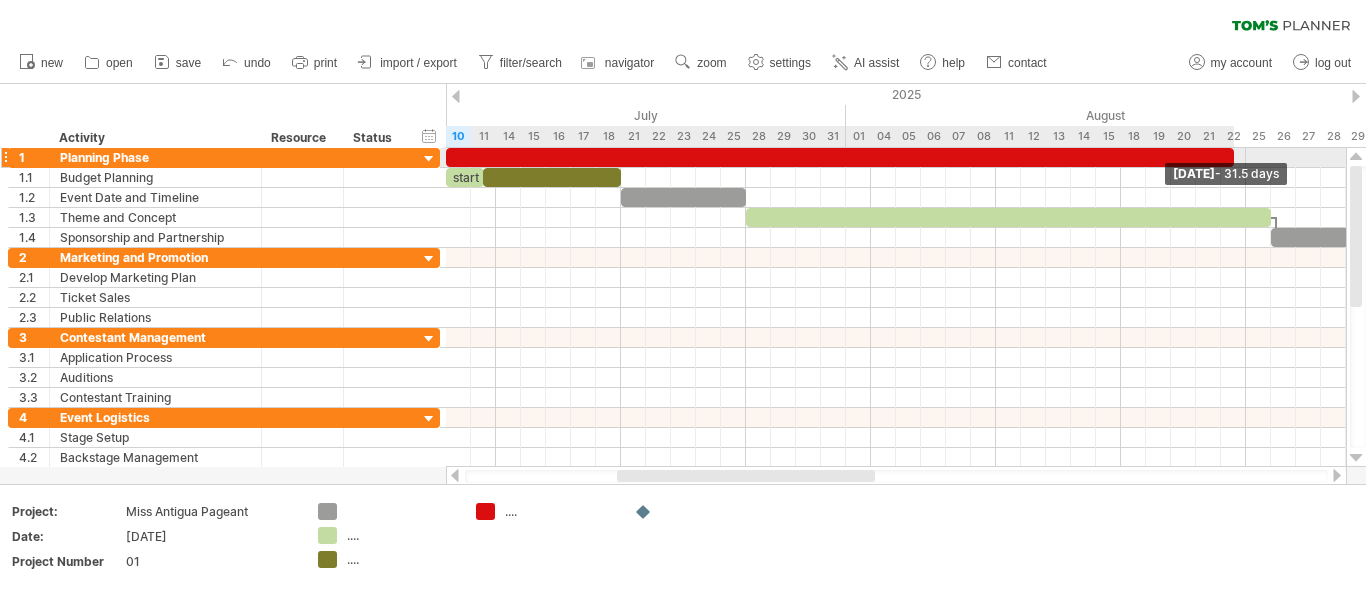 drag, startPoint x: 1070, startPoint y: 155, endPoint x: 1254, endPoint y: 156, distance: 184.00272 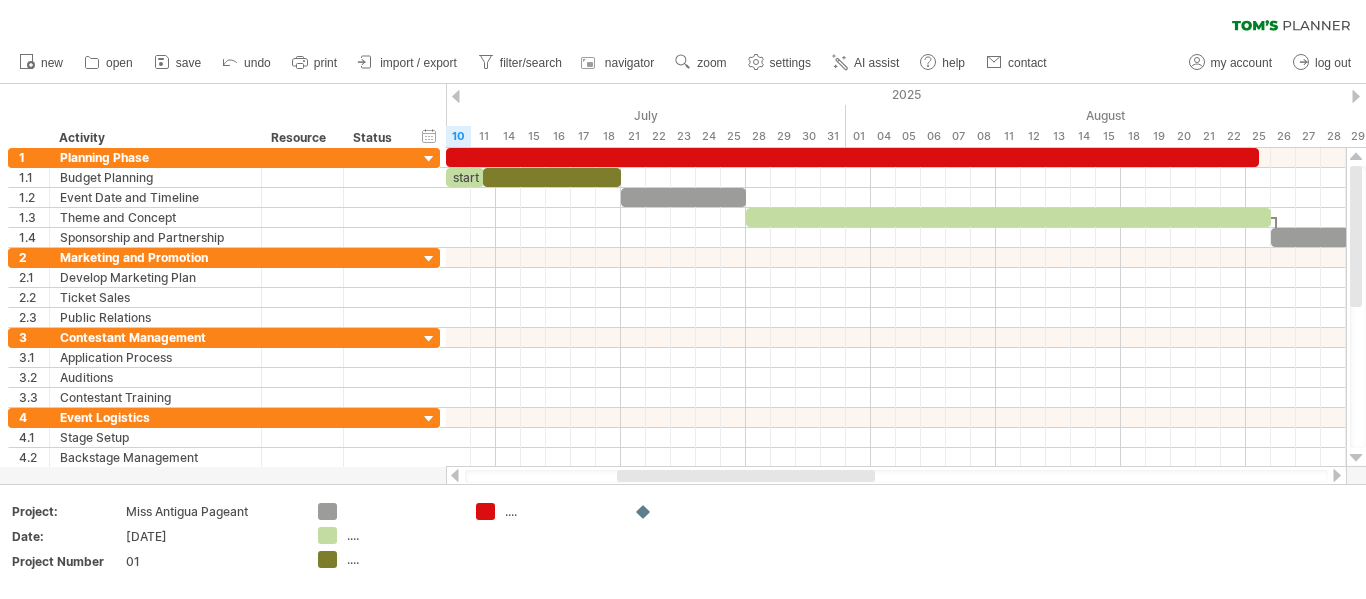 click at bounding box center (1337, 475) 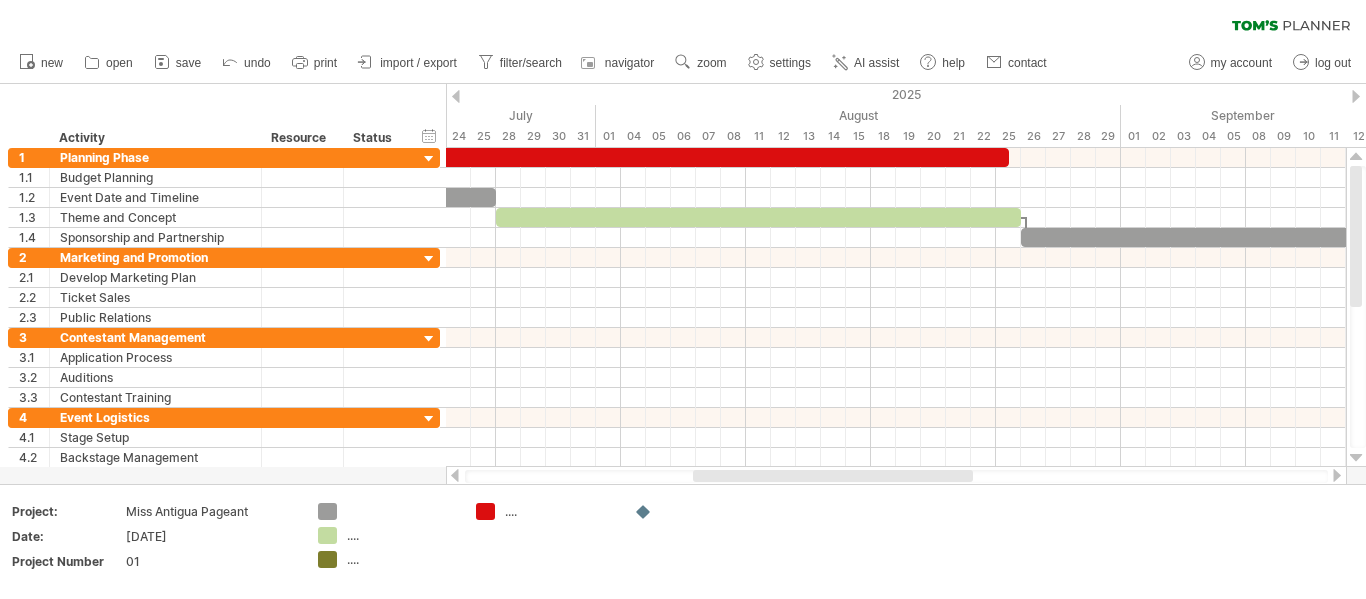 click at bounding box center (1337, 475) 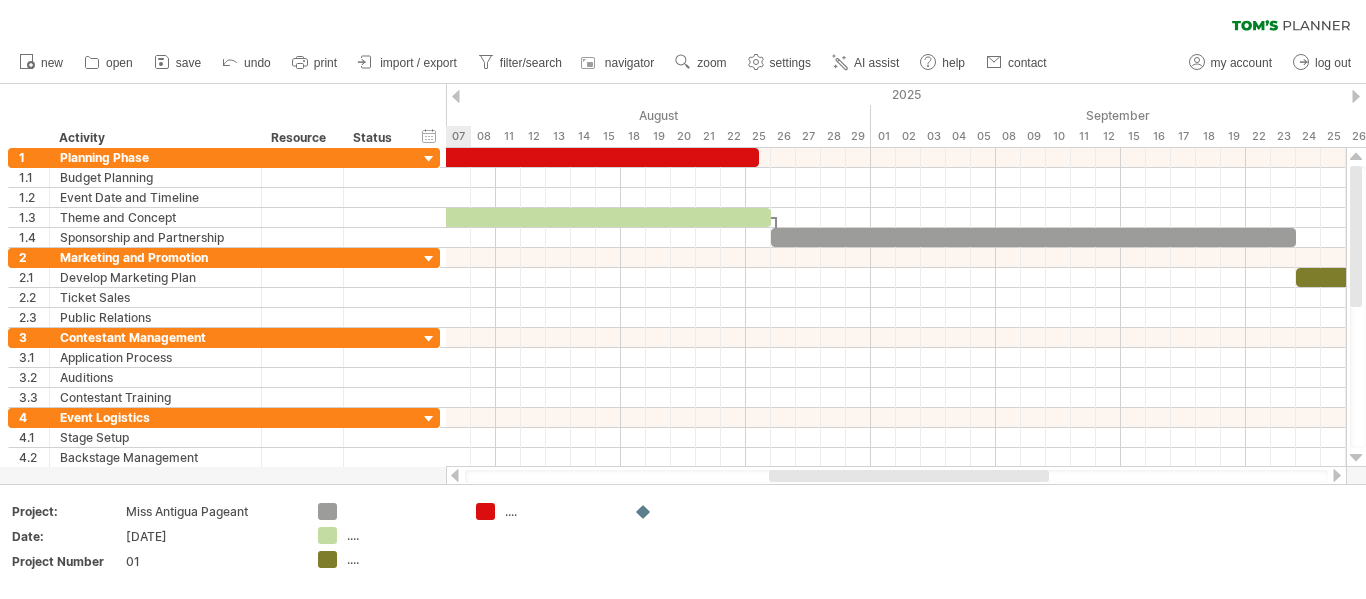 click at bounding box center (1337, 475) 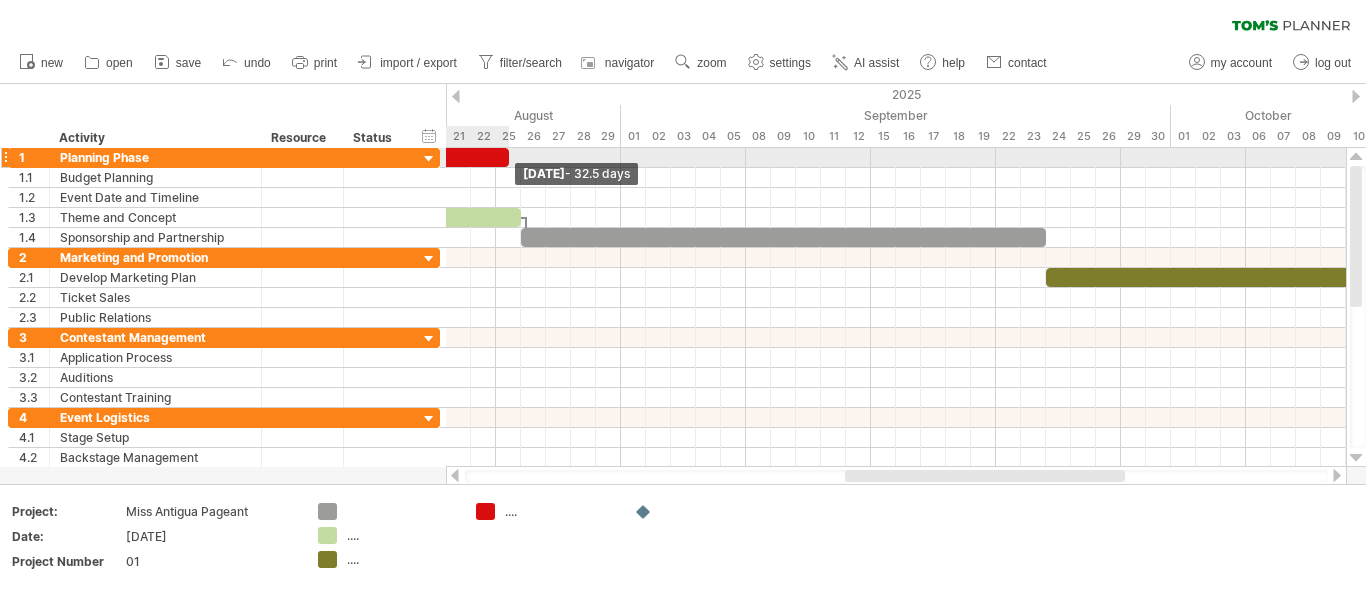 click at bounding box center (509, 157) 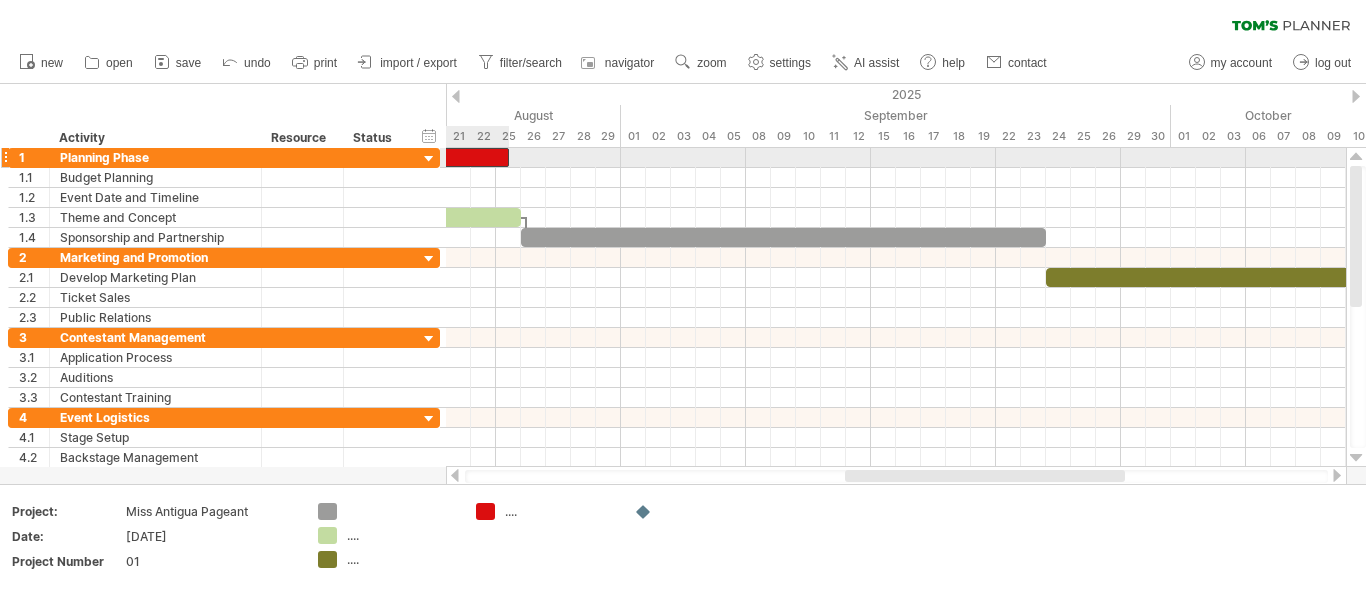 click at bounding box center (102, 157) 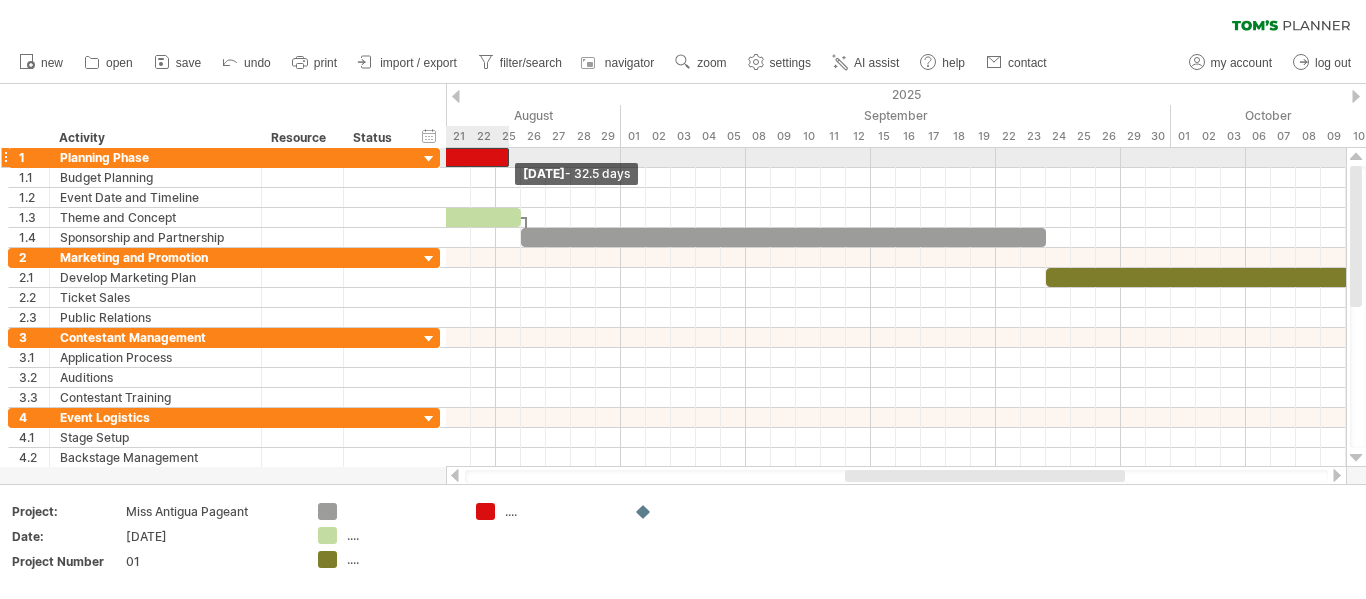 click at bounding box center (509, 157) 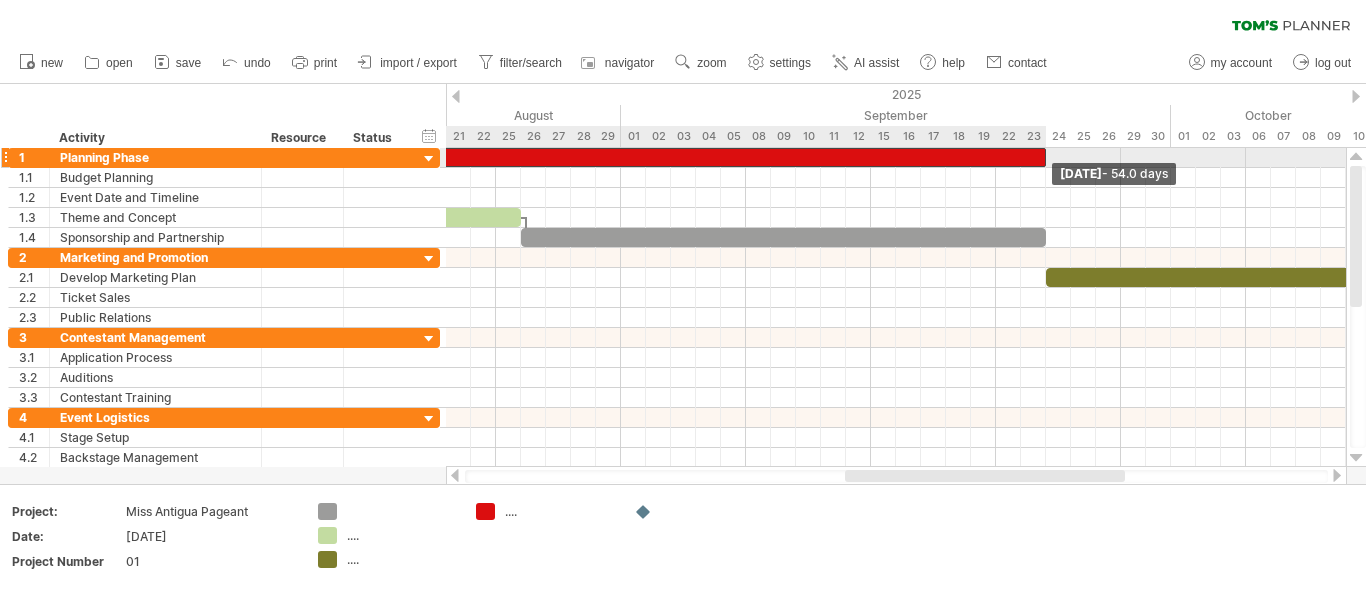 drag, startPoint x: 505, startPoint y: 159, endPoint x: 1048, endPoint y: 164, distance: 543.023 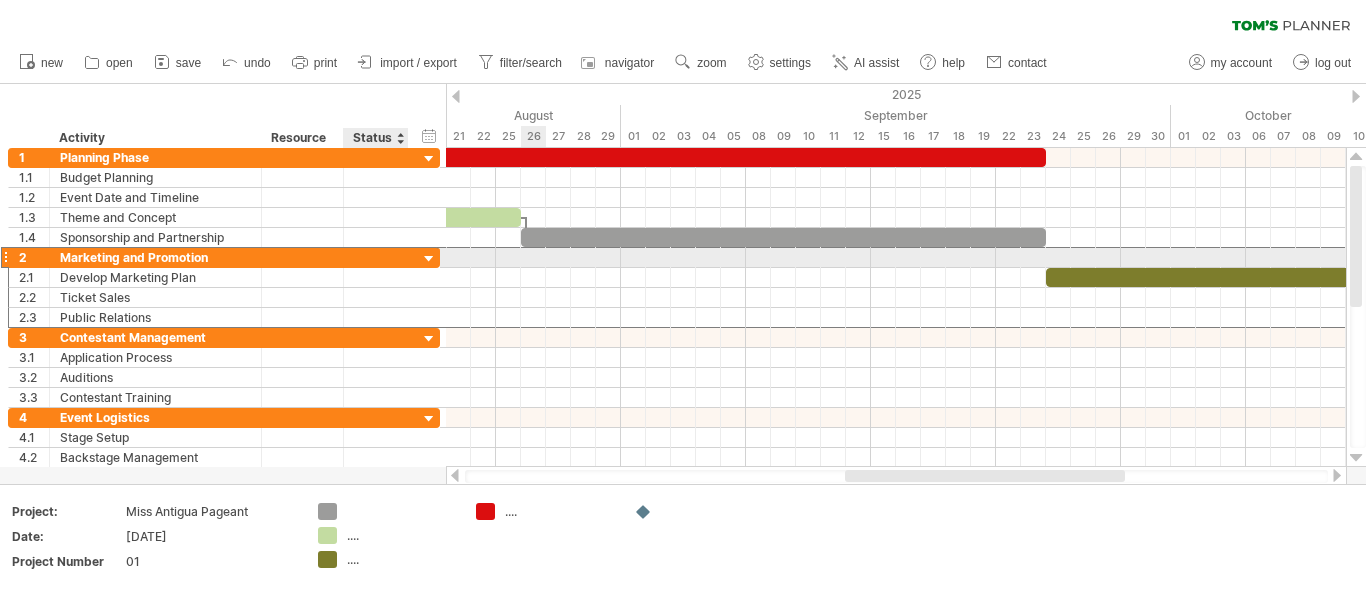 click on "**********" at bounding box center (224, 257) 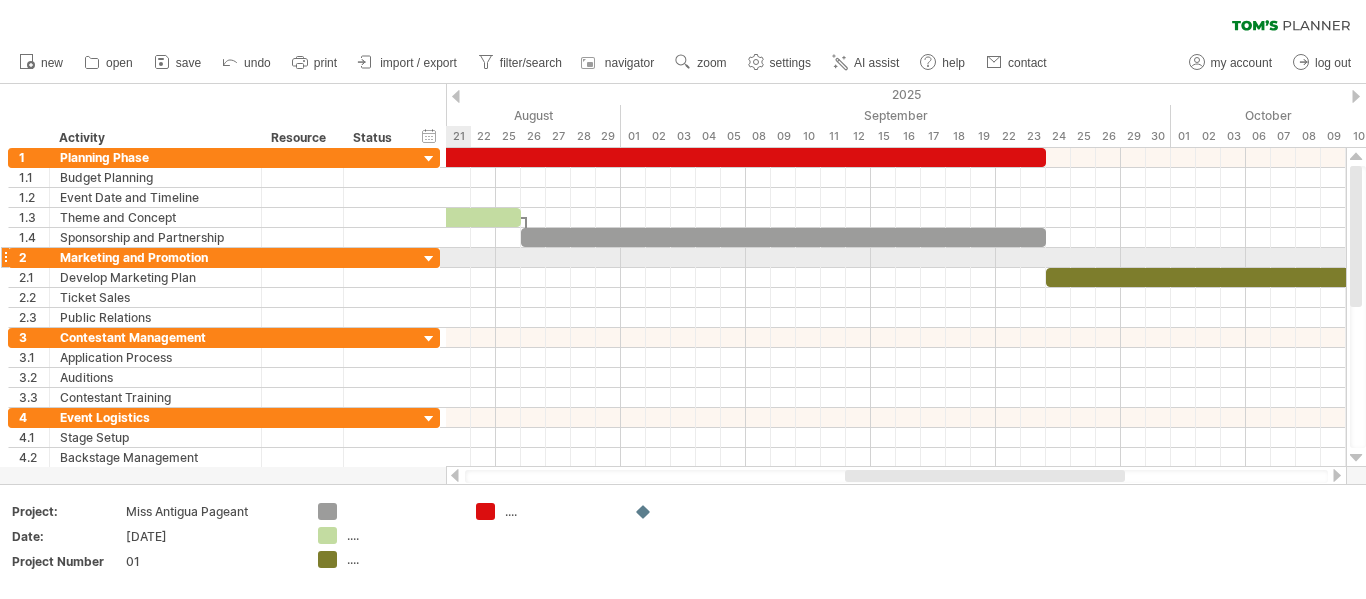 click at bounding box center [896, 258] 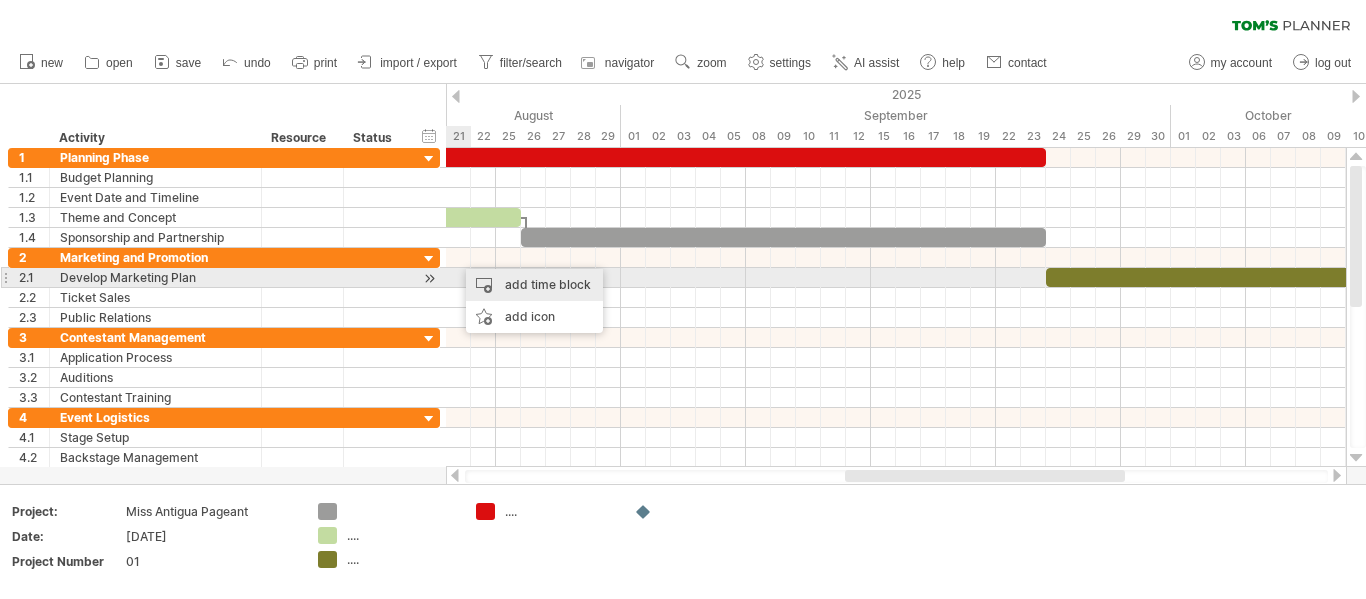 click on "add time block" at bounding box center (534, 285) 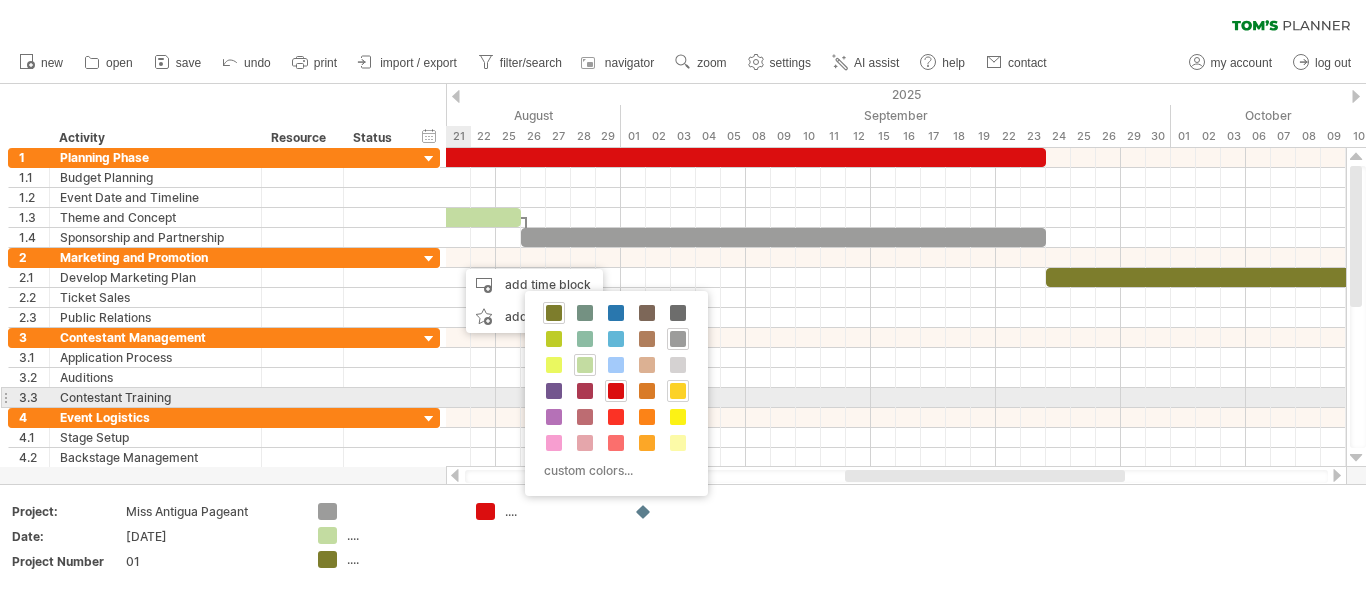 click at bounding box center [678, 391] 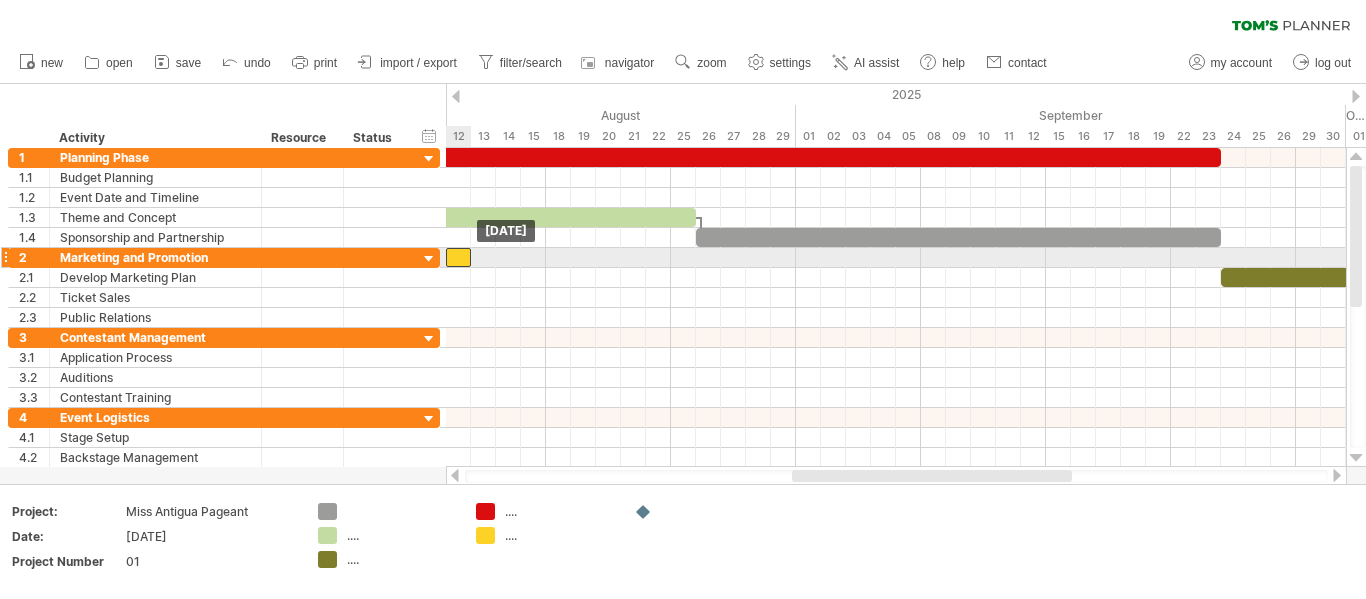 click at bounding box center [458, 257] 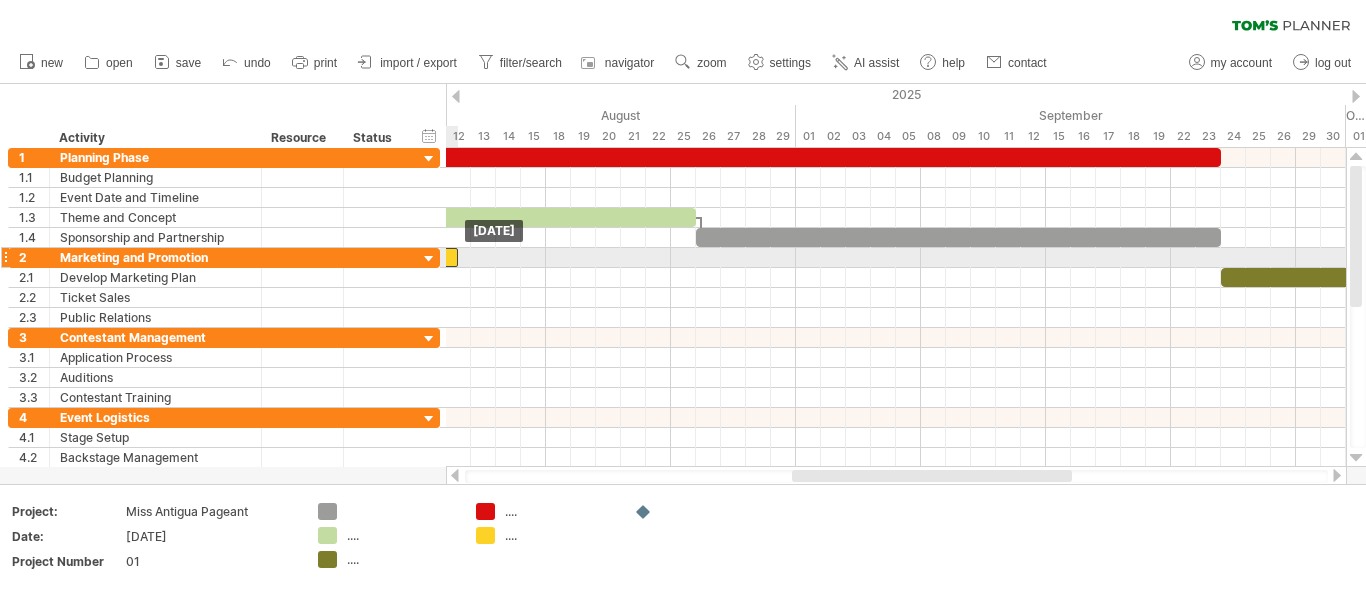 click at bounding box center (445, 257) 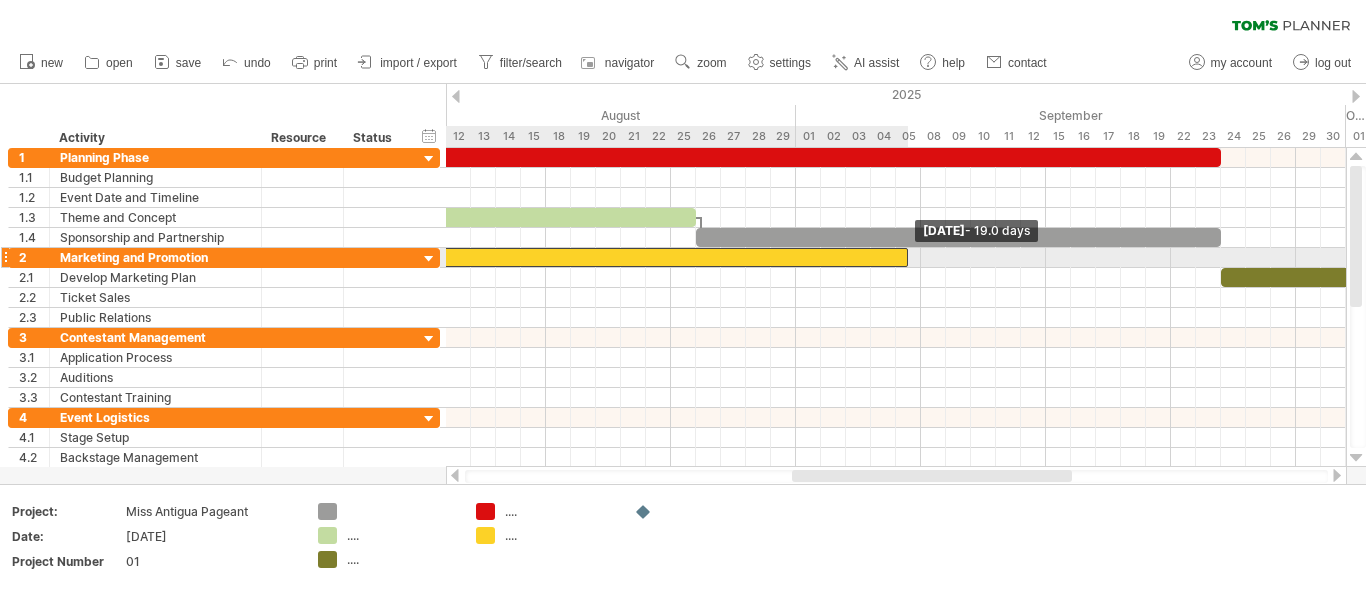 drag, startPoint x: 456, startPoint y: 262, endPoint x: 929, endPoint y: 259, distance: 473.00952 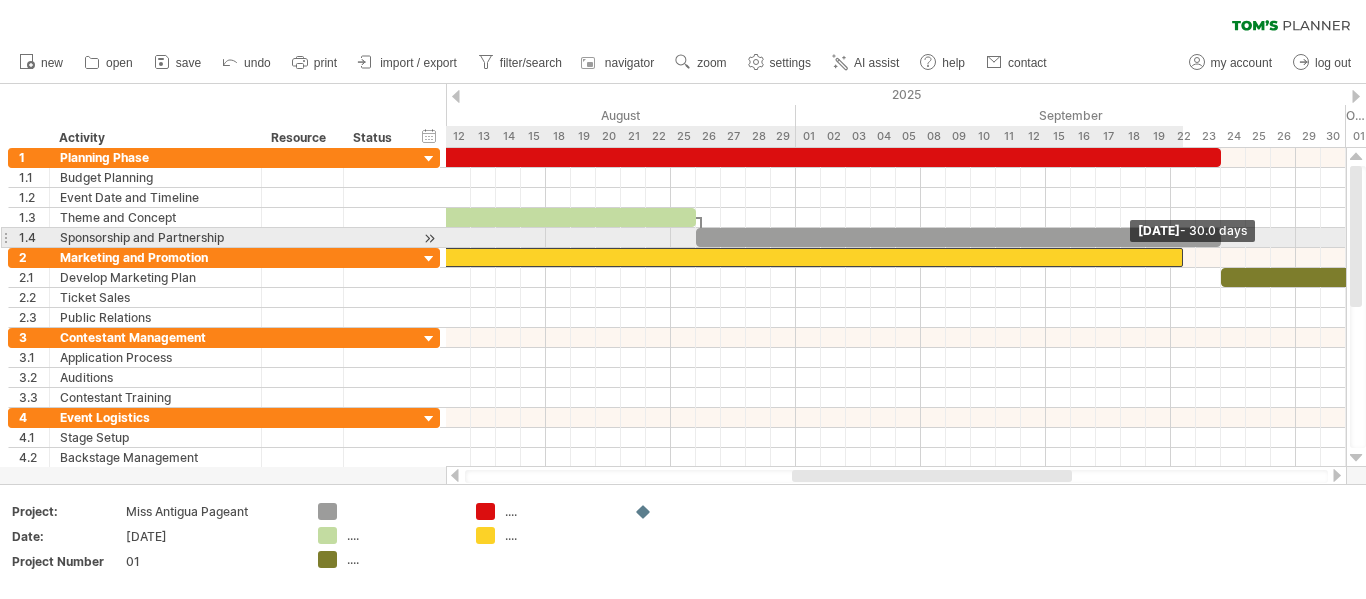 drag, startPoint x: 929, startPoint y: 259, endPoint x: 1190, endPoint y: 246, distance: 261.32355 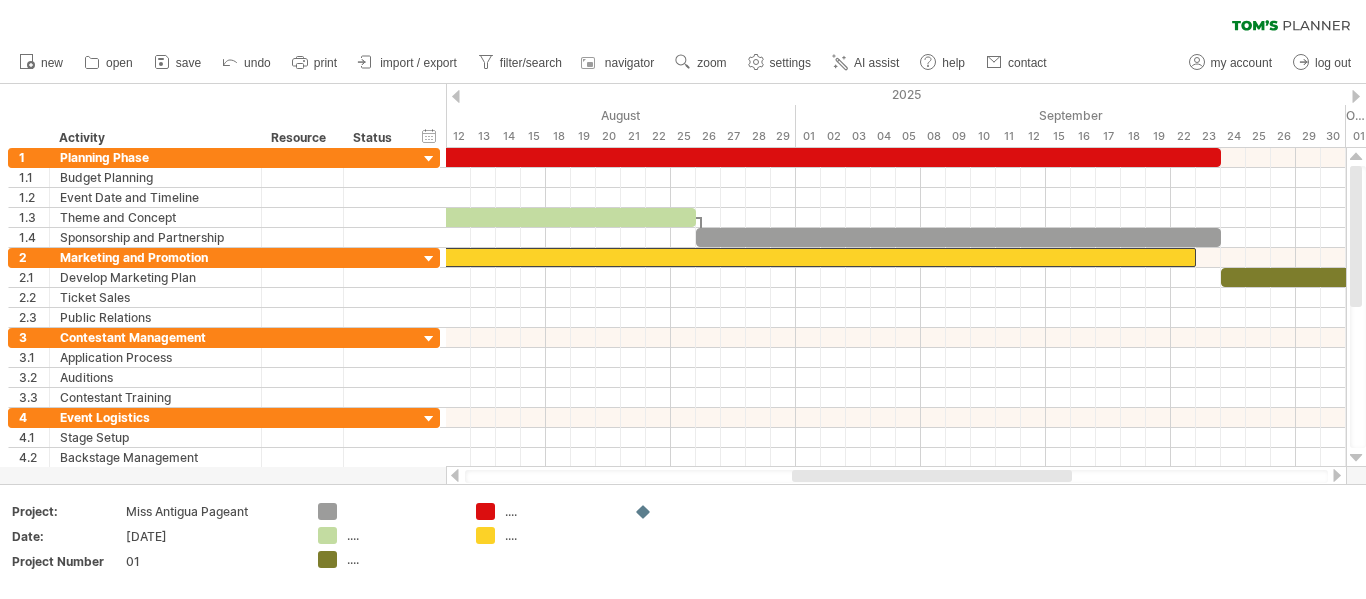click at bounding box center [1337, 475] 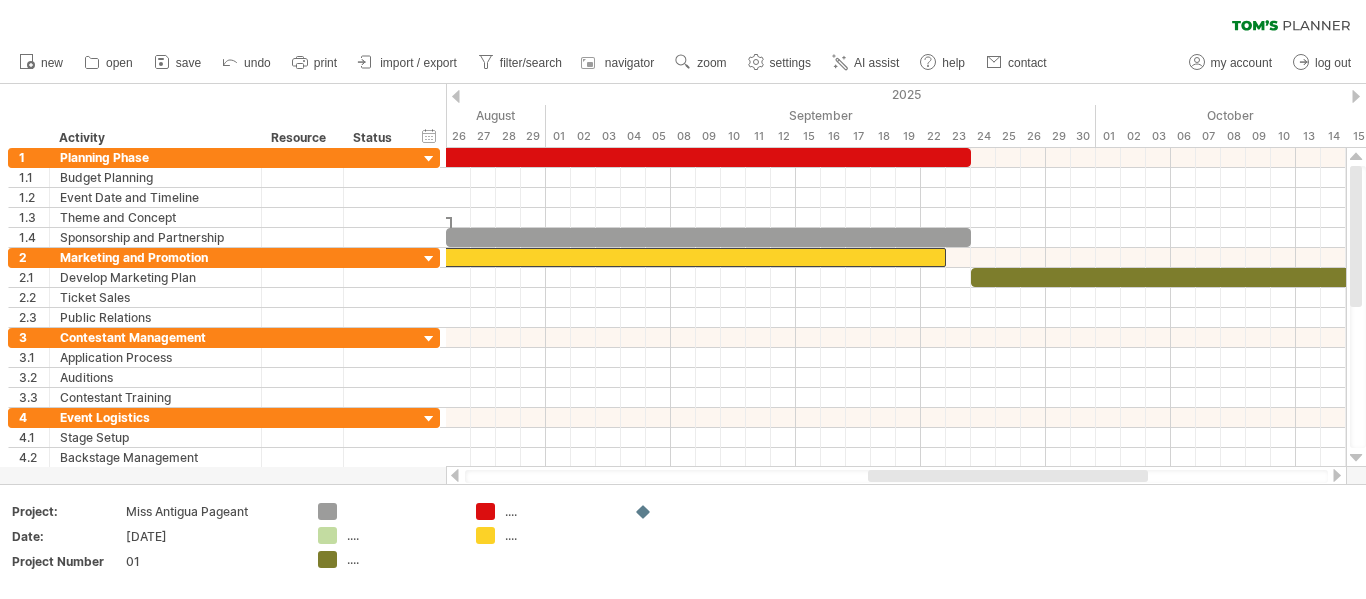 click at bounding box center (1337, 475) 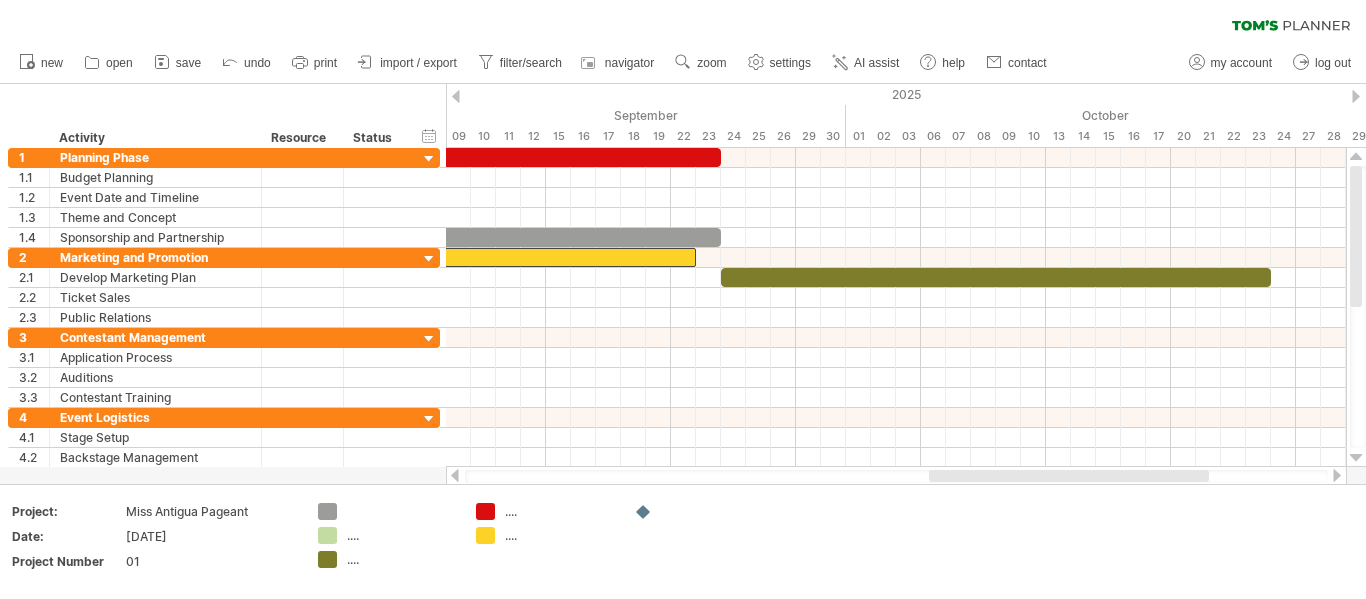 click at bounding box center (1337, 475) 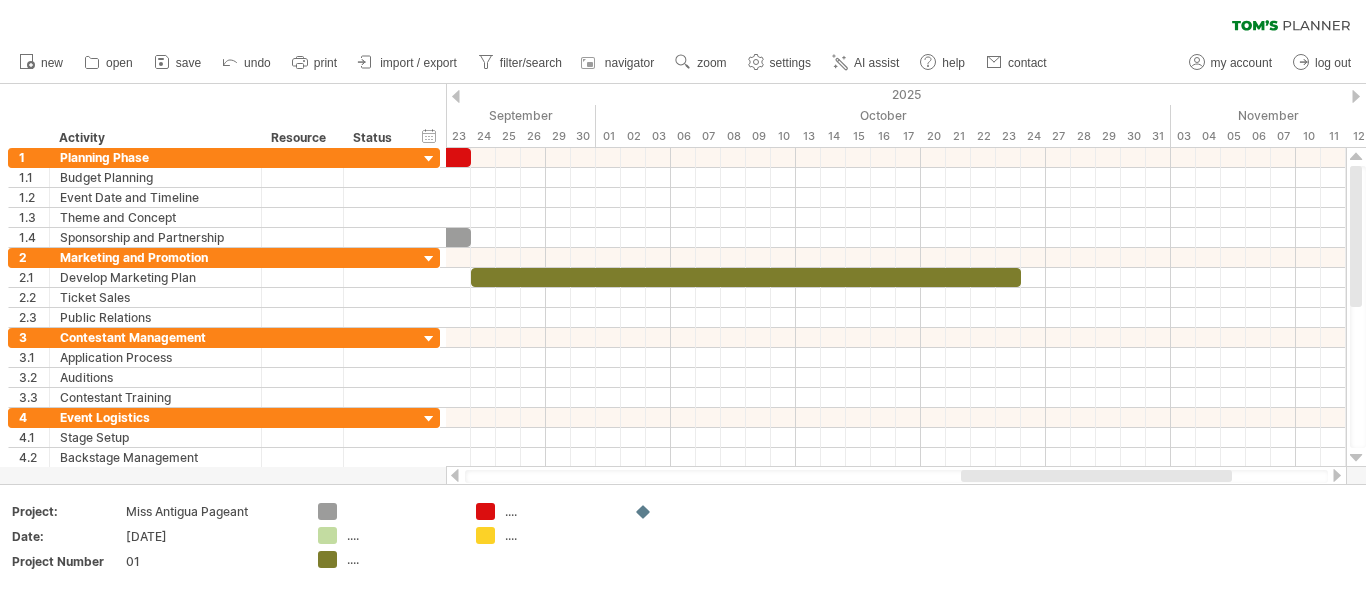 click at bounding box center [455, 475] 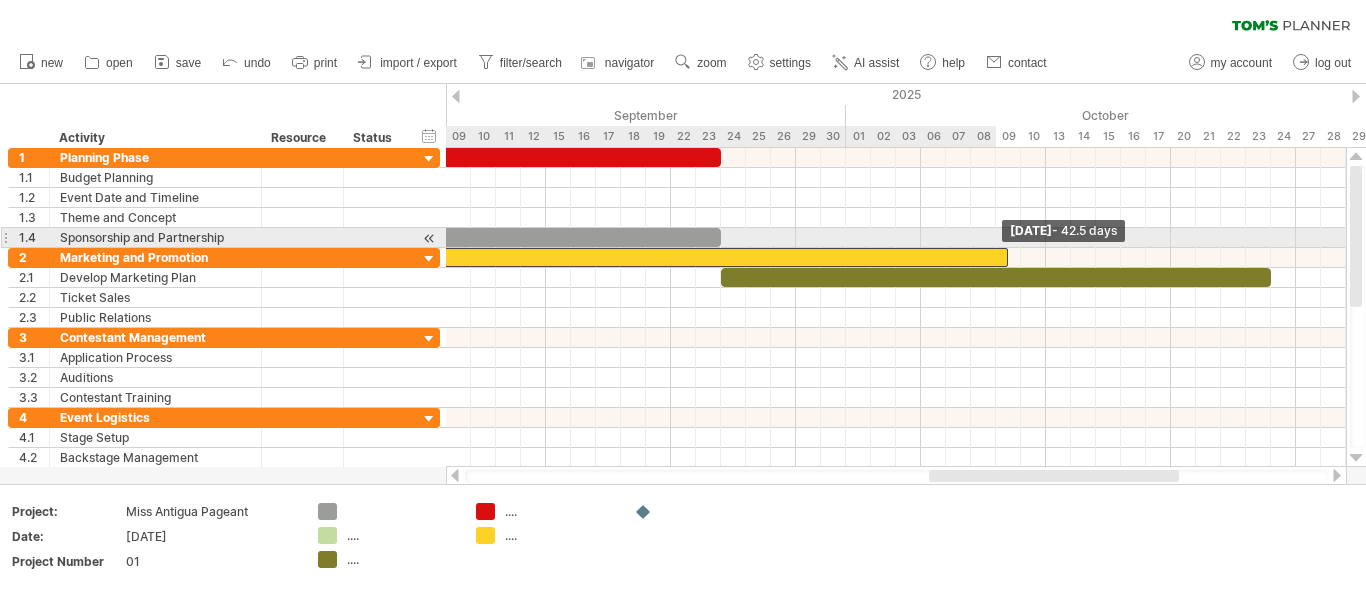 drag, startPoint x: 697, startPoint y: 254, endPoint x: 1108, endPoint y: 247, distance: 411.0596 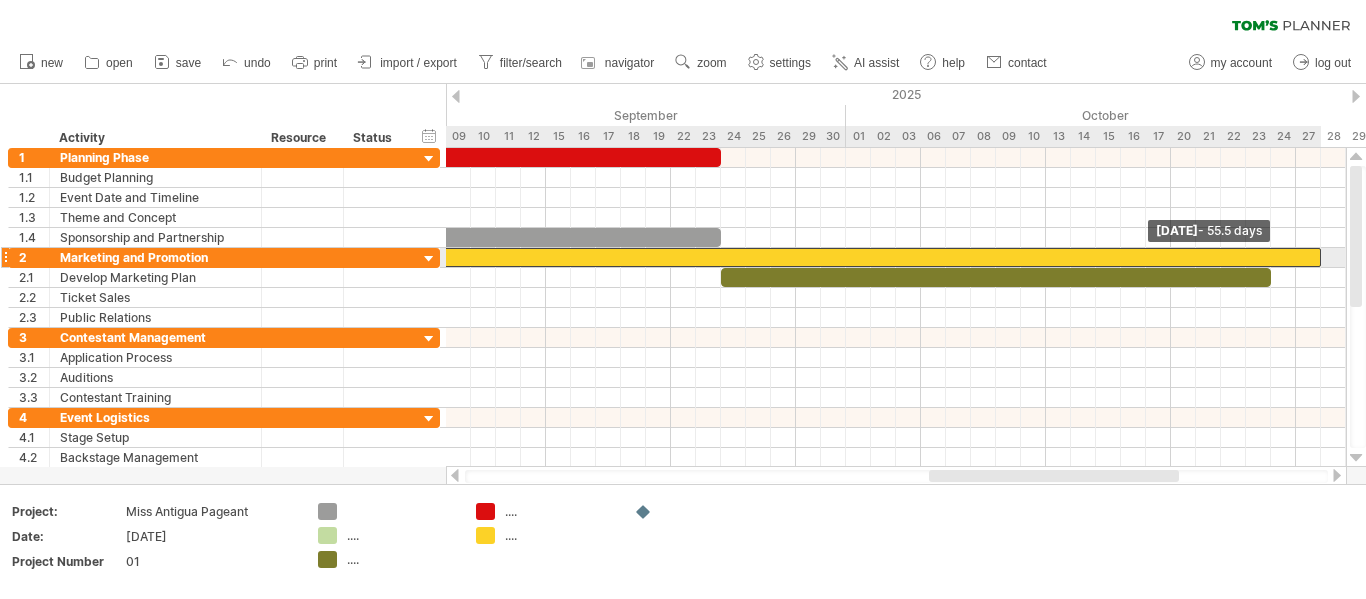 drag, startPoint x: 1108, startPoint y: 255, endPoint x: 1323, endPoint y: 248, distance: 215.11392 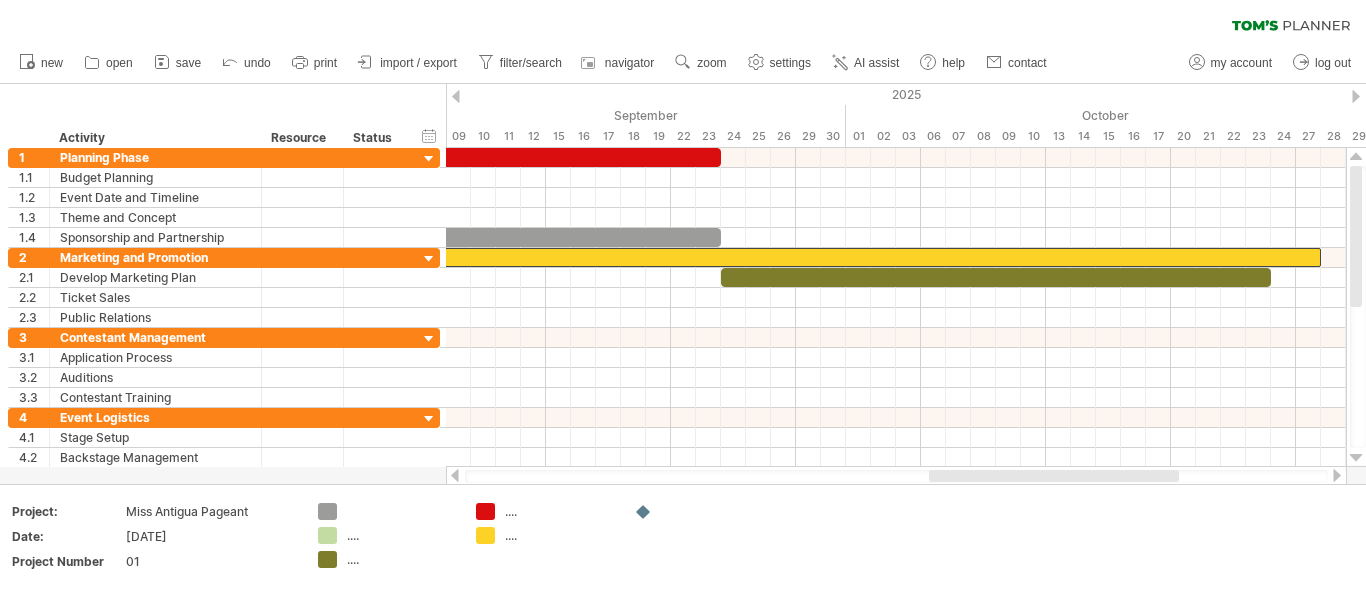 click at bounding box center (1337, 475) 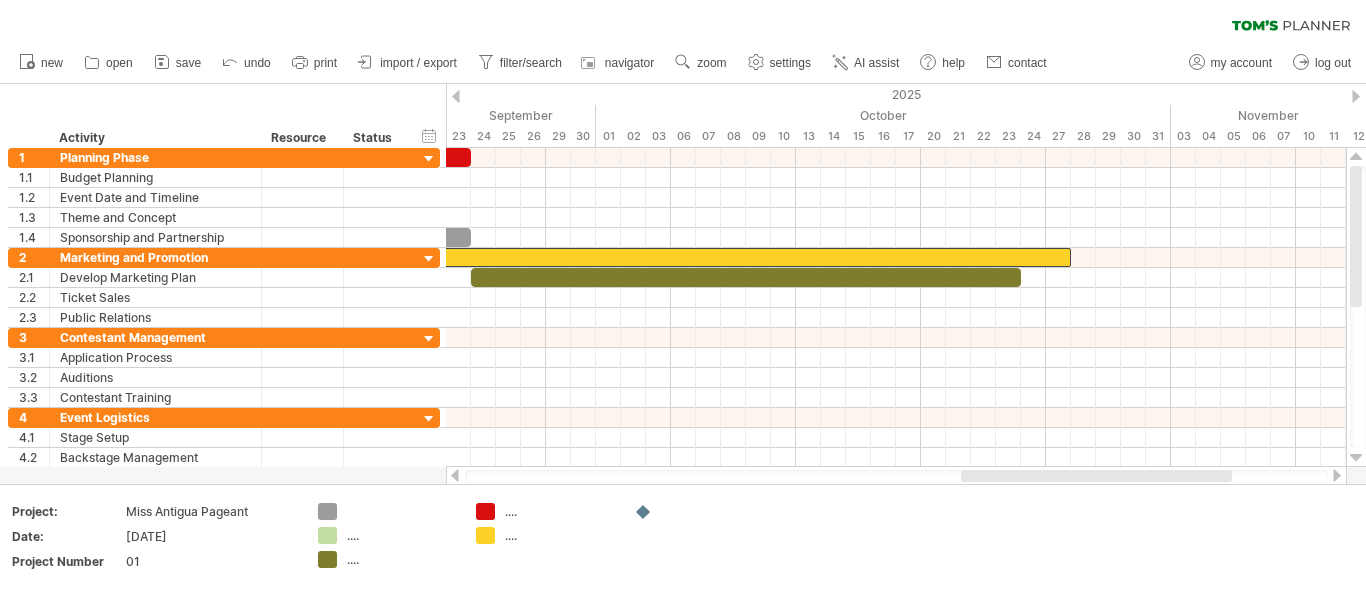 click at bounding box center [1337, 475] 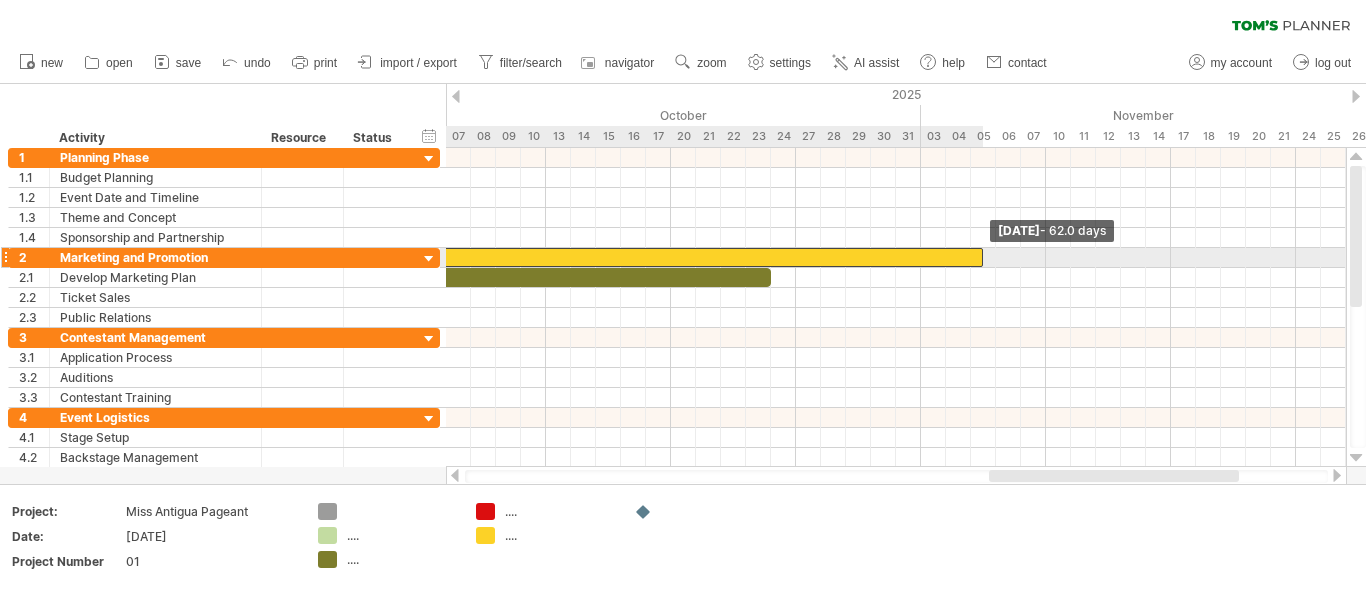 drag, startPoint x: 821, startPoint y: 265, endPoint x: 1000, endPoint y: 258, distance: 179.13683 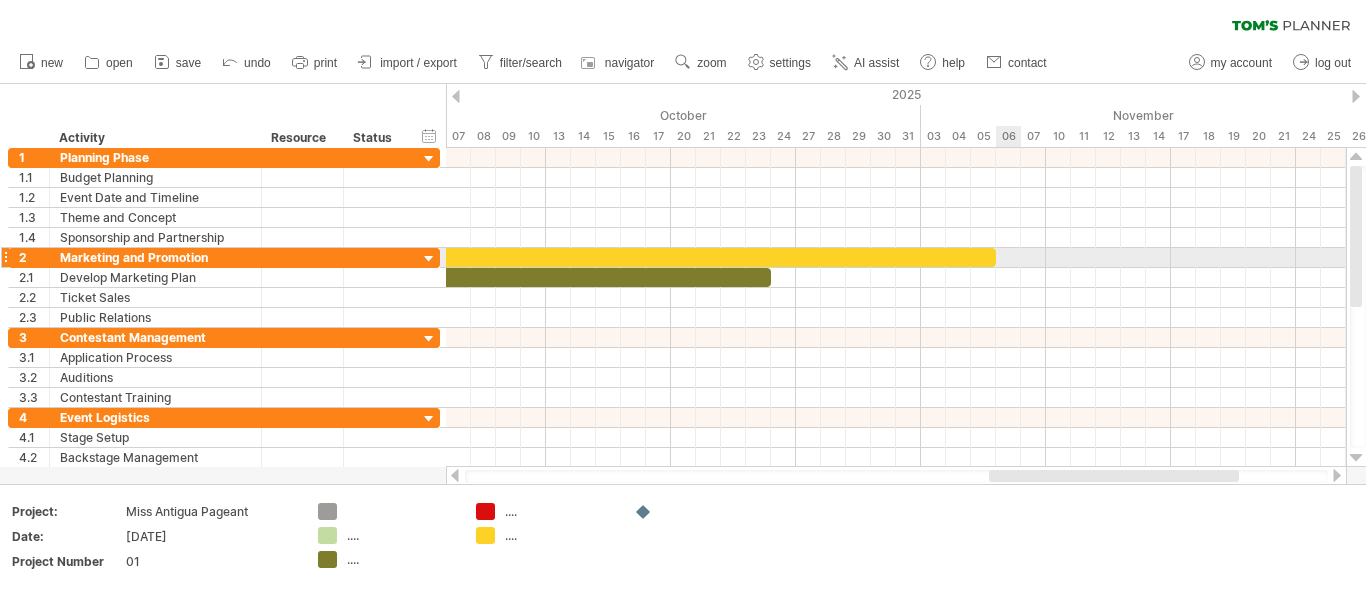 click at bounding box center [896, 258] 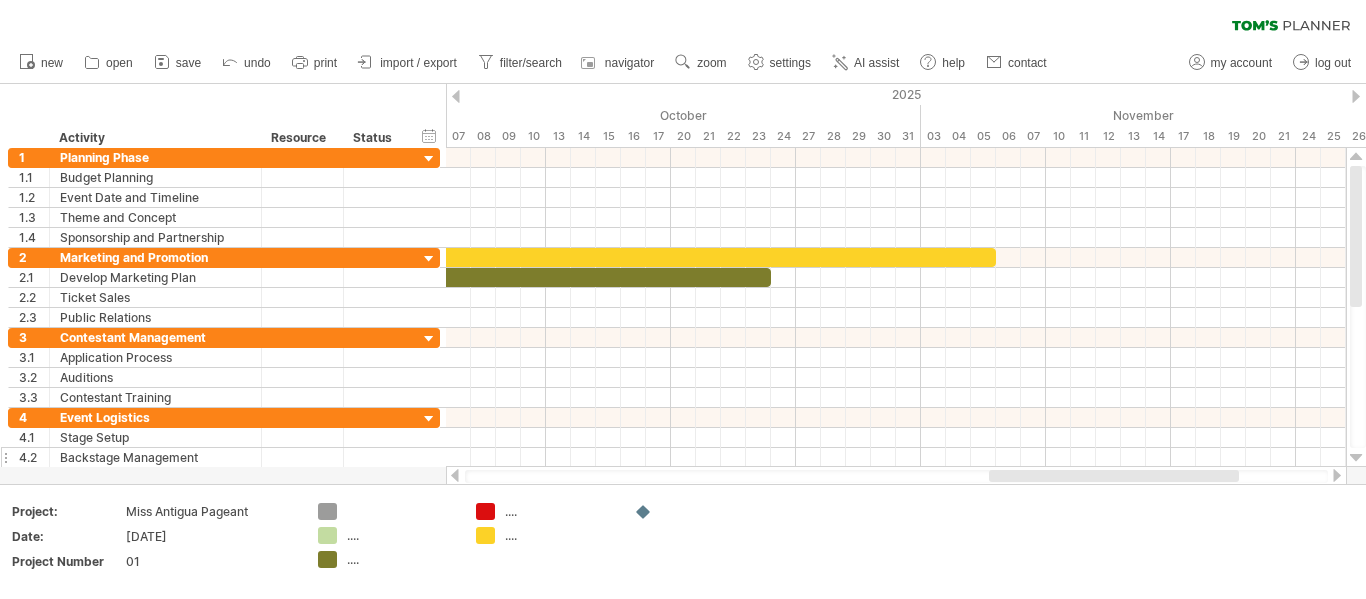 click on "4.2" at bounding box center (29, 457) 